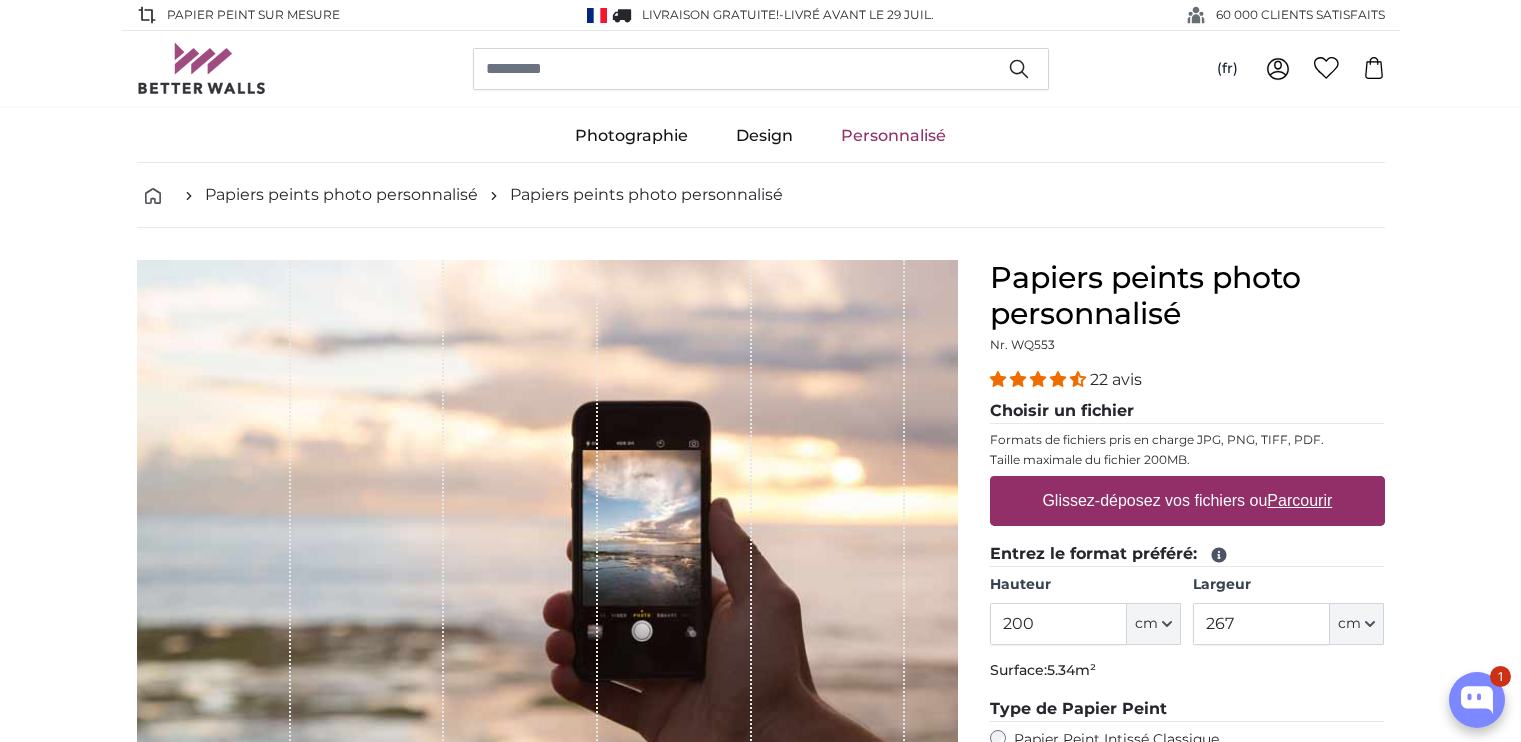 scroll, scrollTop: 200, scrollLeft: 0, axis: vertical 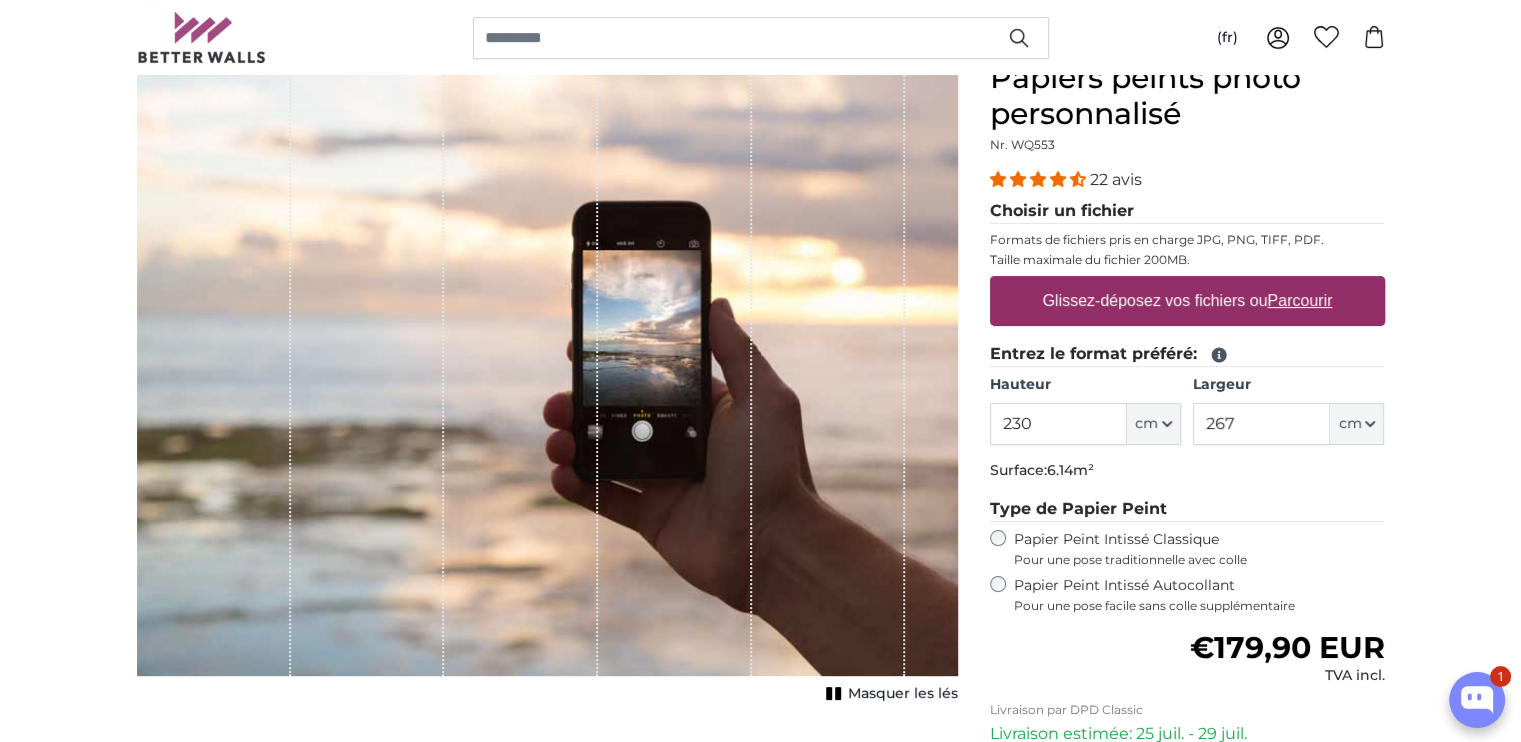 type on "230" 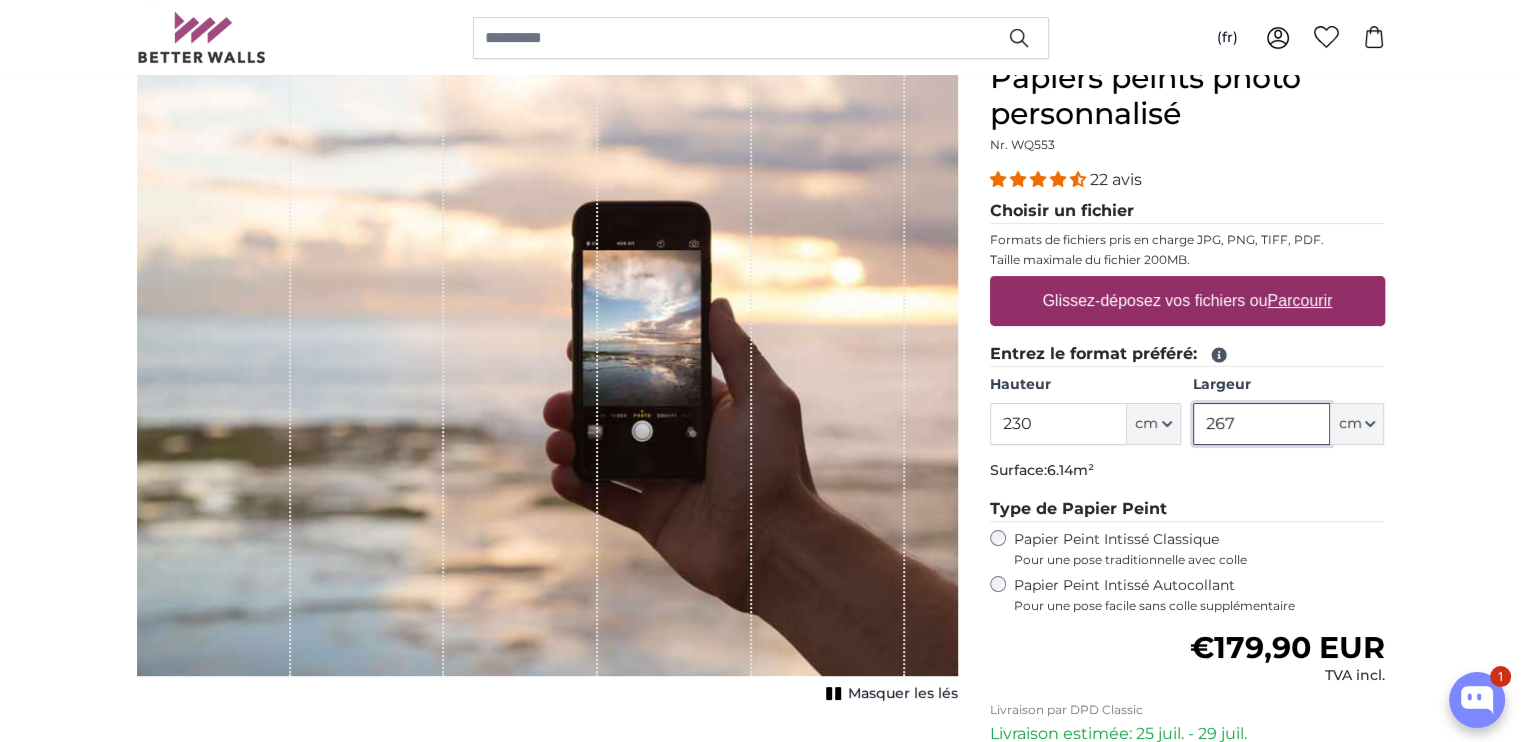 click on "267" at bounding box center [1261, 424] 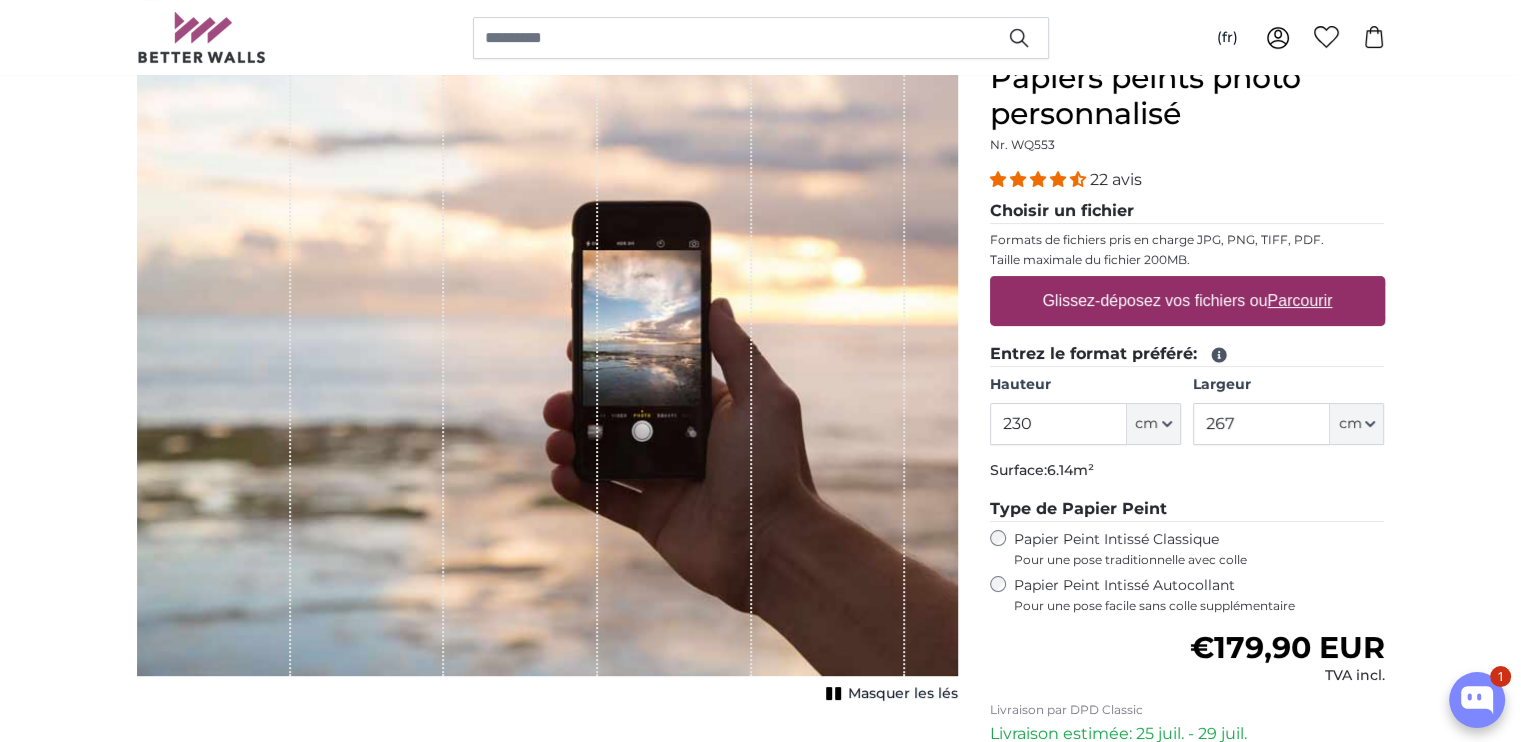 click on "Hauteur
230
ft
cm
Centimeter (cm)
Inches (inch)
Feet (ft. in.)
Largeur
267
ft
cm
Centimeter (cm)" 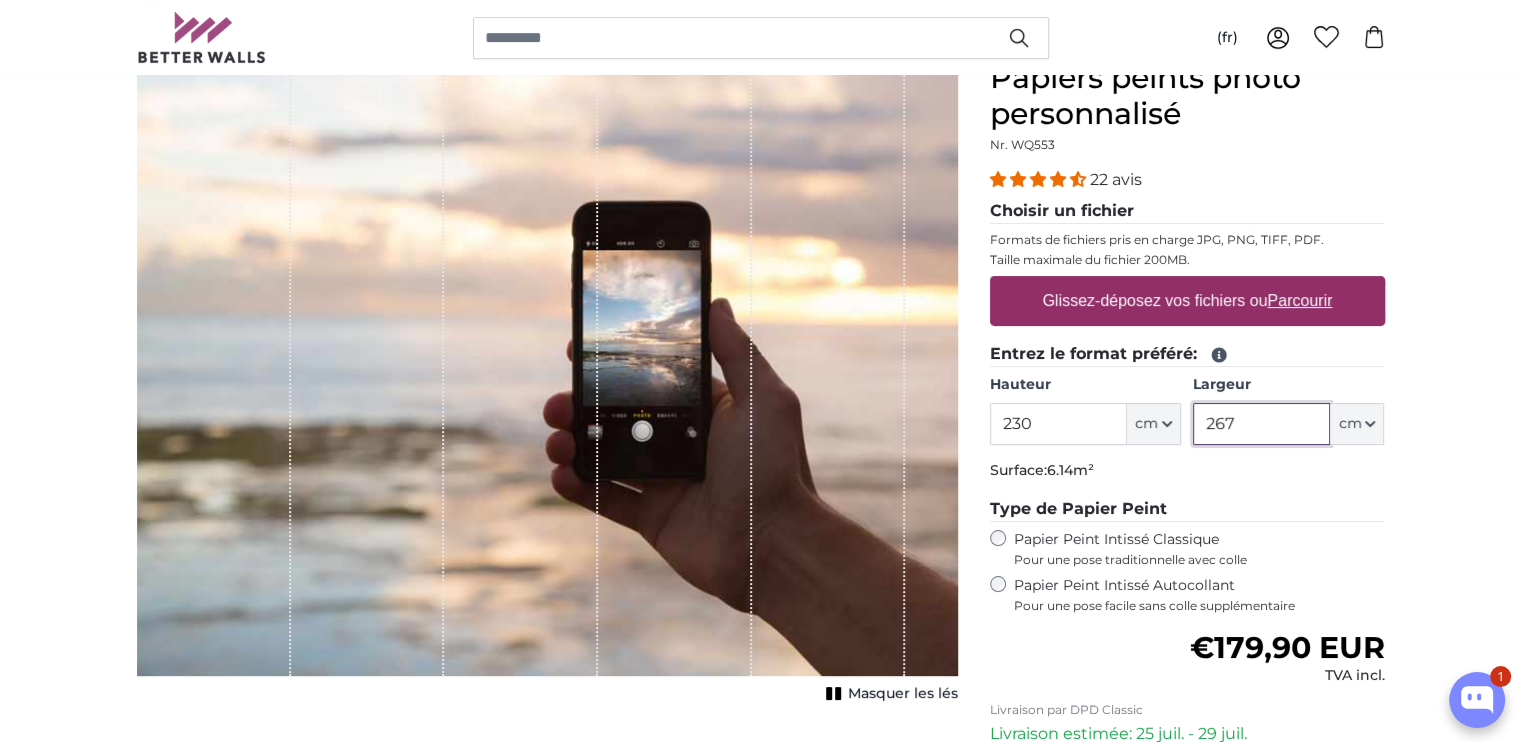 click on "267" at bounding box center (1261, 424) 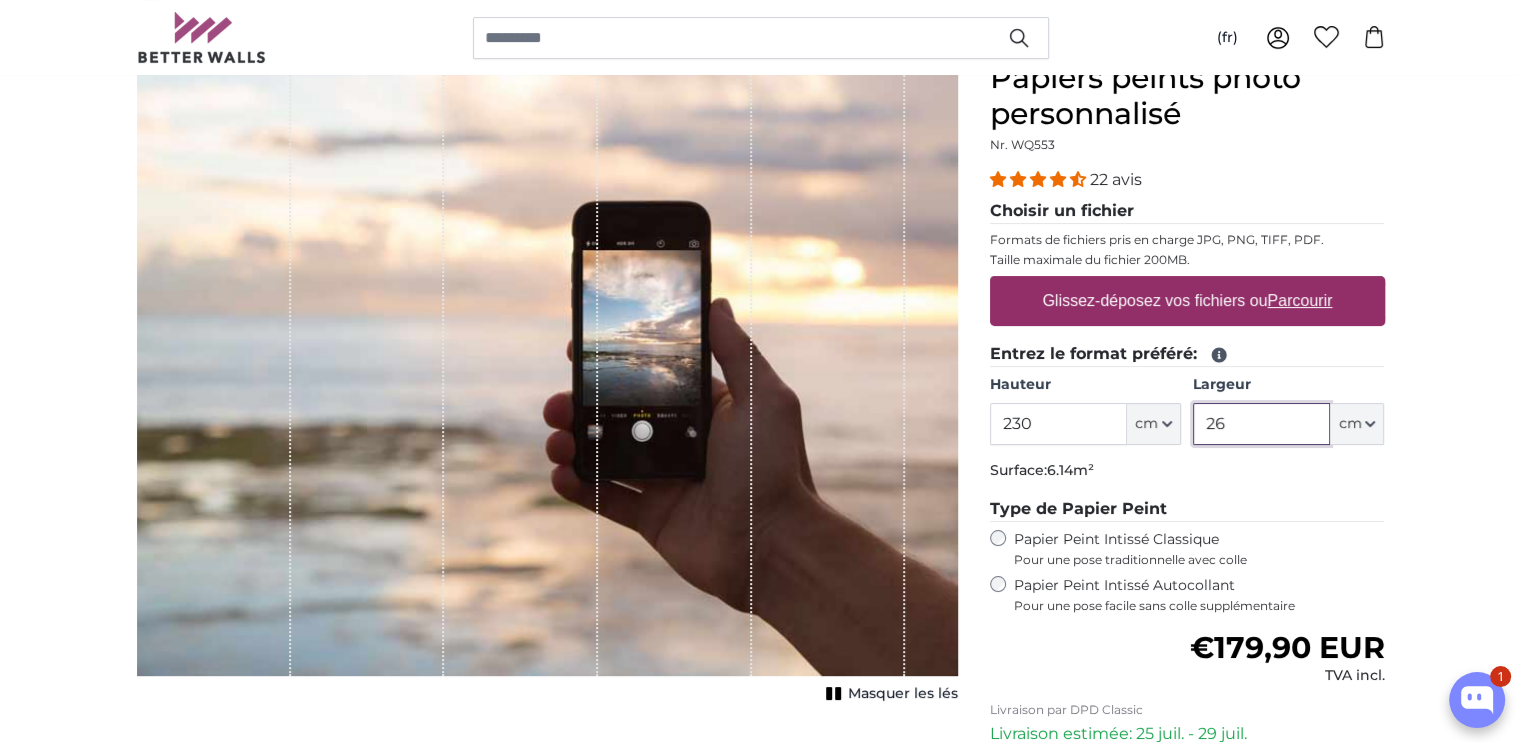type on "2" 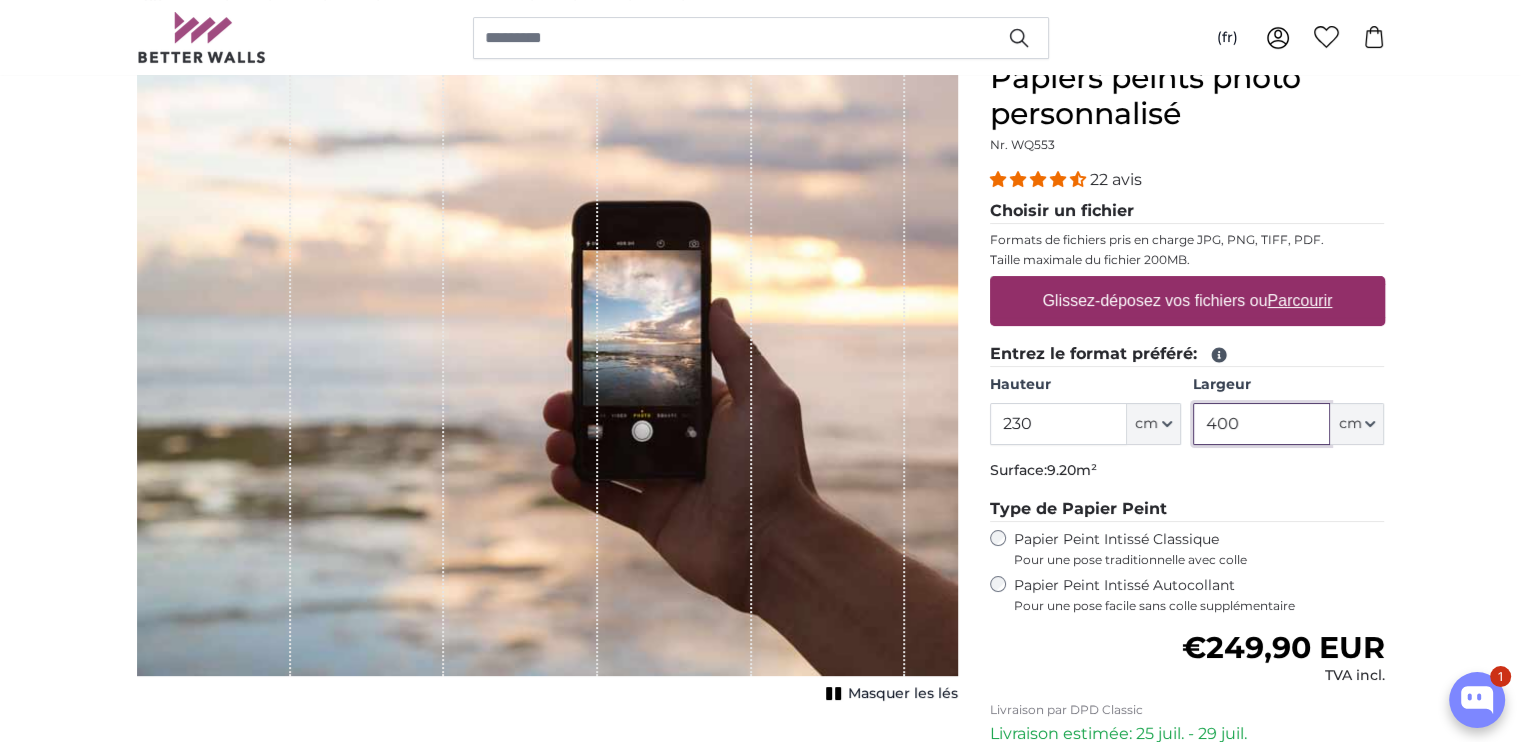 type on "400" 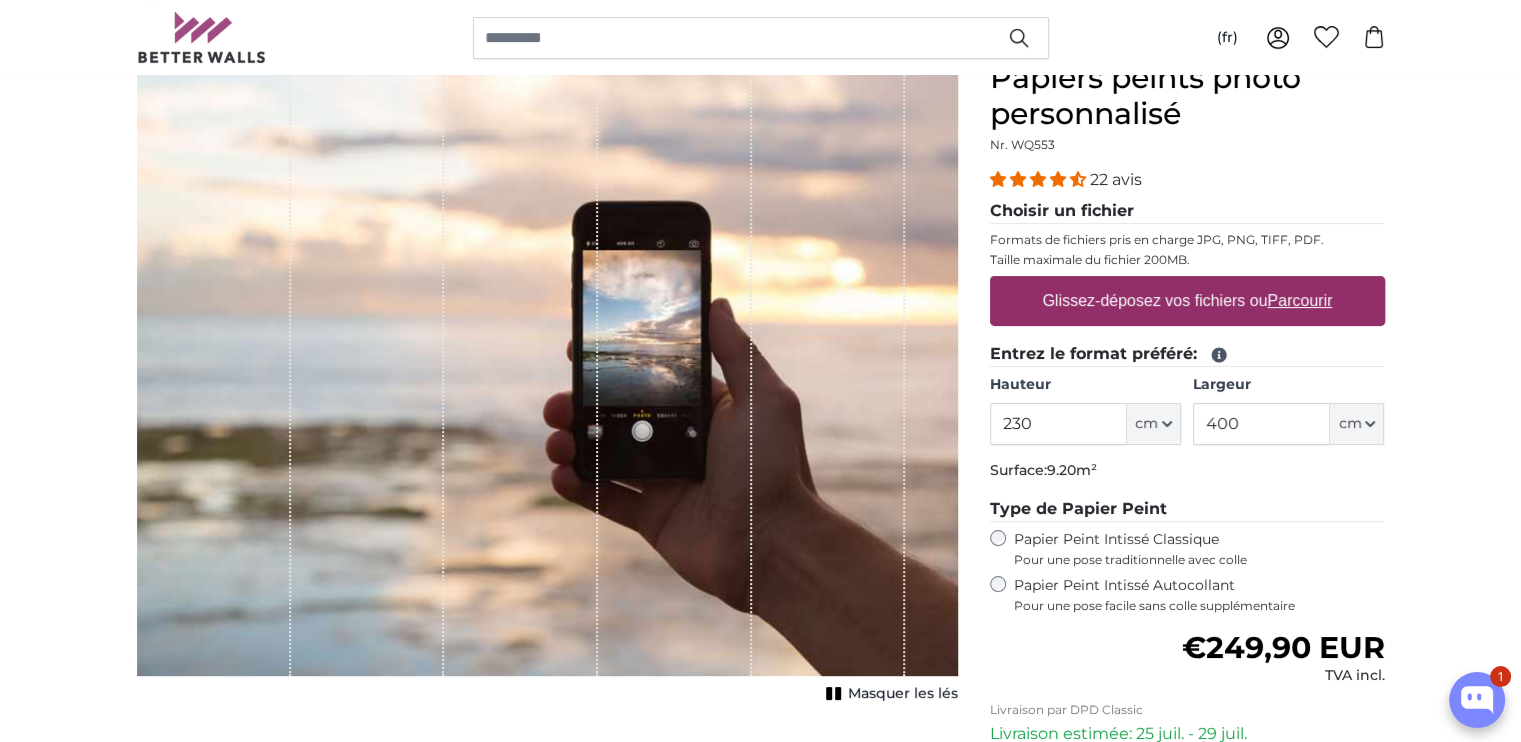 click on "Type de Papier Peint" at bounding box center (1187, 509) 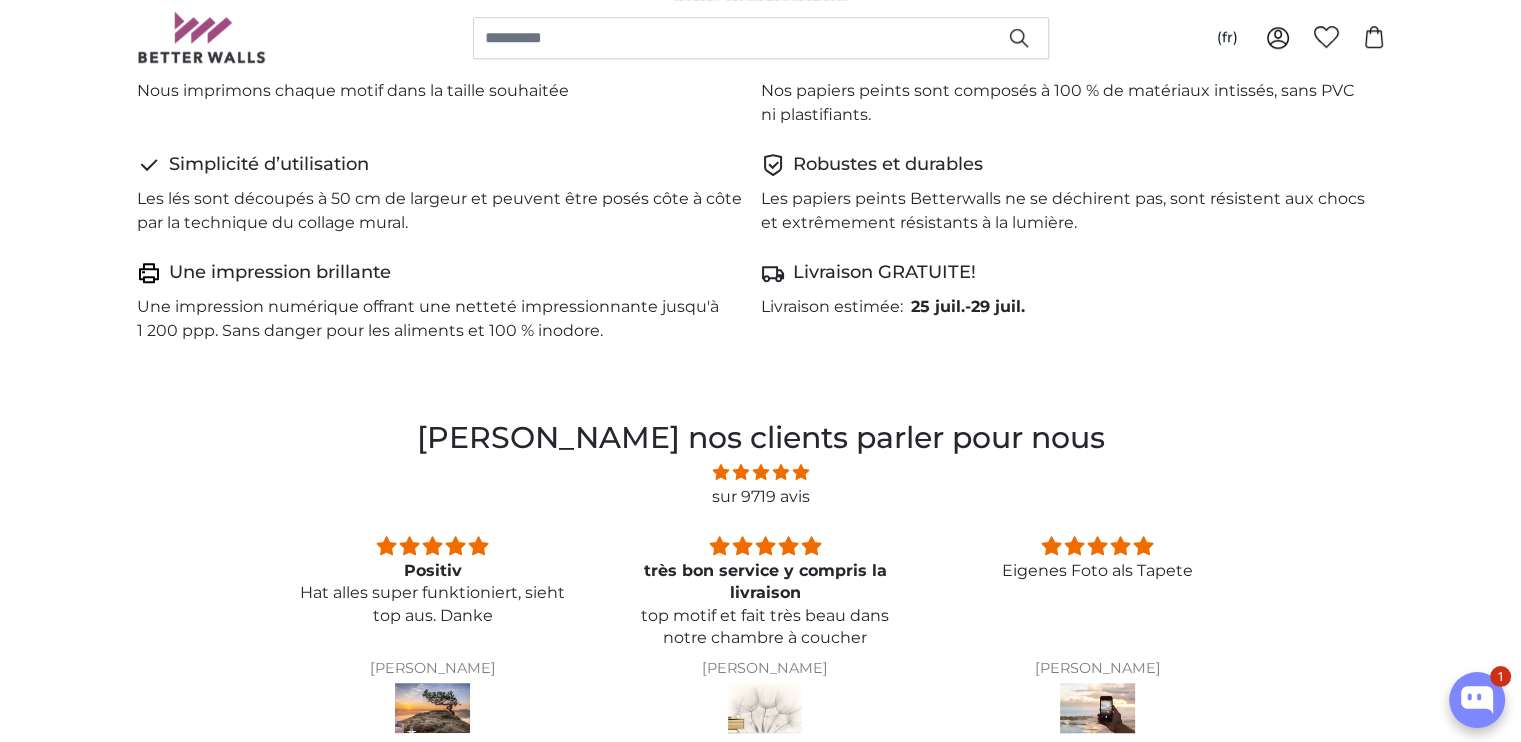 scroll, scrollTop: 800, scrollLeft: 0, axis: vertical 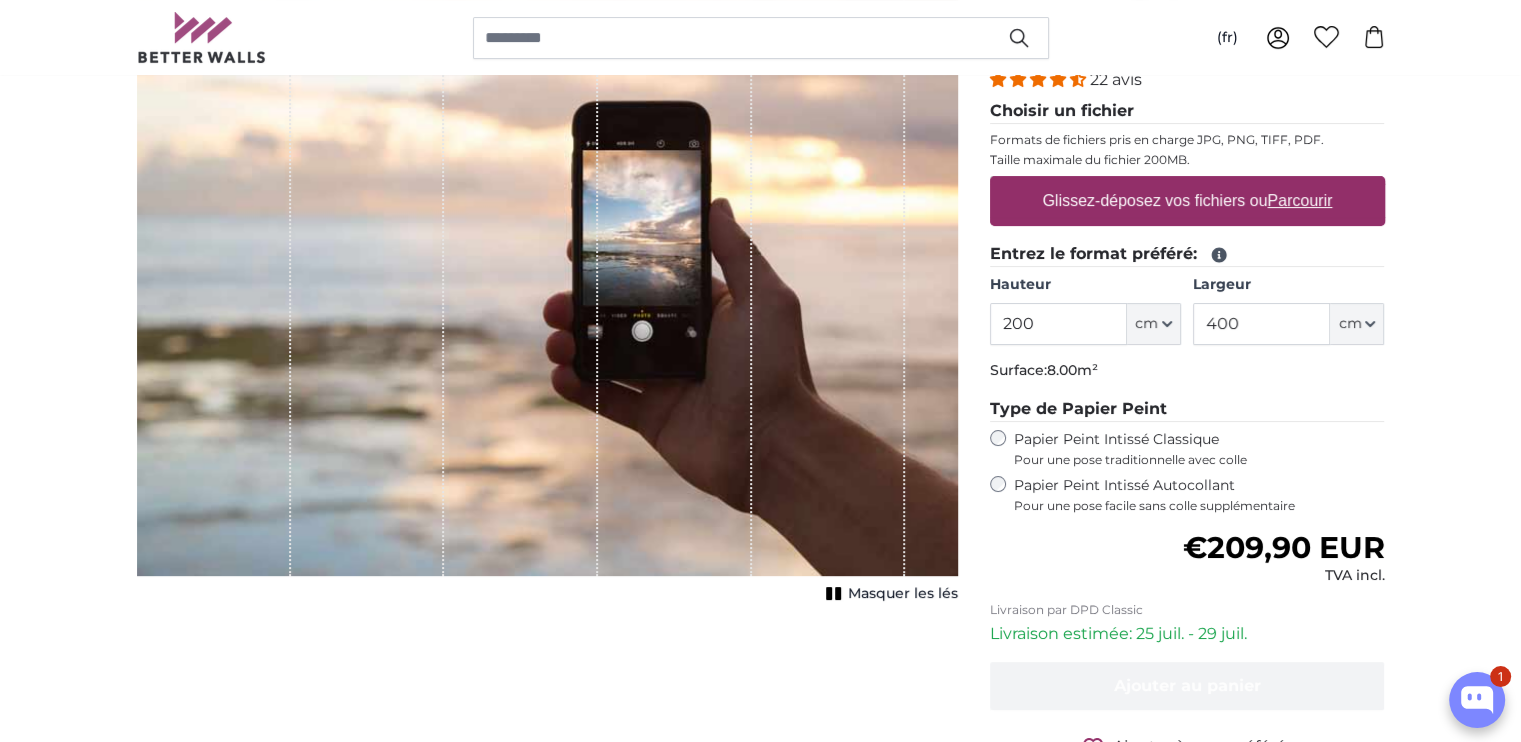 type on "400" 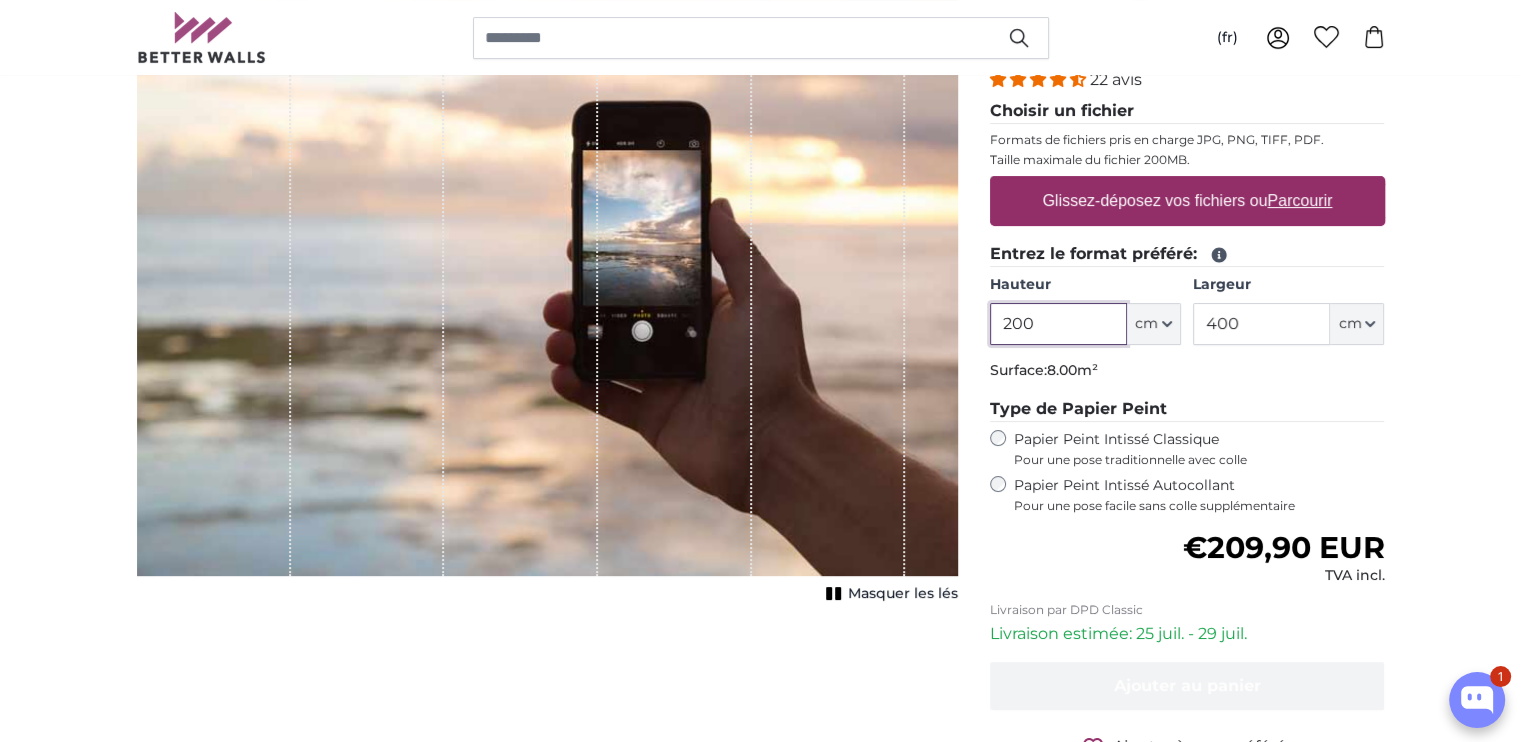 click on "200" at bounding box center (1058, 324) 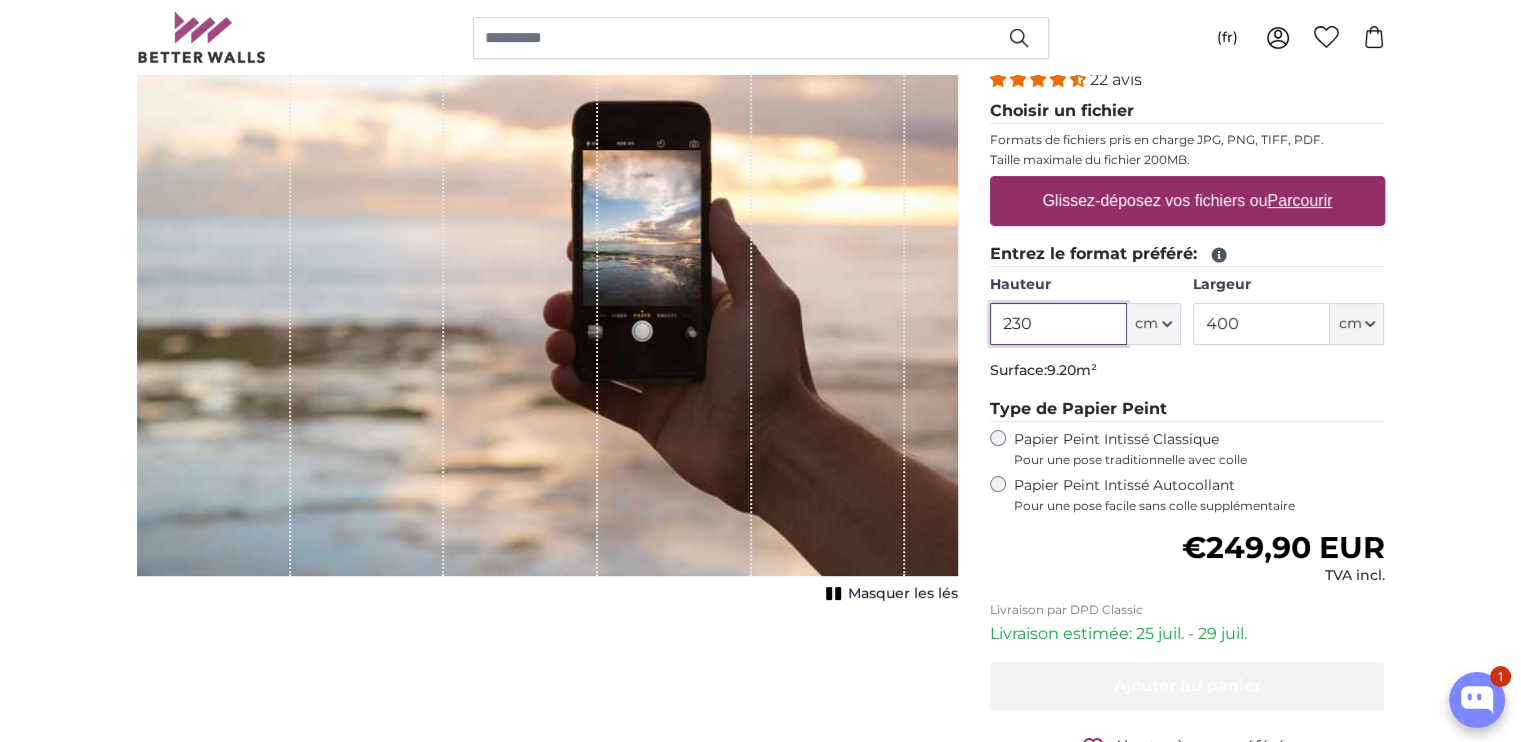 type on "230" 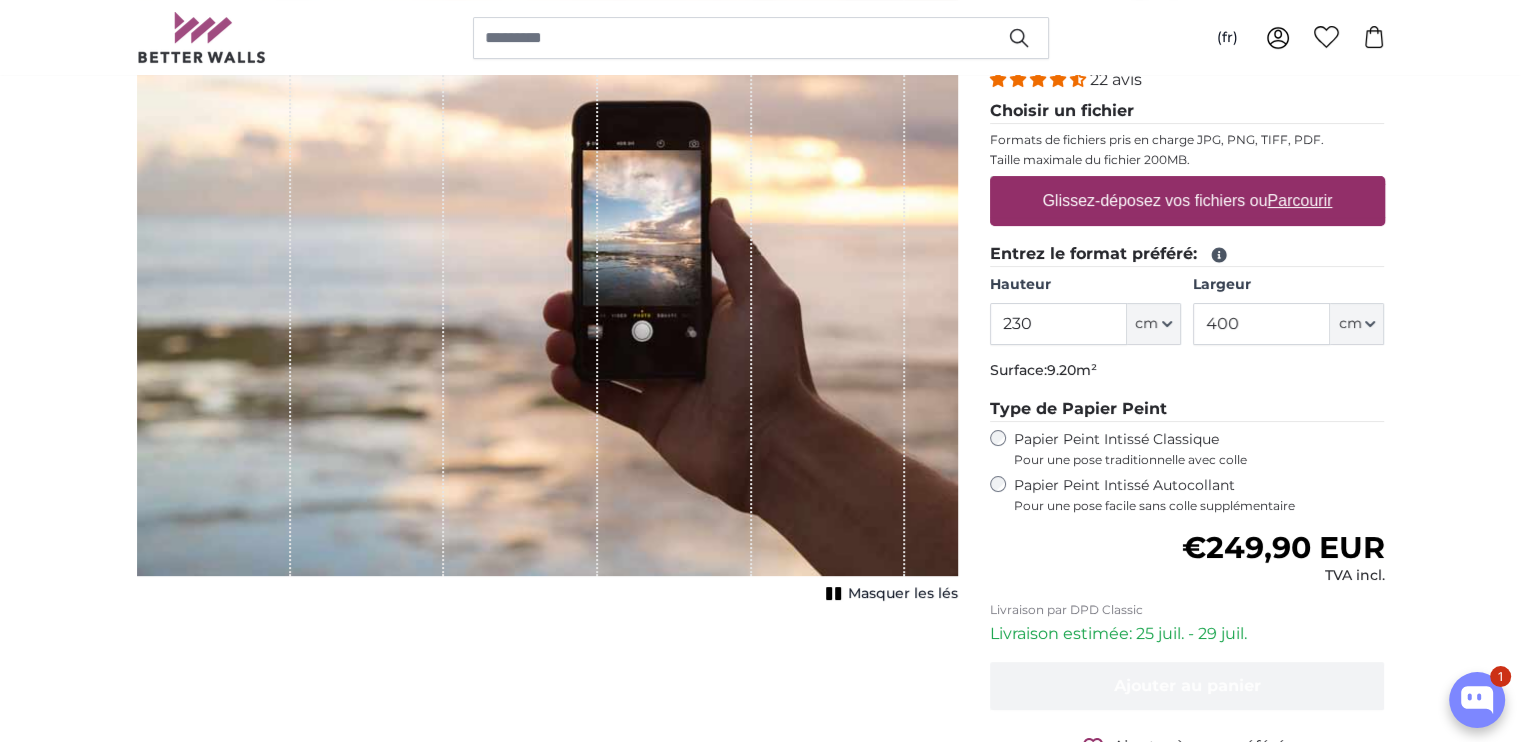 click on "Type de Papier Peint" at bounding box center [1187, 409] 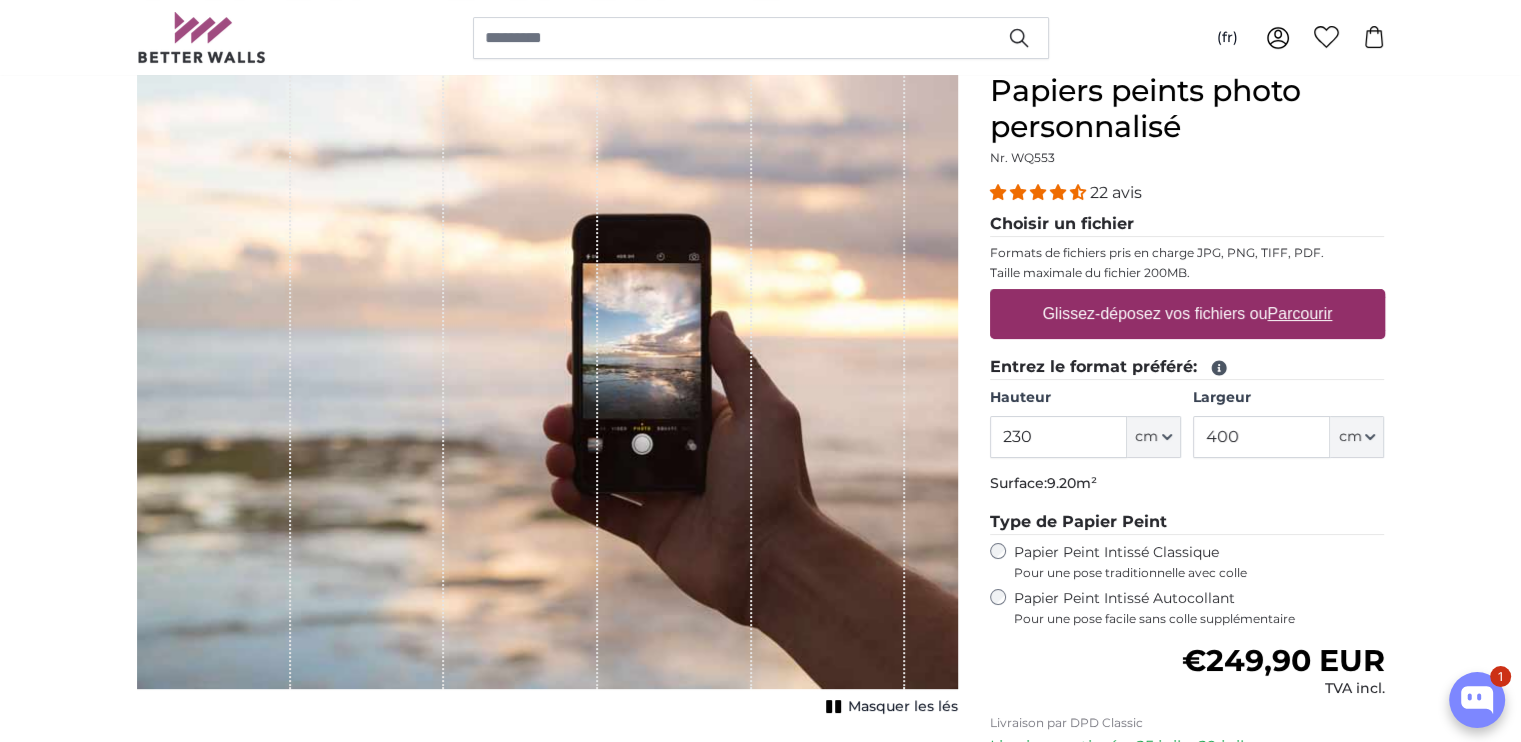 scroll, scrollTop: 200, scrollLeft: 0, axis: vertical 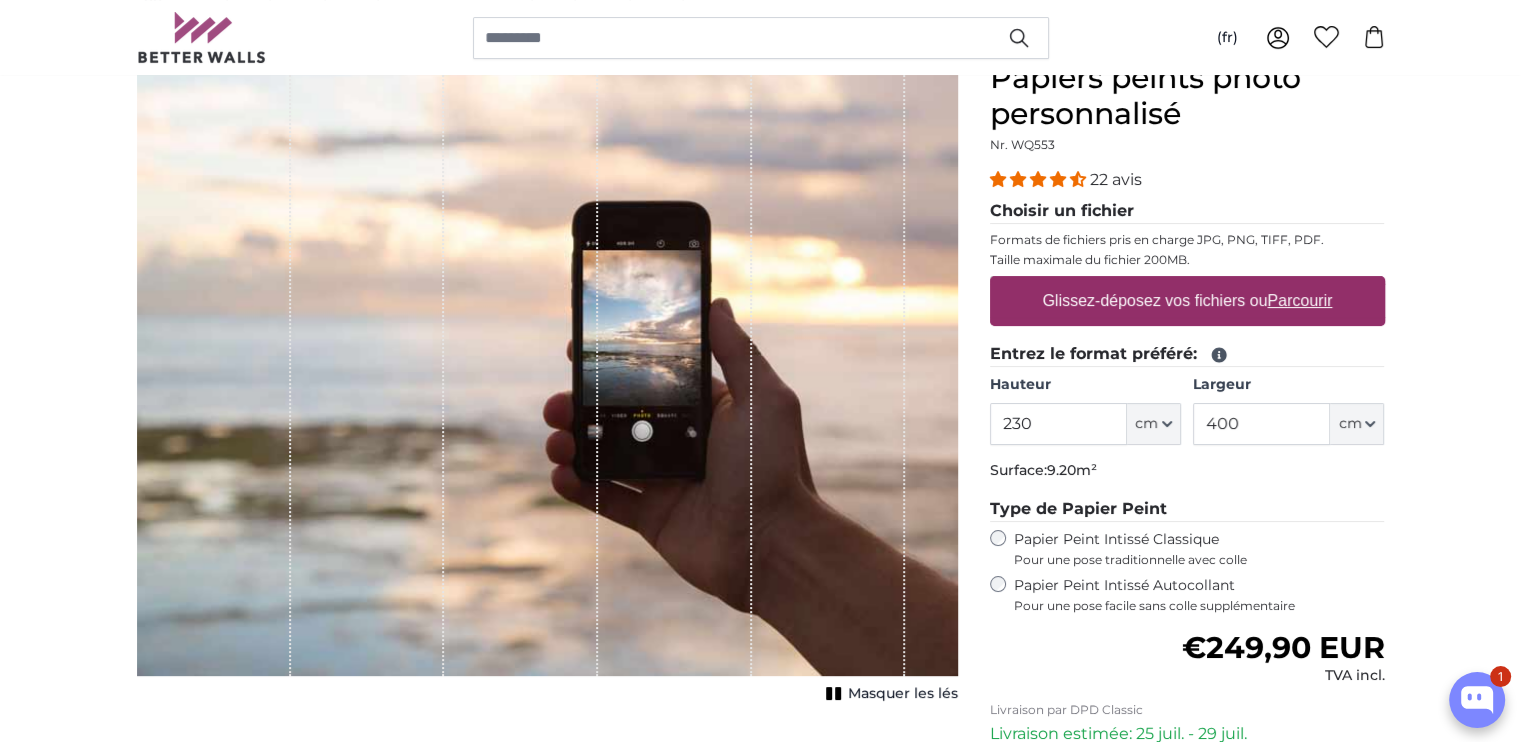 click on "Masquer les lés" at bounding box center (903, 694) 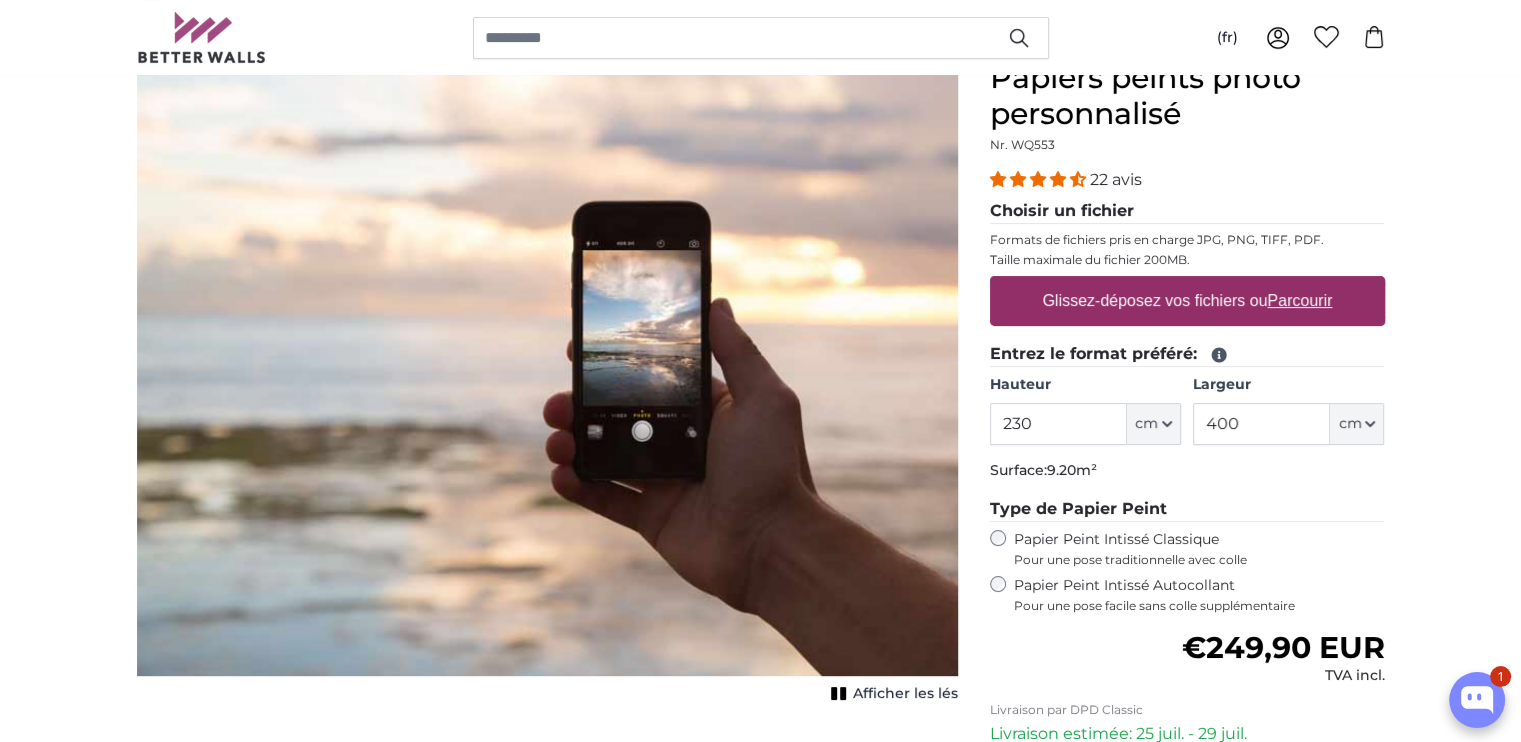click on "Afficher les lés" at bounding box center (905, 694) 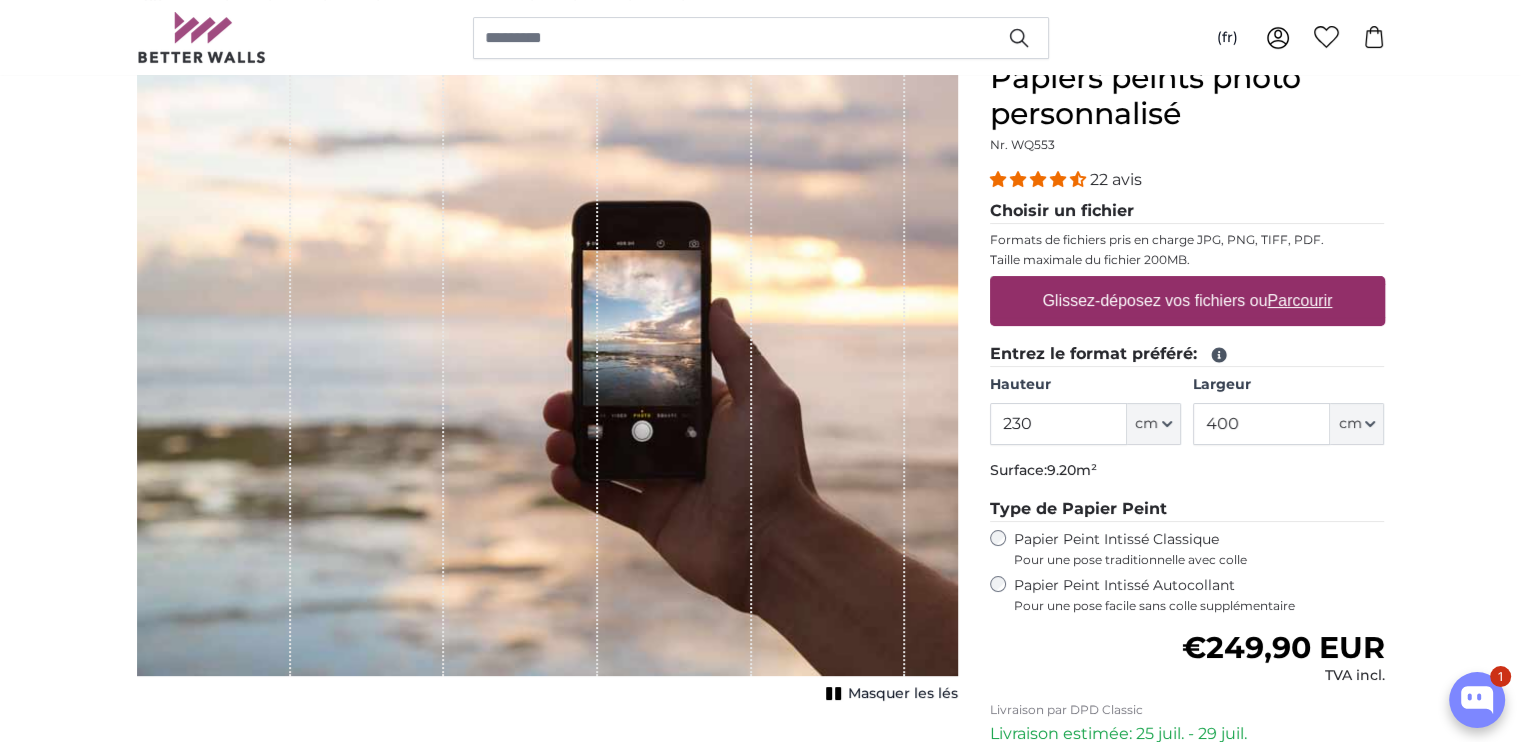 click on "Glissez-déposez vos fichiers ou  Parcourir" at bounding box center [1187, 301] 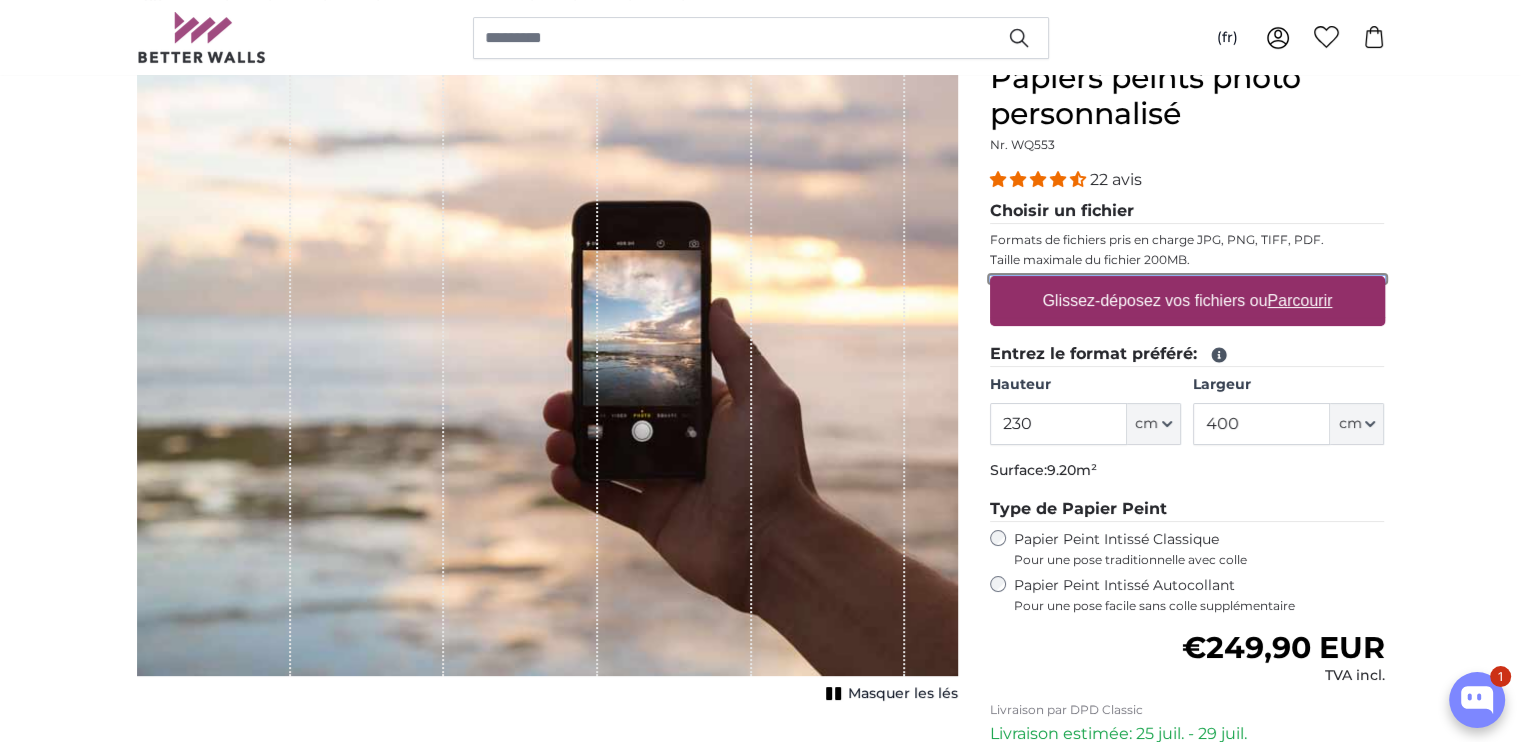click on "Glissez-déposez vos fichiers ou  Parcourir" at bounding box center [1187, 279] 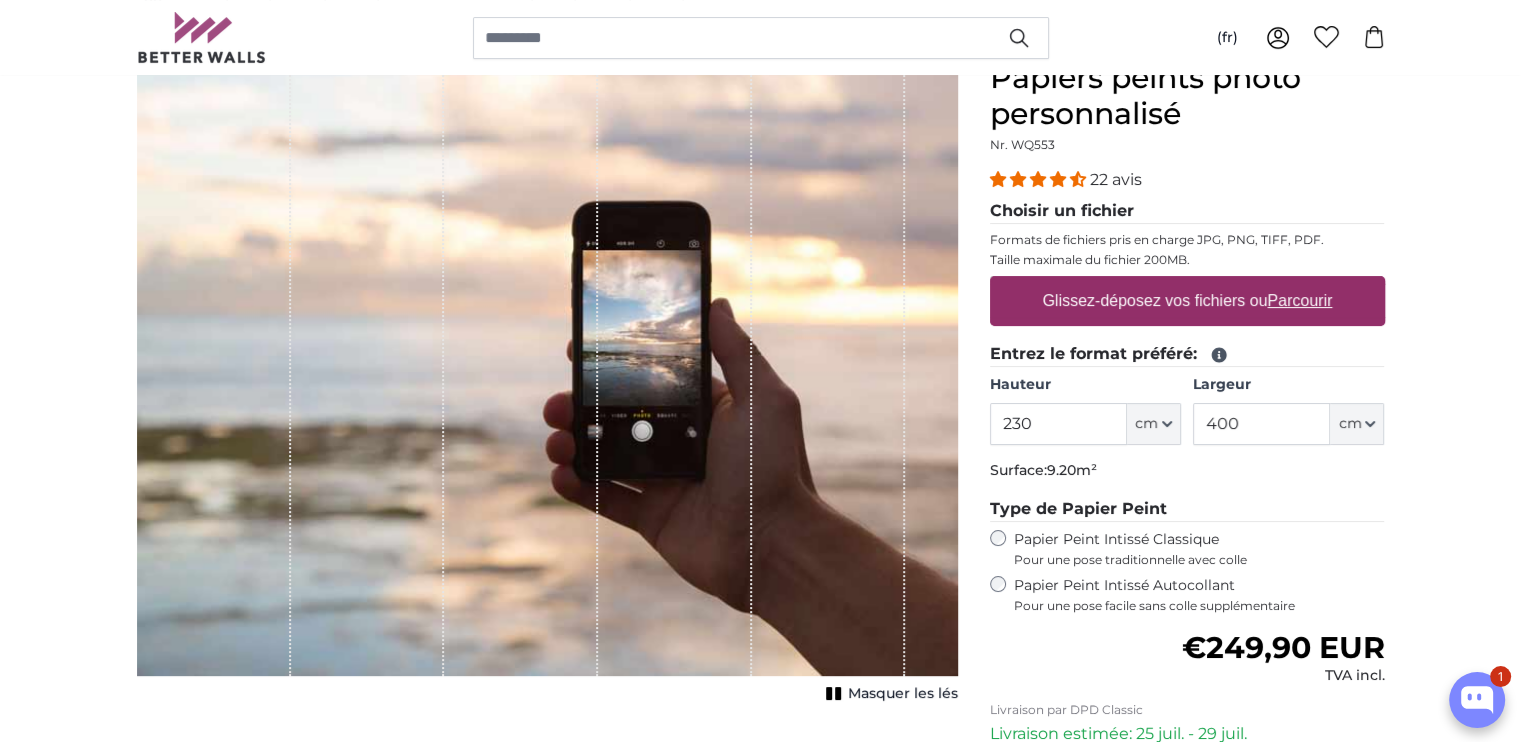 click on "Parcourir" at bounding box center (1299, 300) 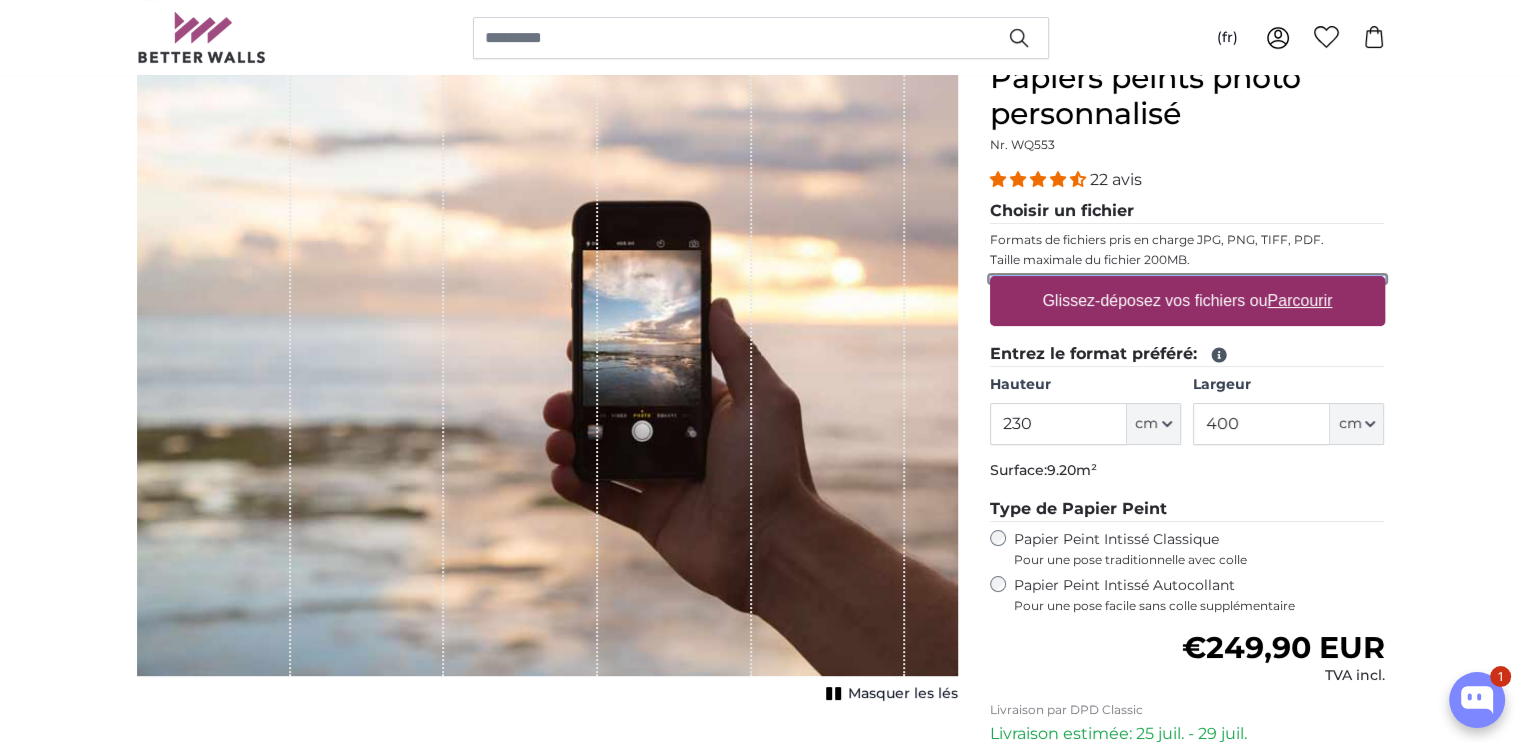 click on "Glissez-déposez vos fichiers ou  Parcourir" at bounding box center [1187, 279] 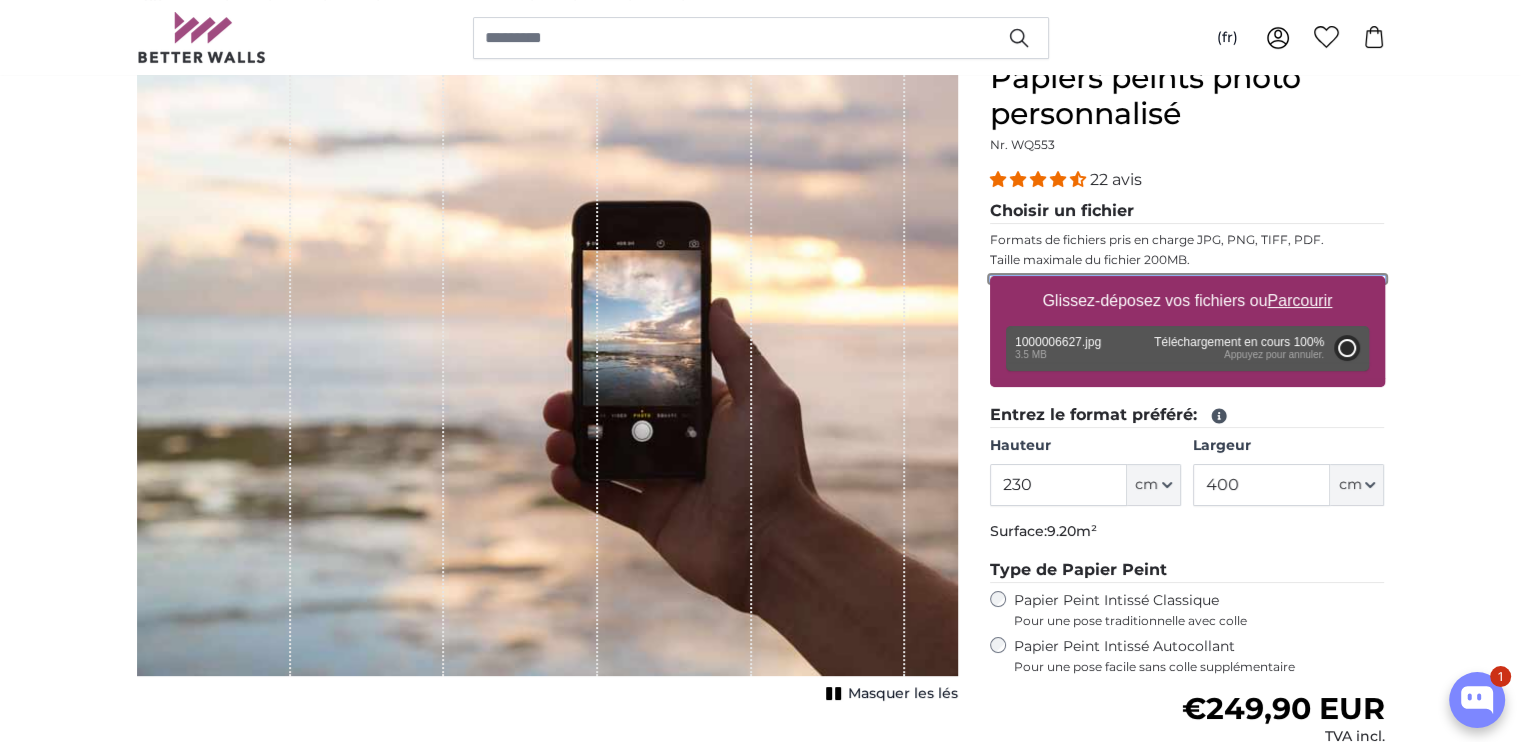 type on "200" 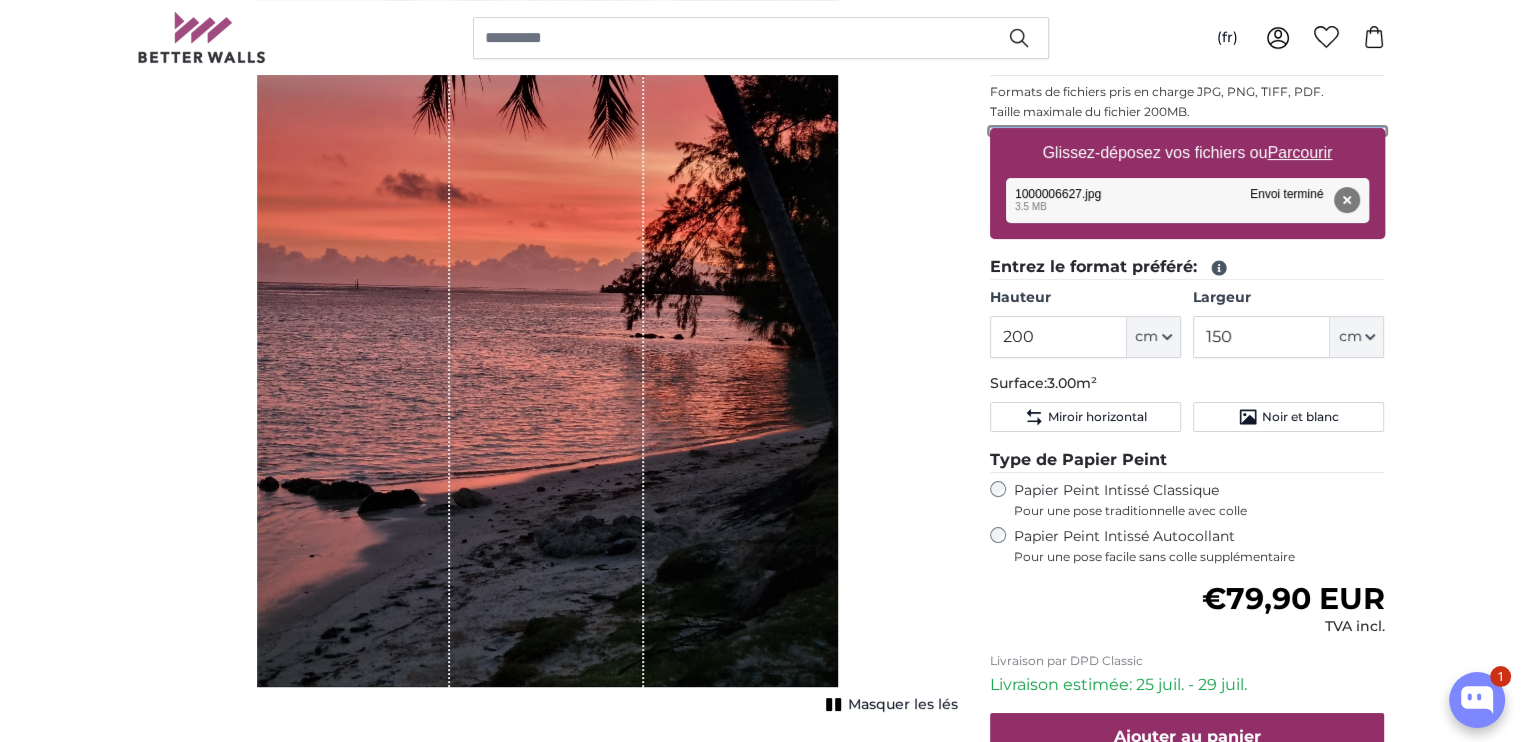 scroll, scrollTop: 300, scrollLeft: 0, axis: vertical 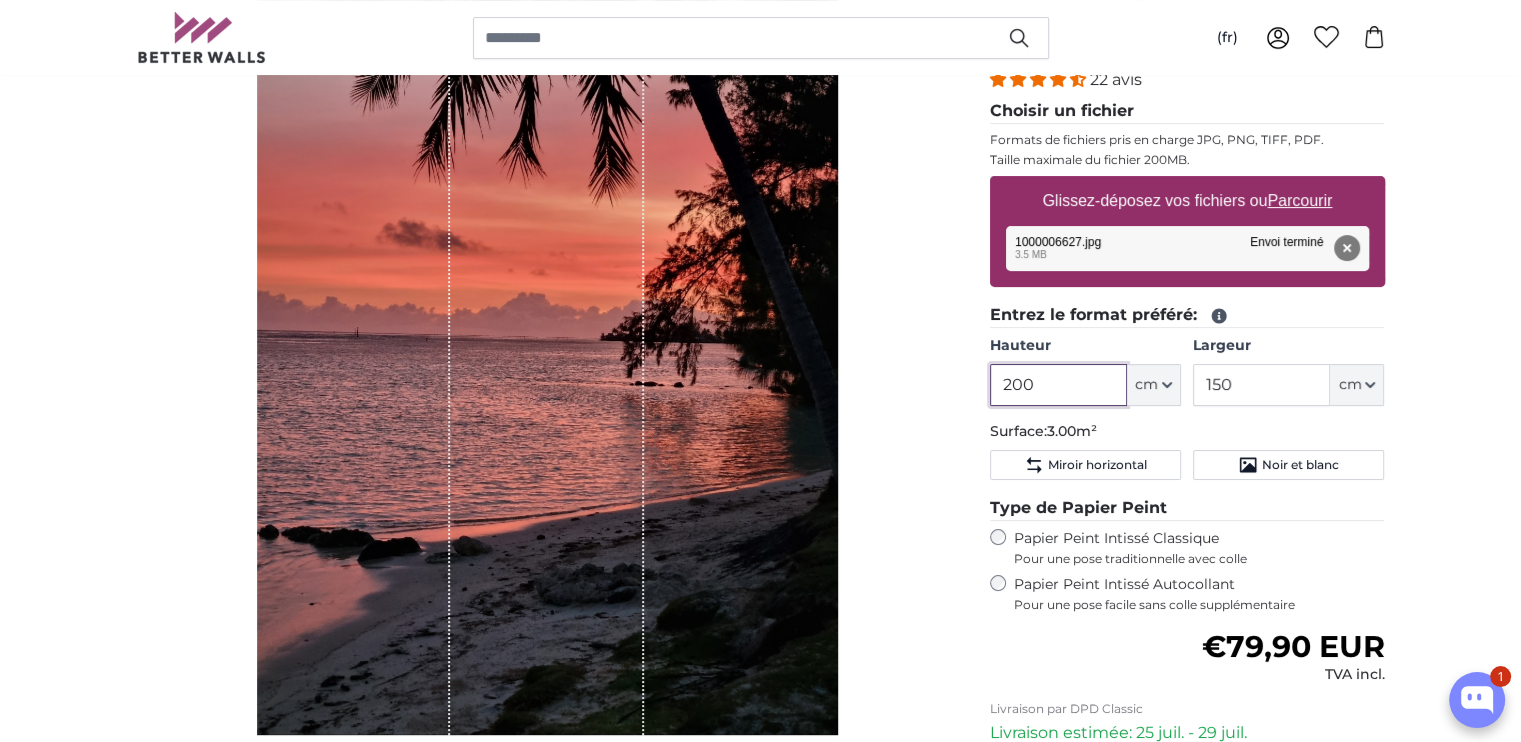 click on "200" at bounding box center [1058, 385] 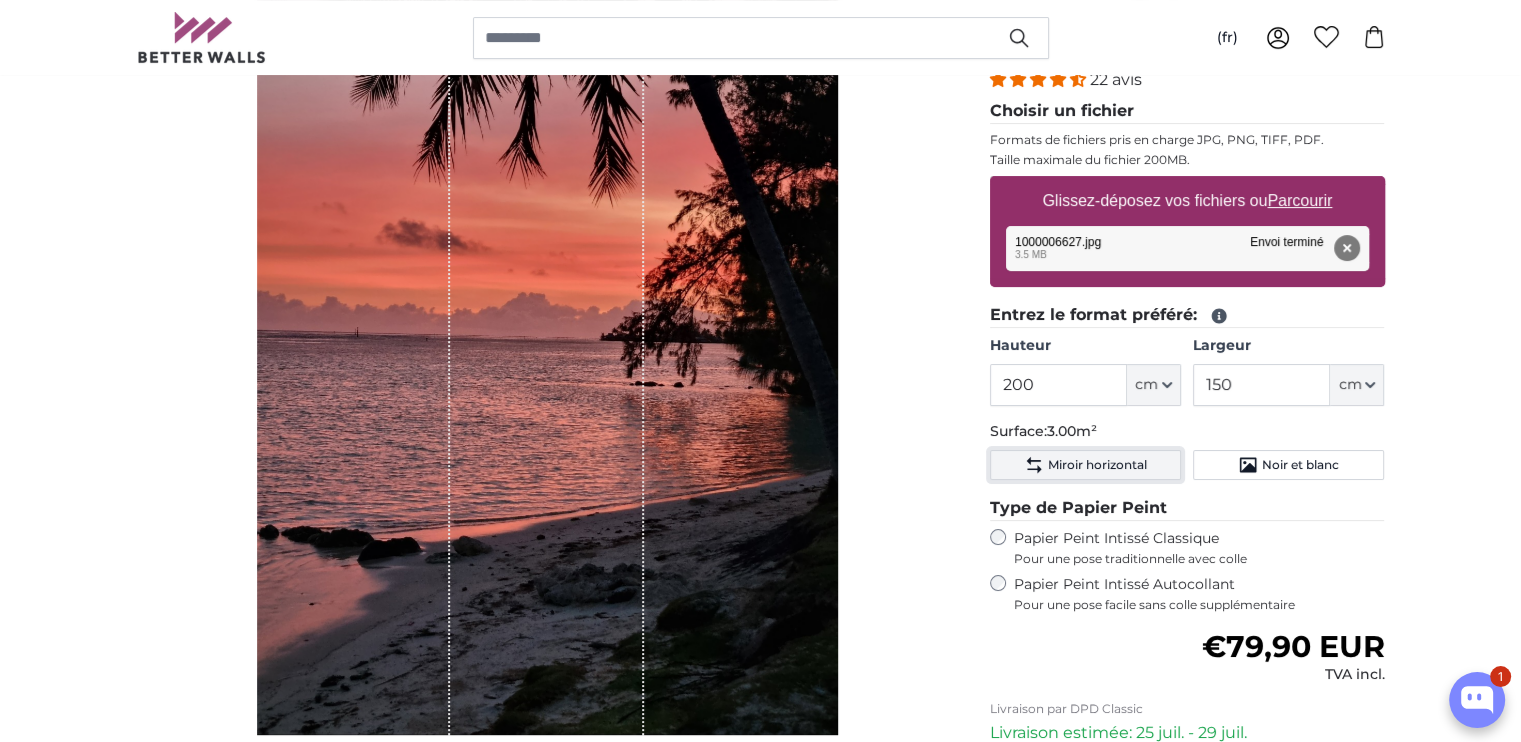 click on "Miroir horizontal" 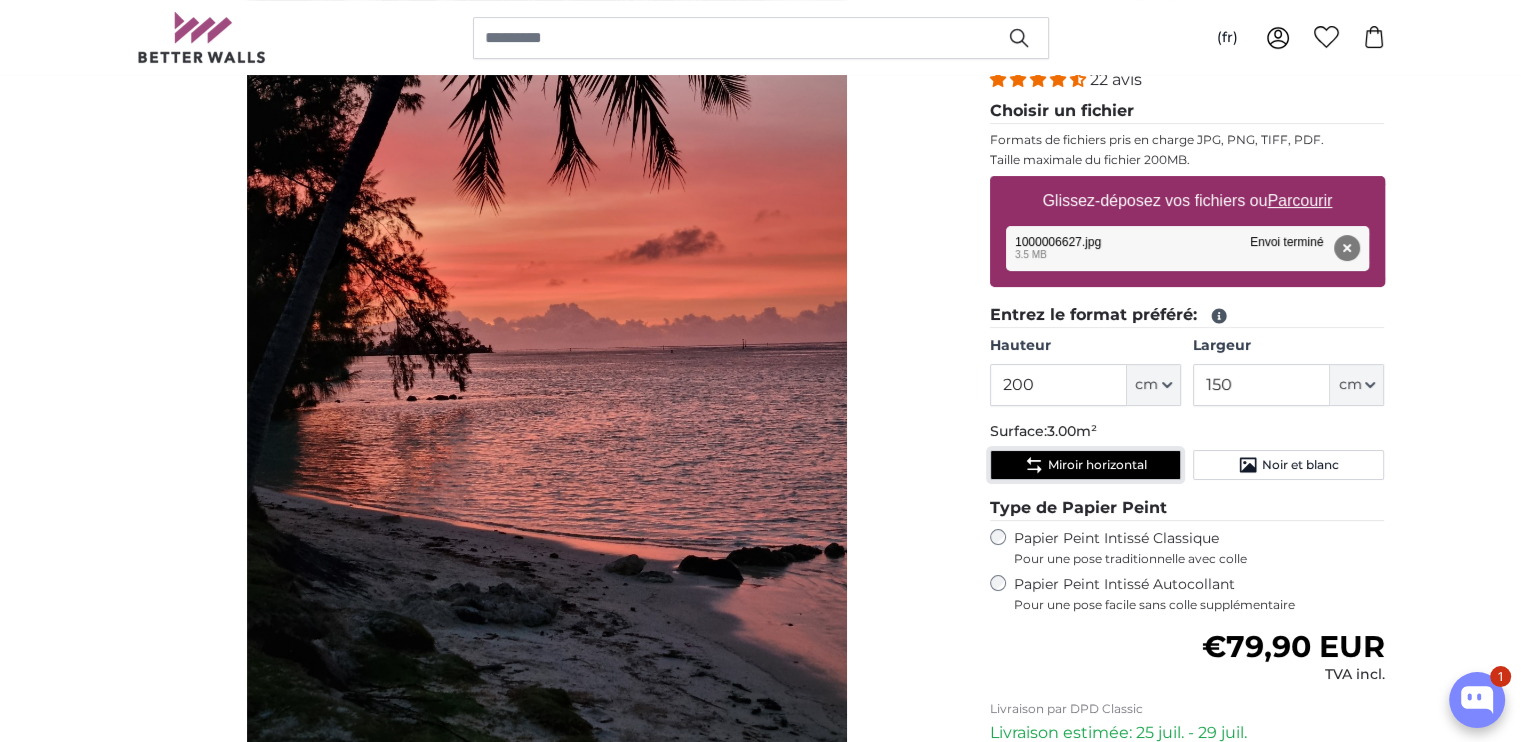 click on "Miroir horizontal" 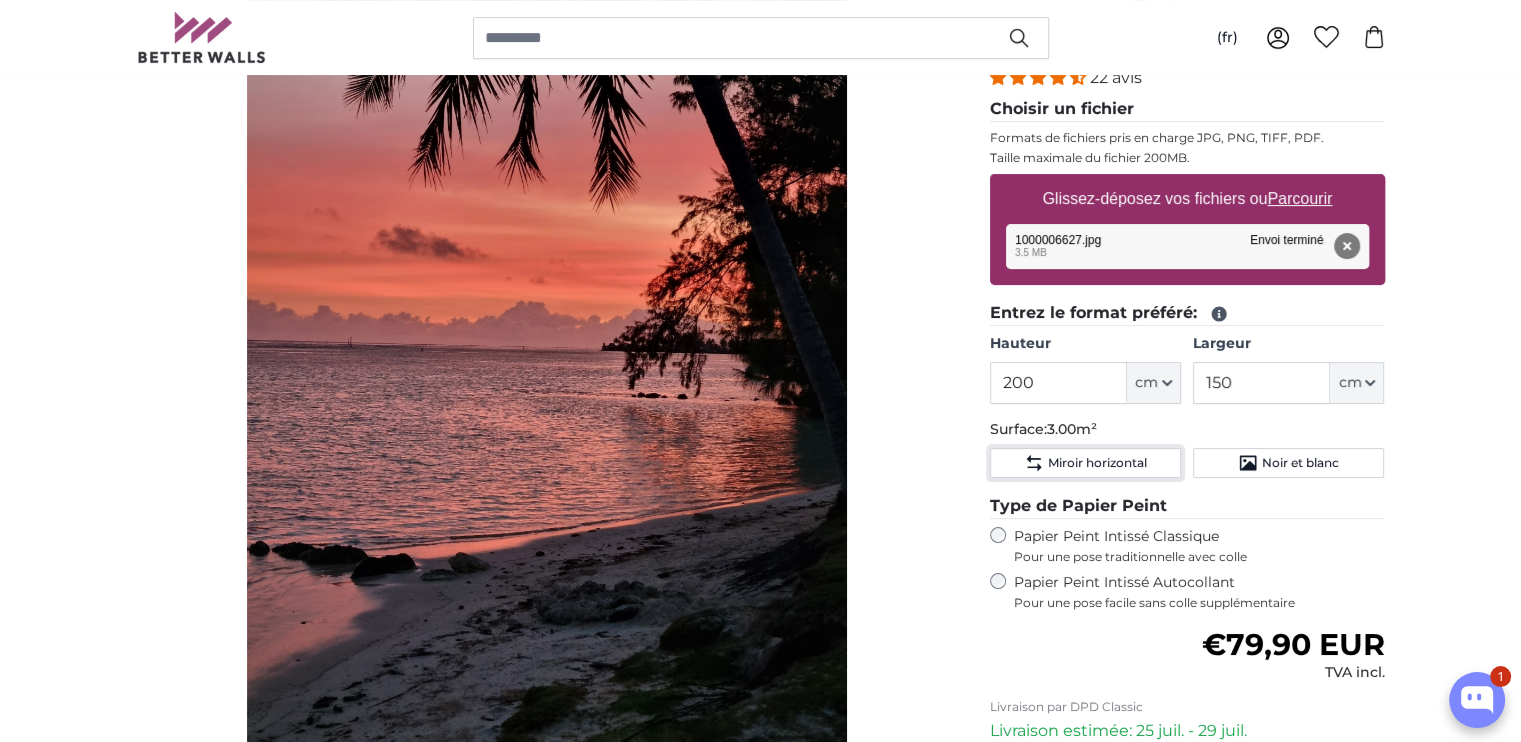 scroll, scrollTop: 300, scrollLeft: 0, axis: vertical 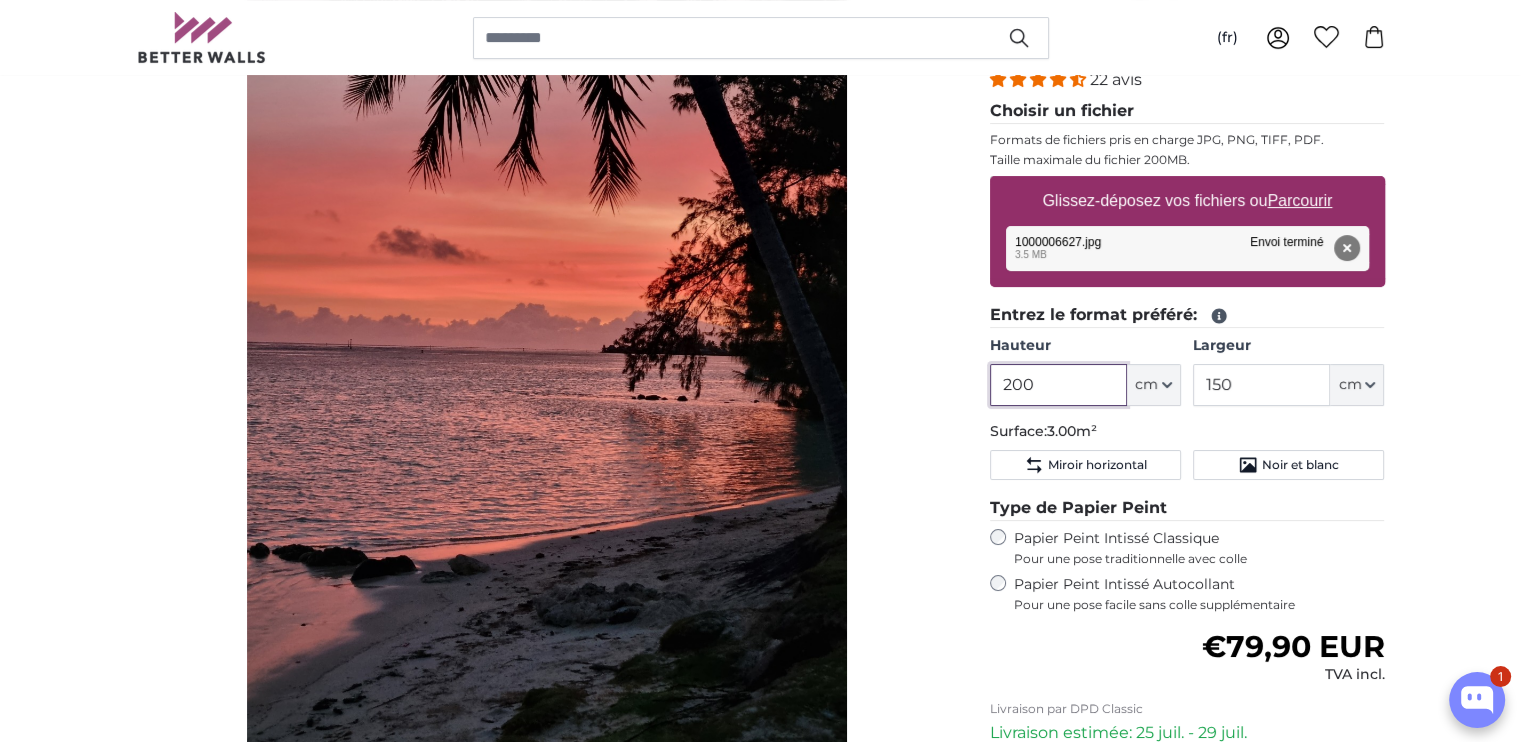 click on "200" at bounding box center [1058, 385] 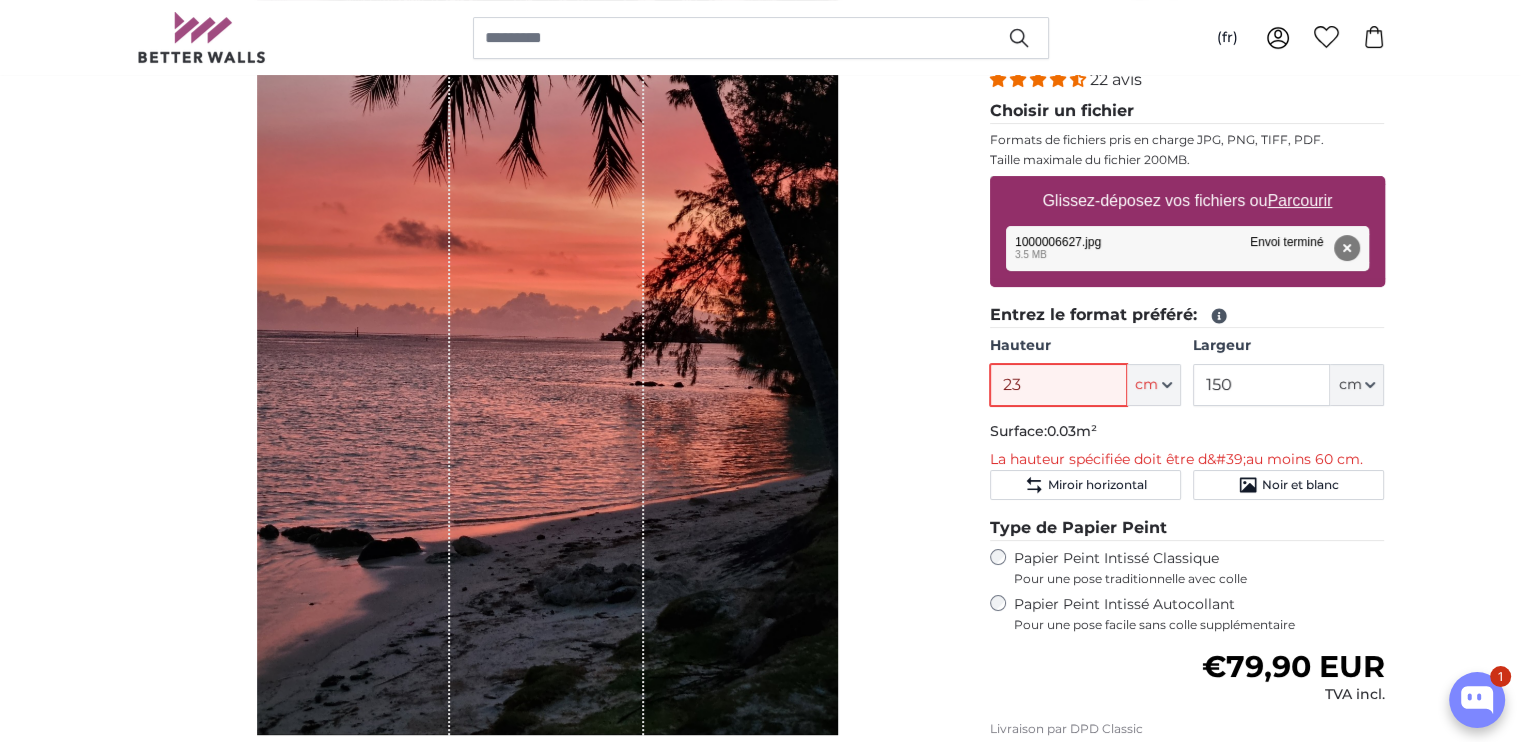 type on "230" 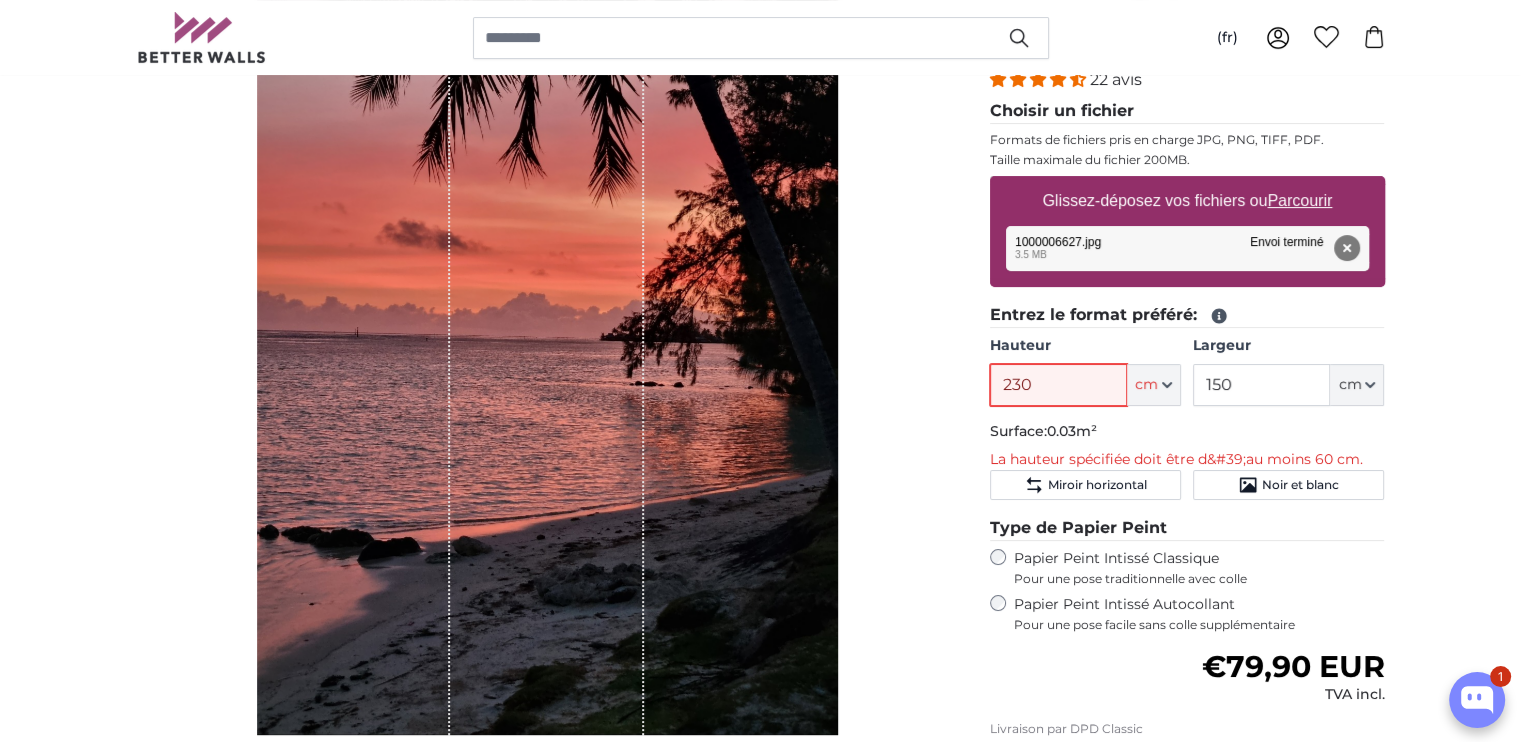 type 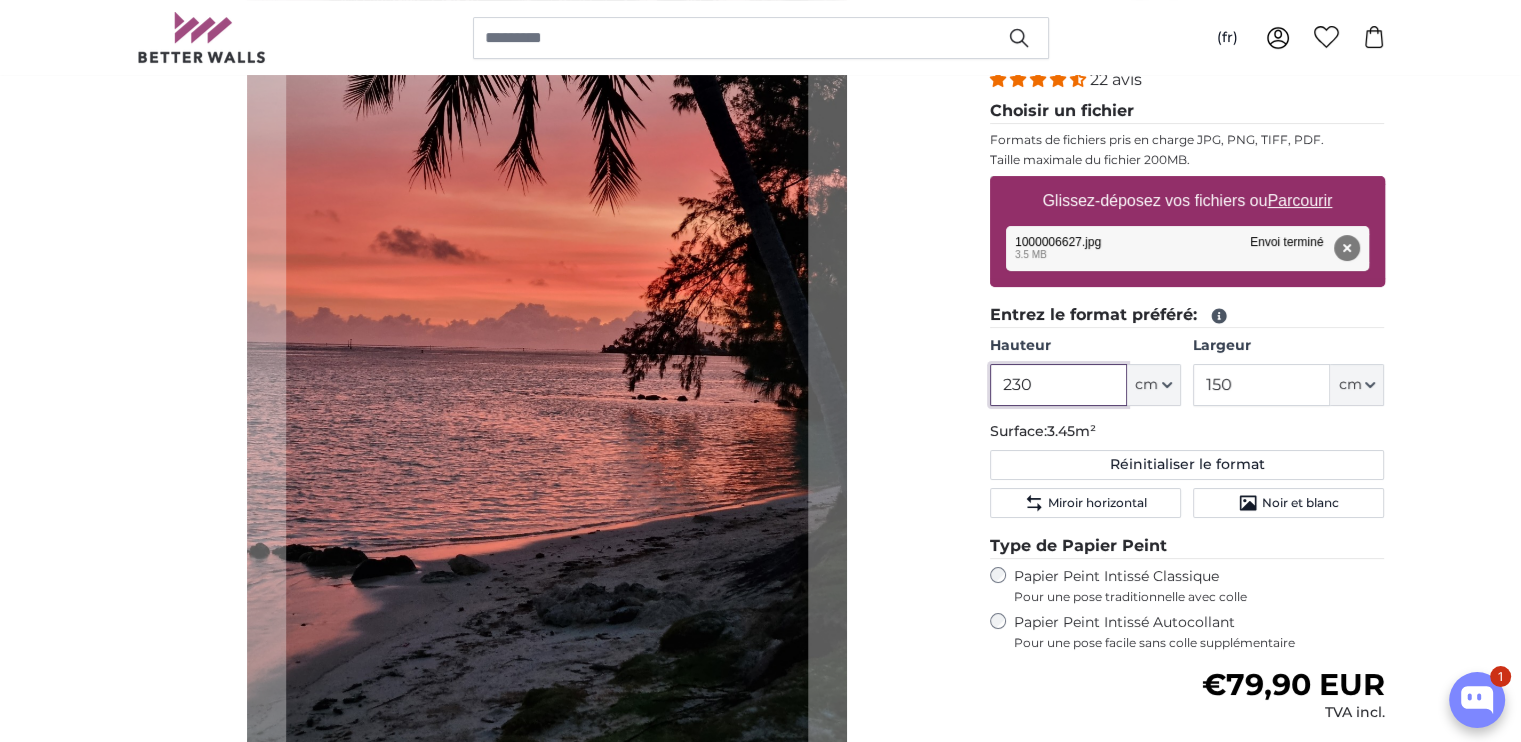 type on "230" 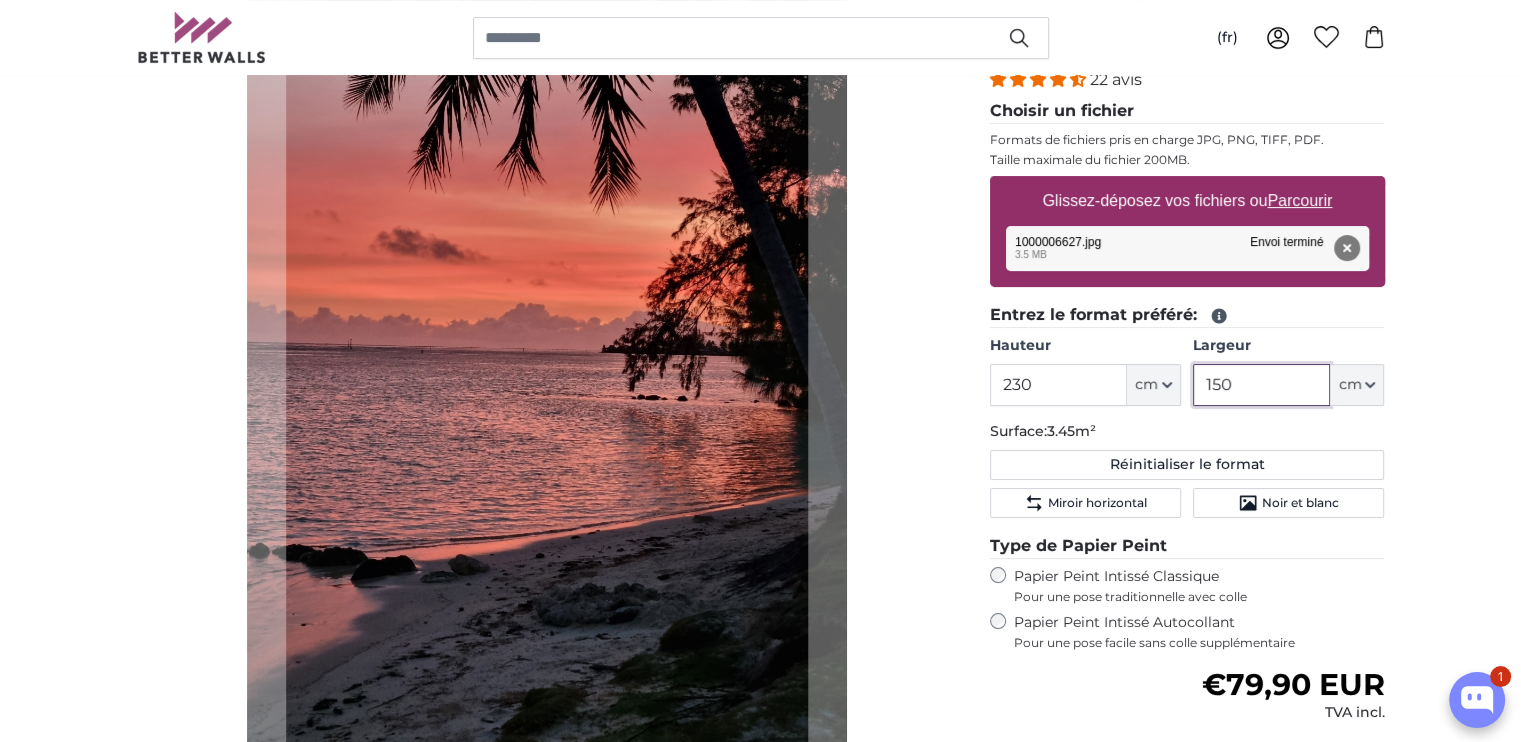 click on "150" at bounding box center [1261, 385] 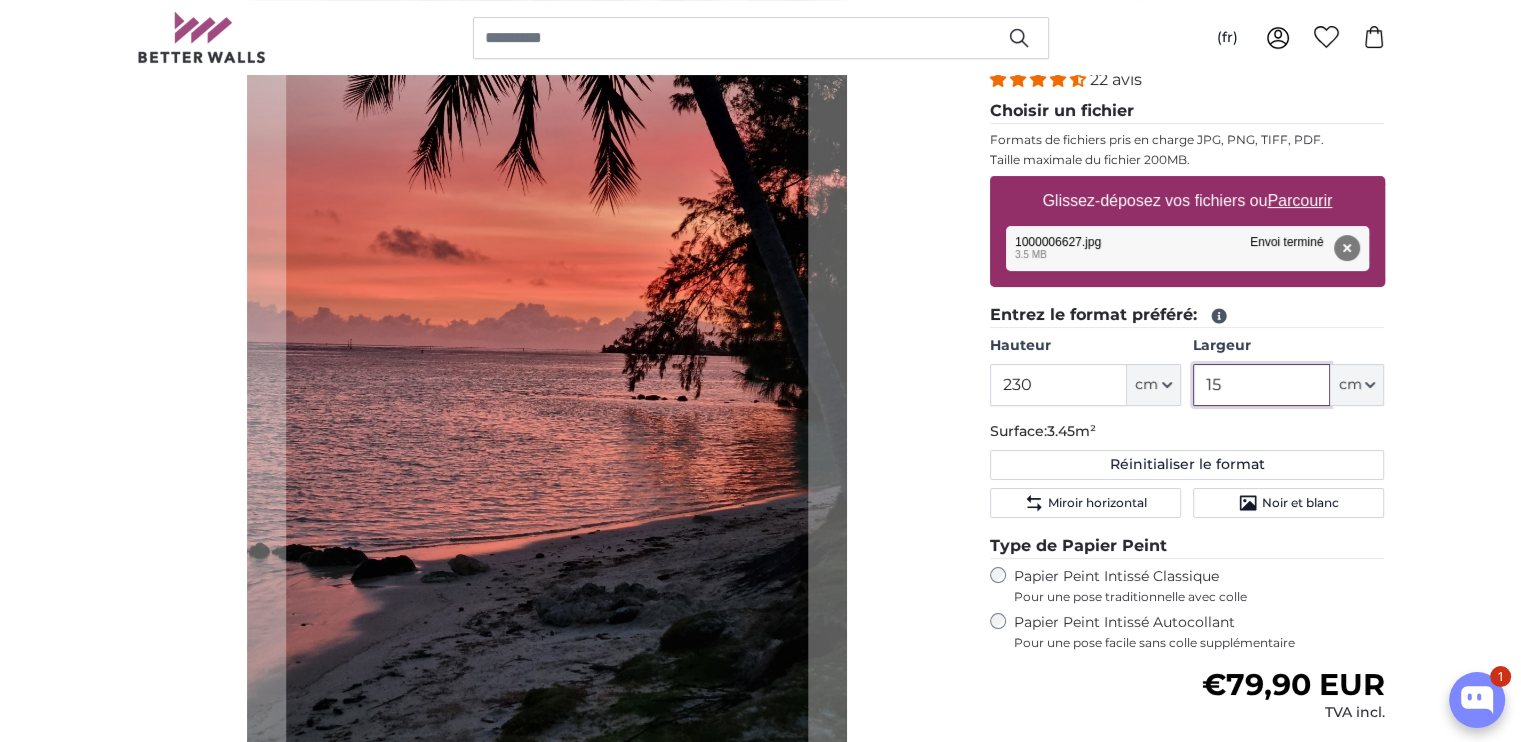 type on "1" 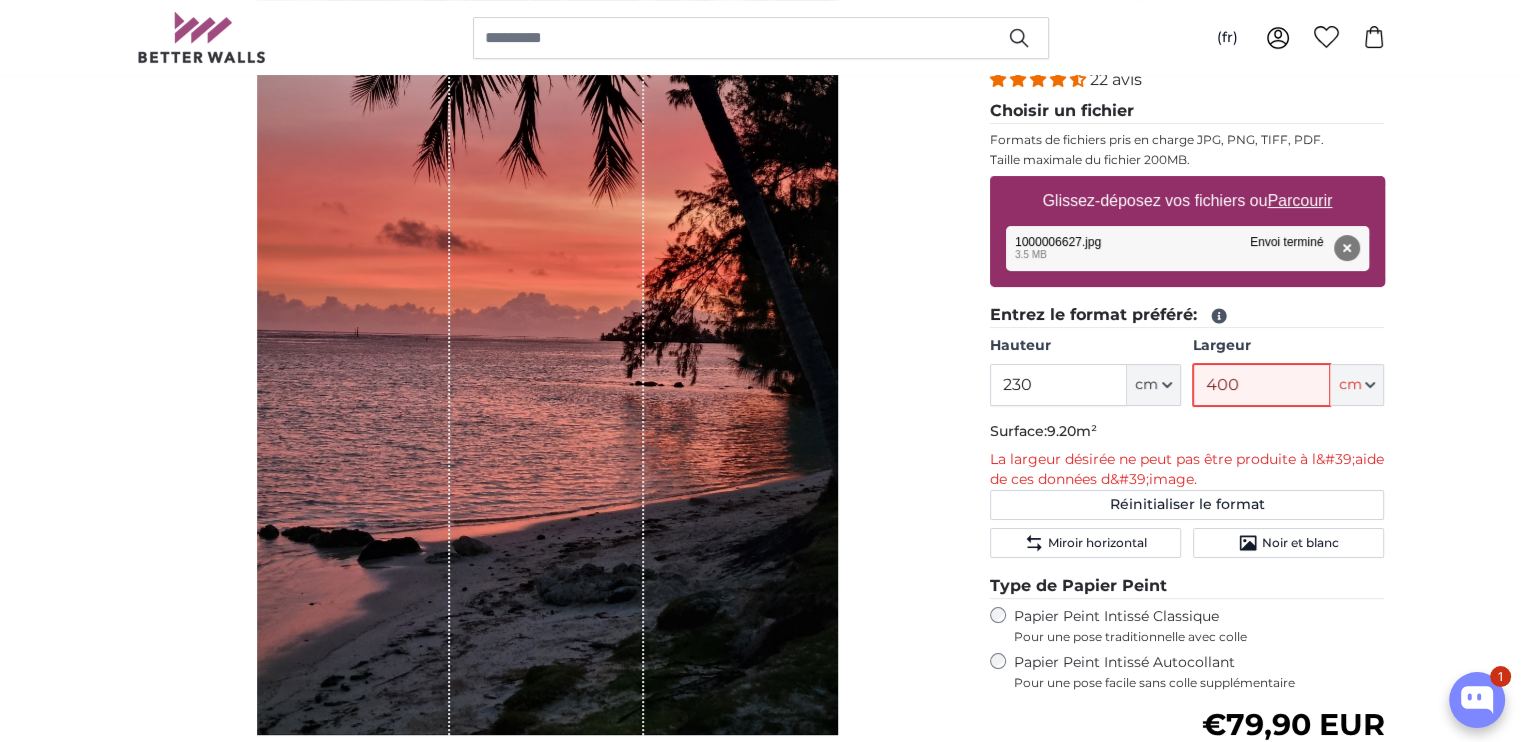 type on "400" 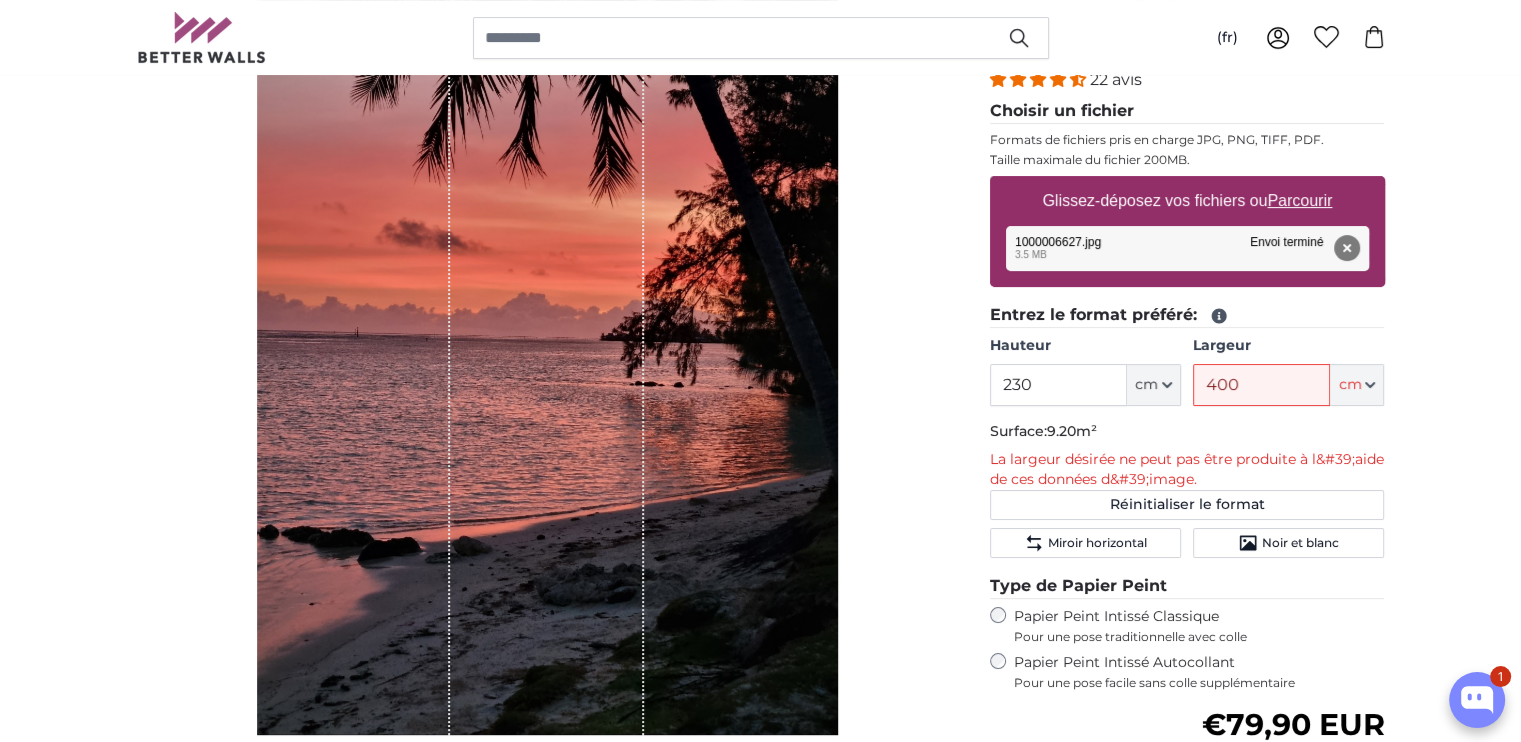 click on "Papiers peints photo personnalisé
Papiers peints photo personnalisé
Papiers peints photo personnalisé
Annuler
Recadrer l'image" at bounding box center [760, 2465] 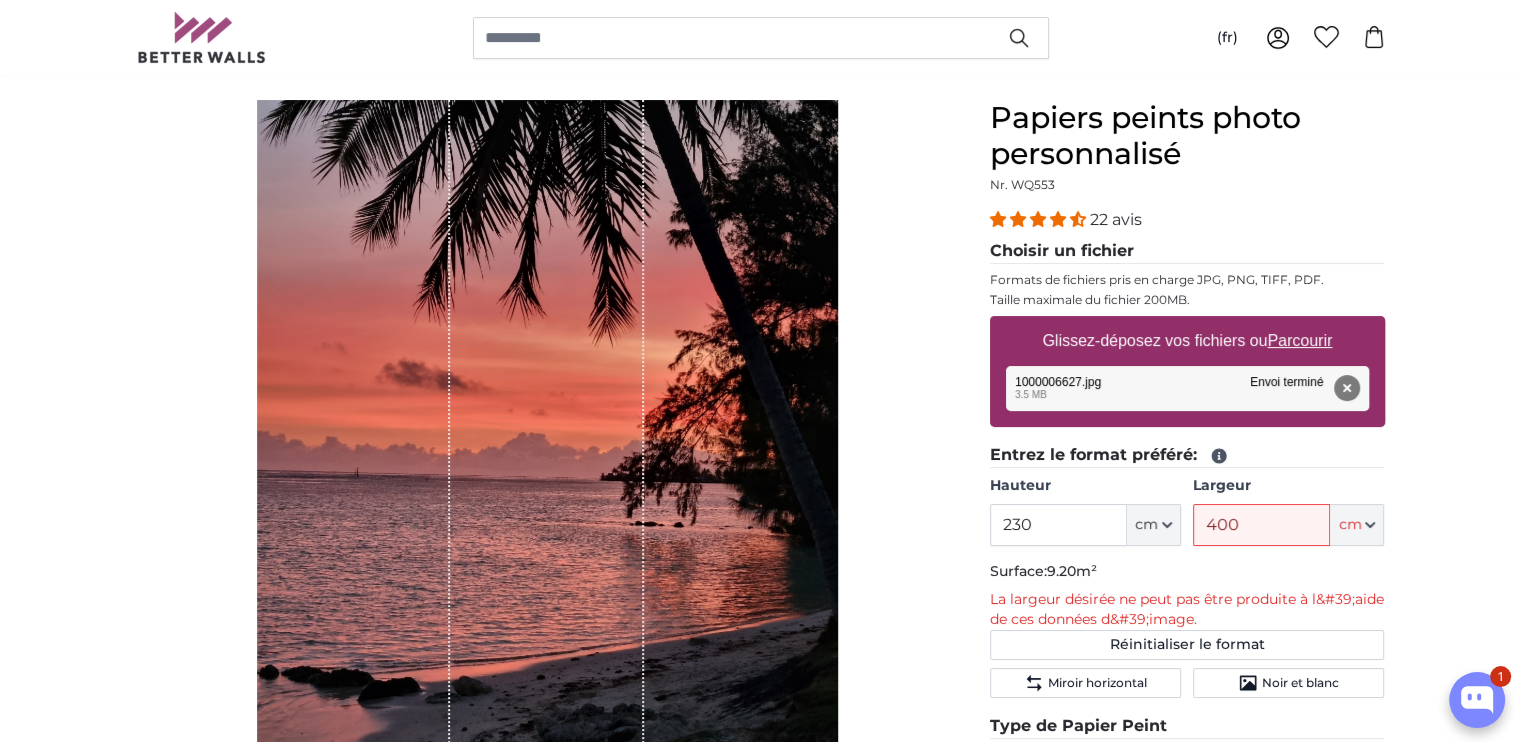 scroll, scrollTop: 100, scrollLeft: 0, axis: vertical 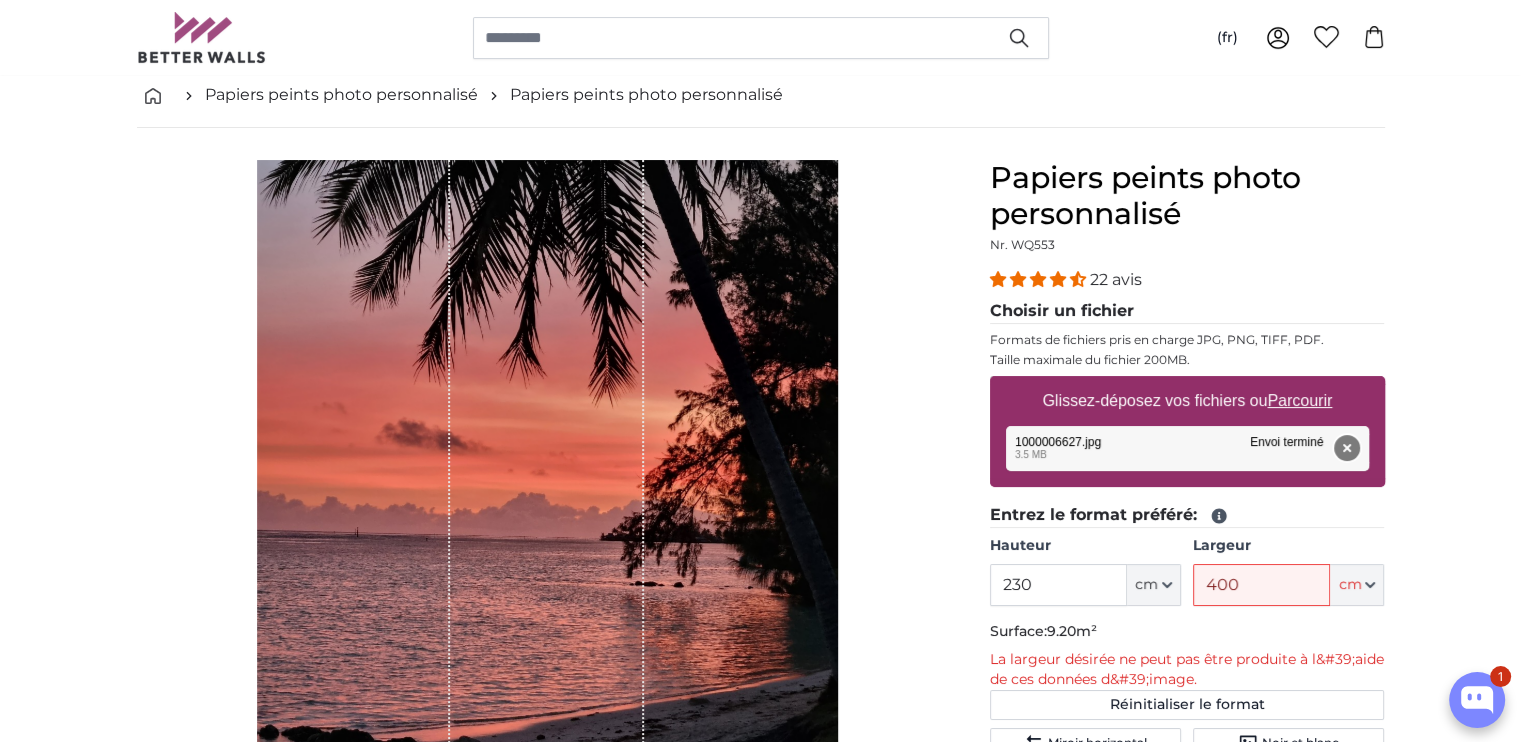 click on "Supprimer" at bounding box center (1346, 448) 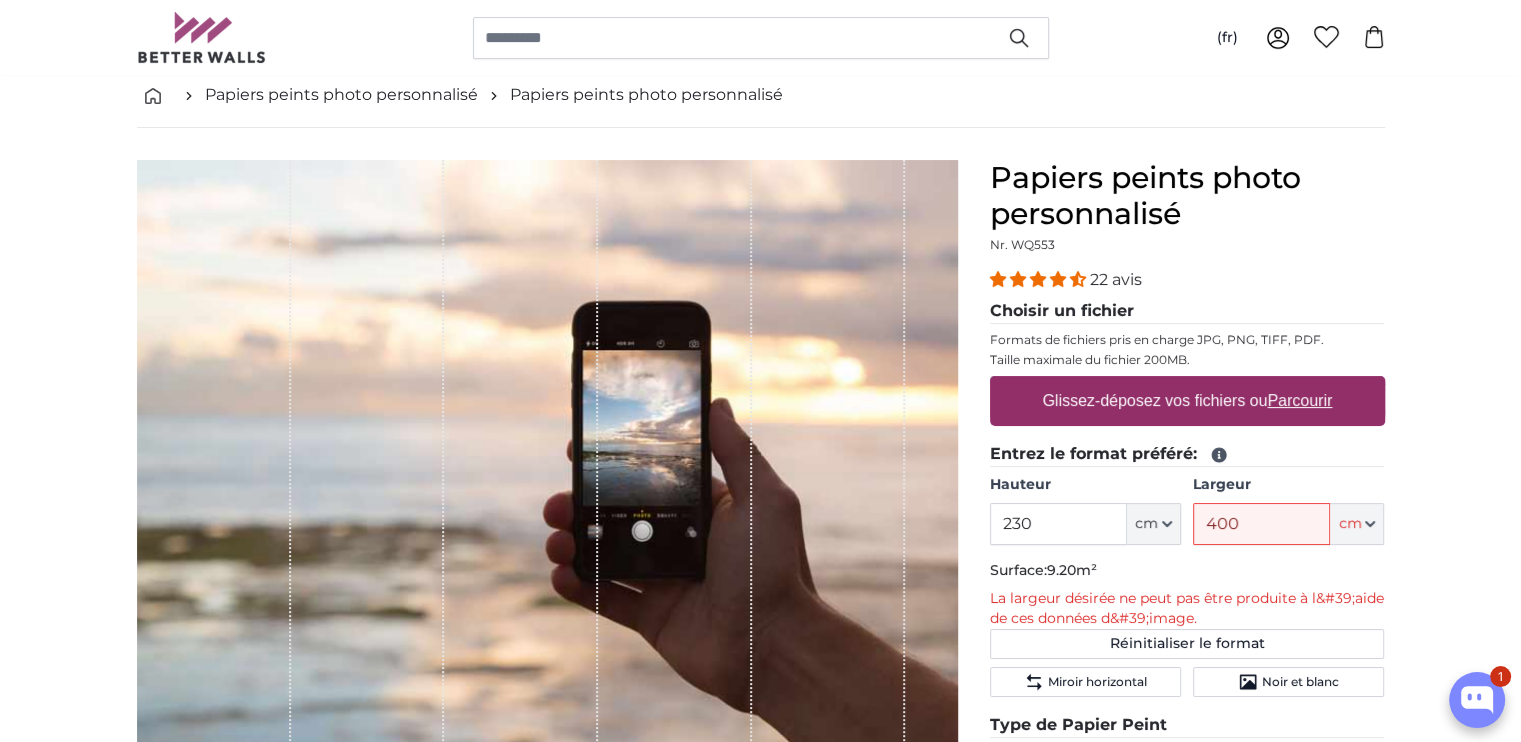 click on "Parcourir" at bounding box center [1299, 400] 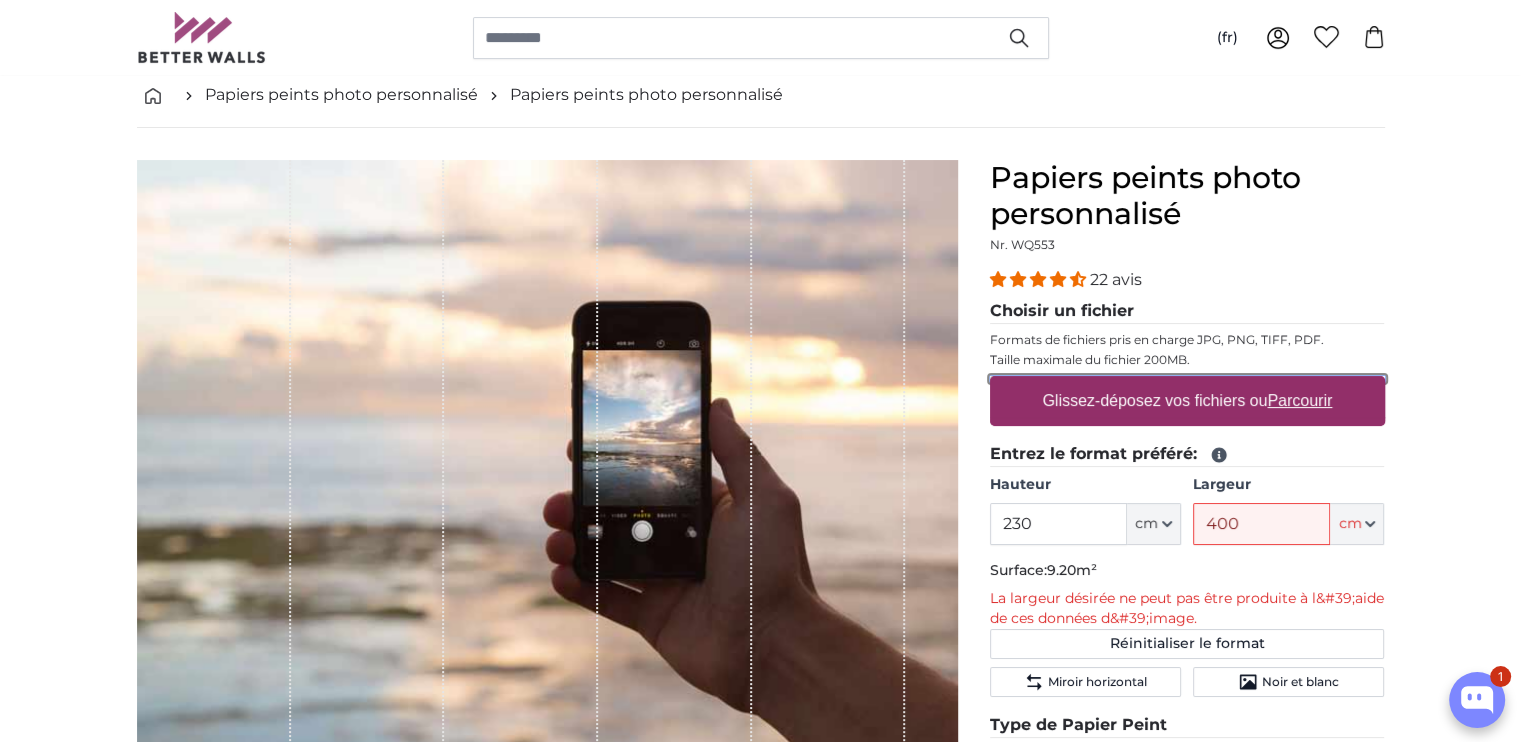 type on "**********" 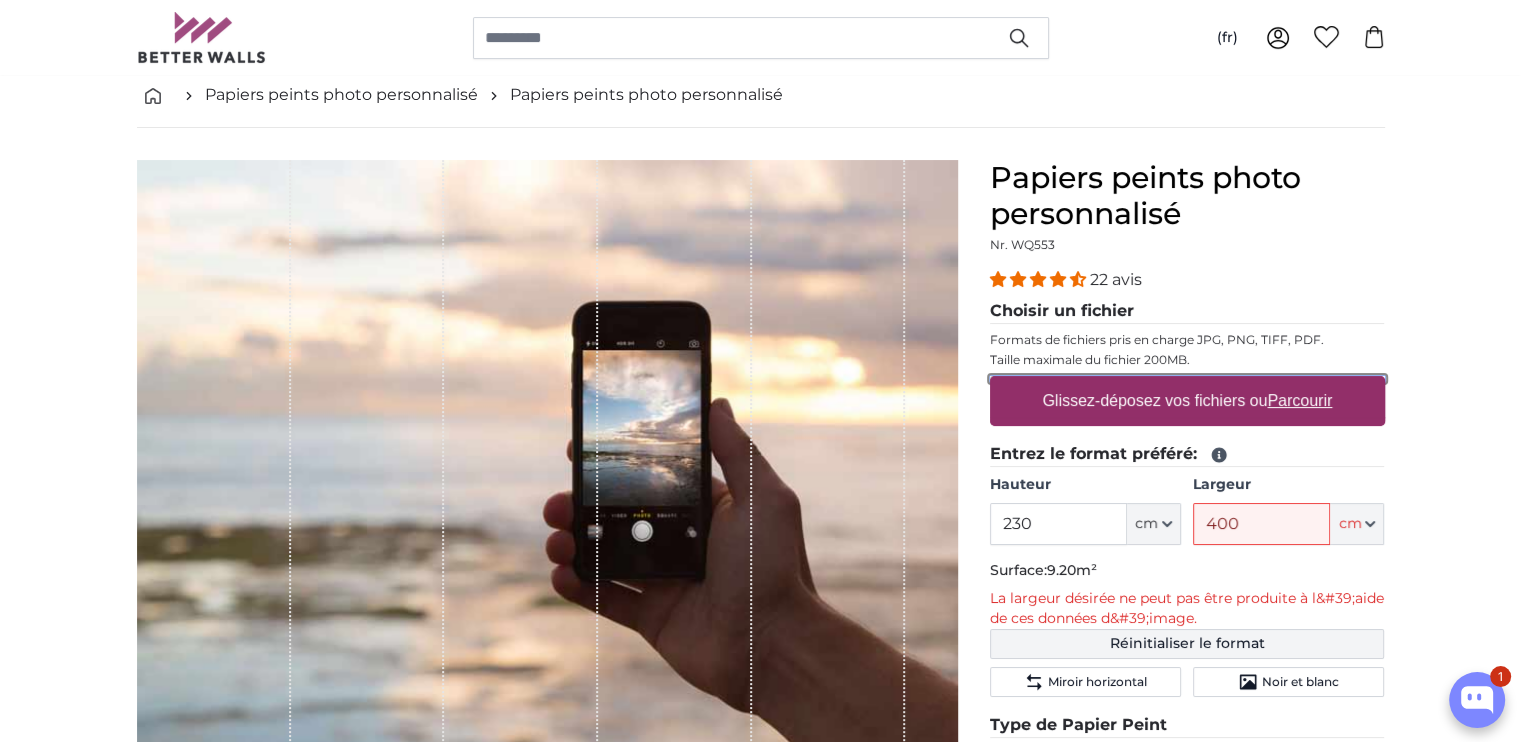 type 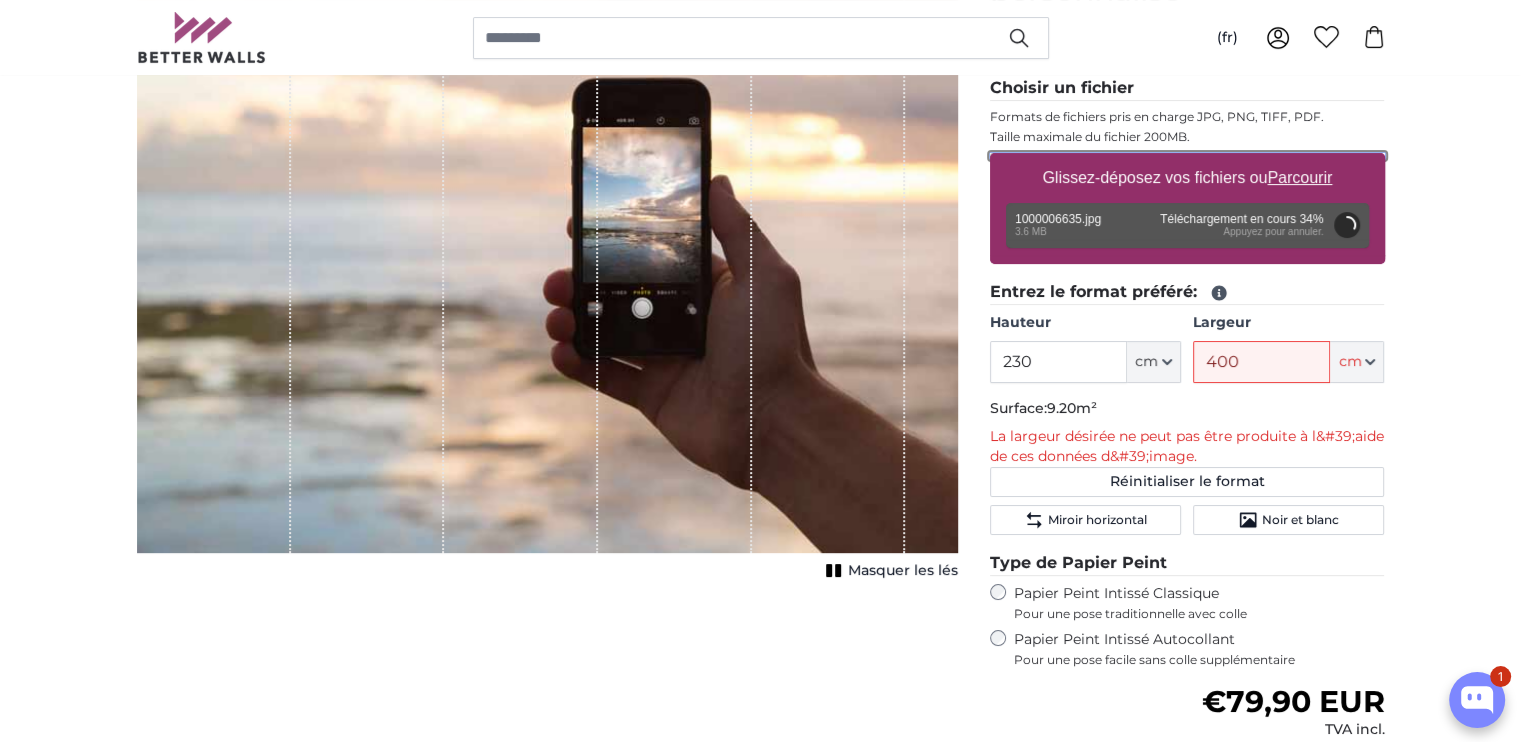 scroll, scrollTop: 200, scrollLeft: 0, axis: vertical 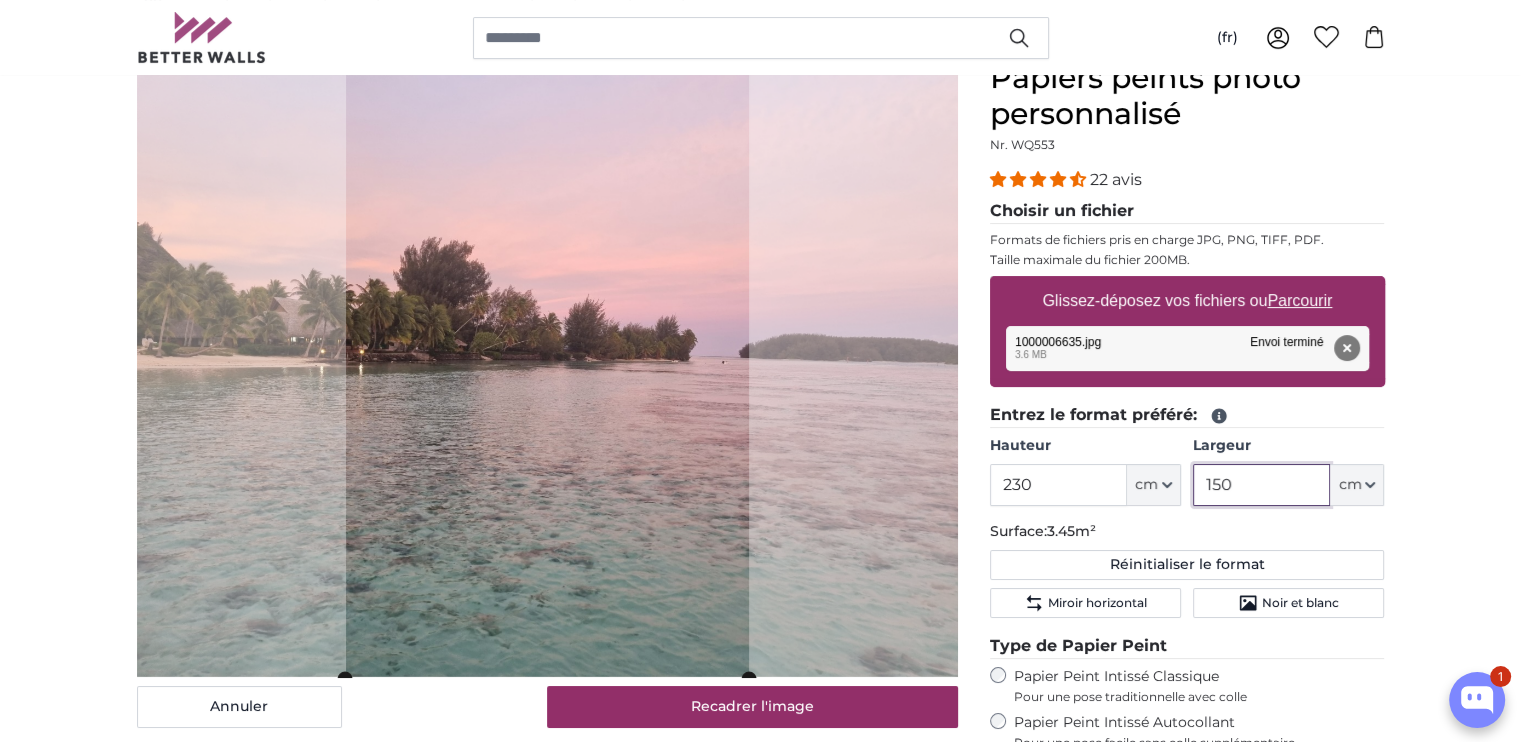 click on "150" at bounding box center [1261, 485] 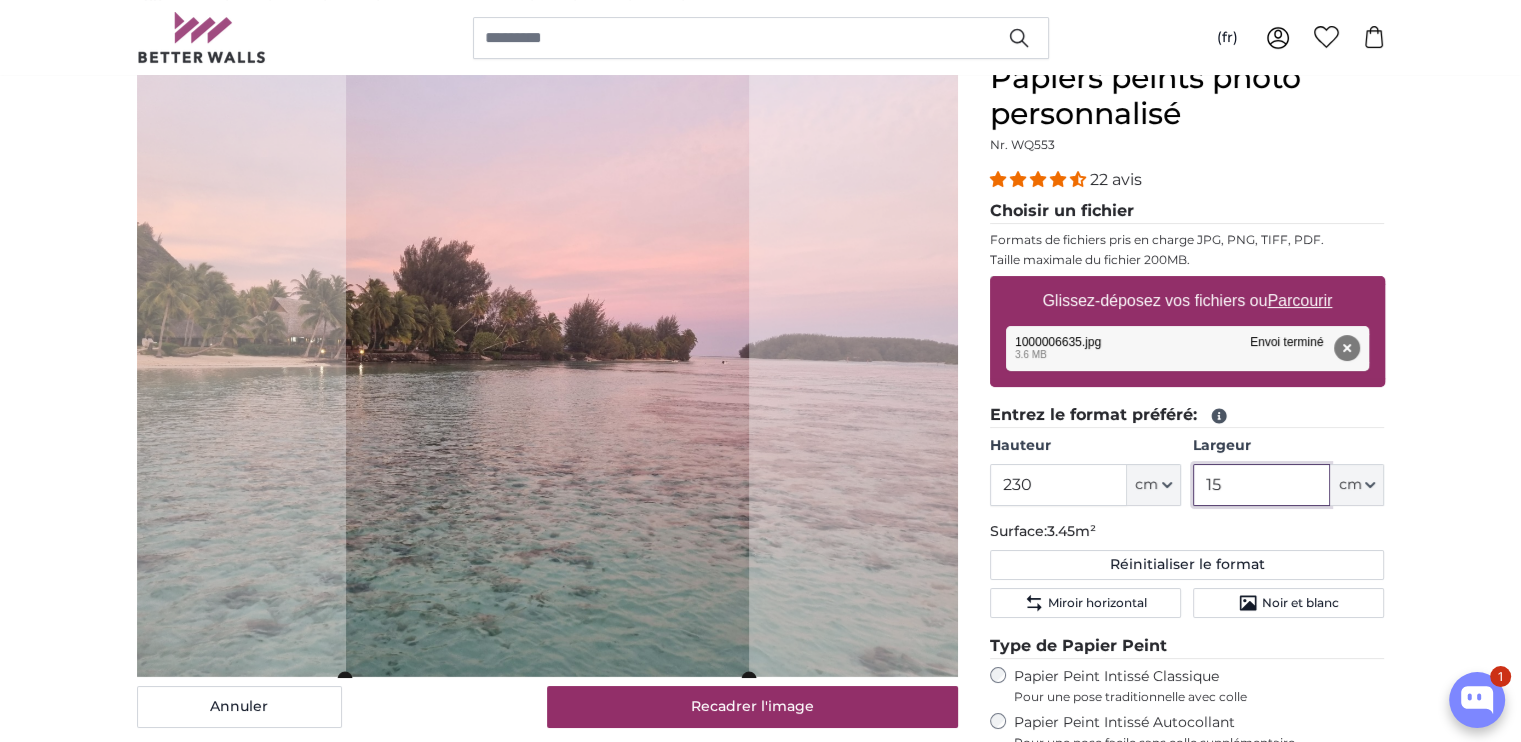 type on "1" 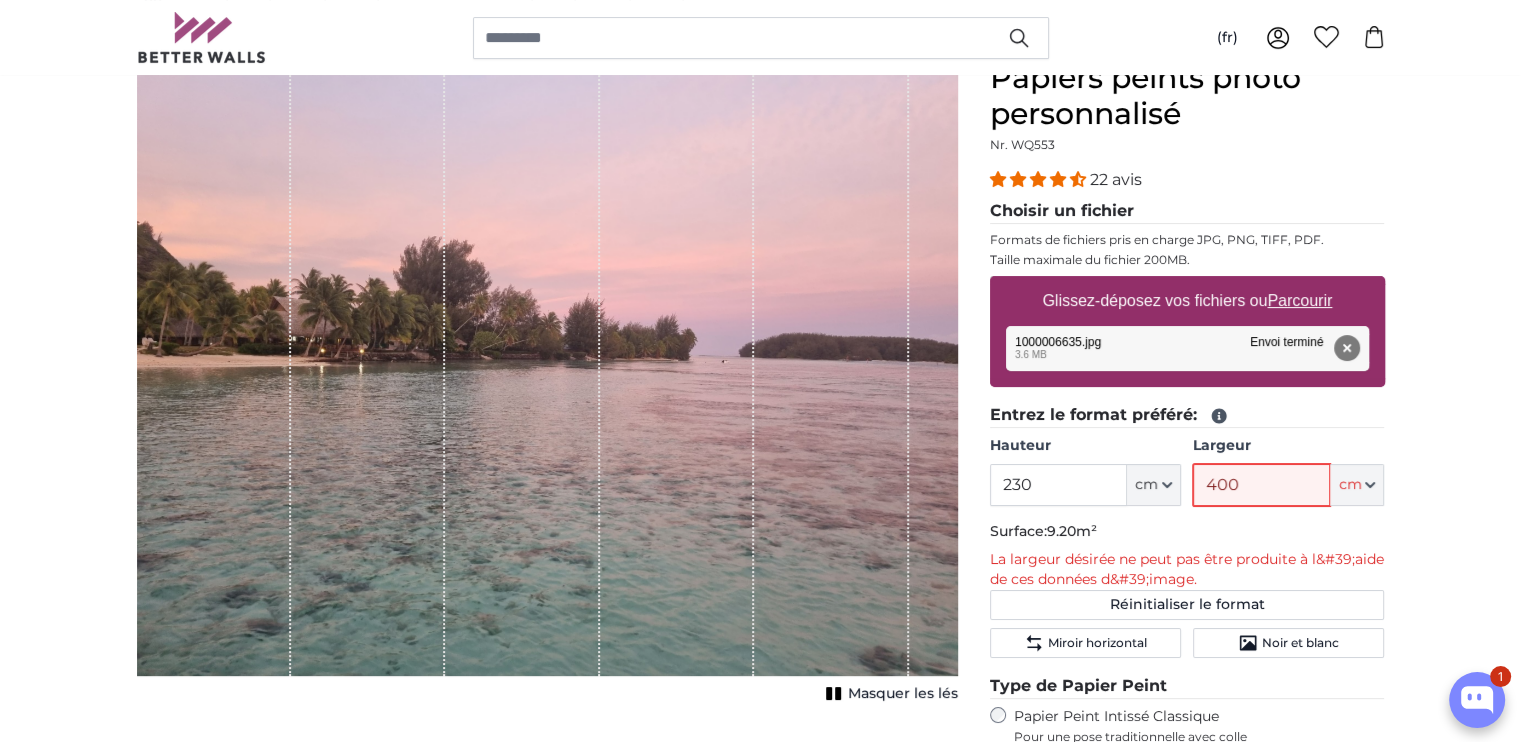 type on "400" 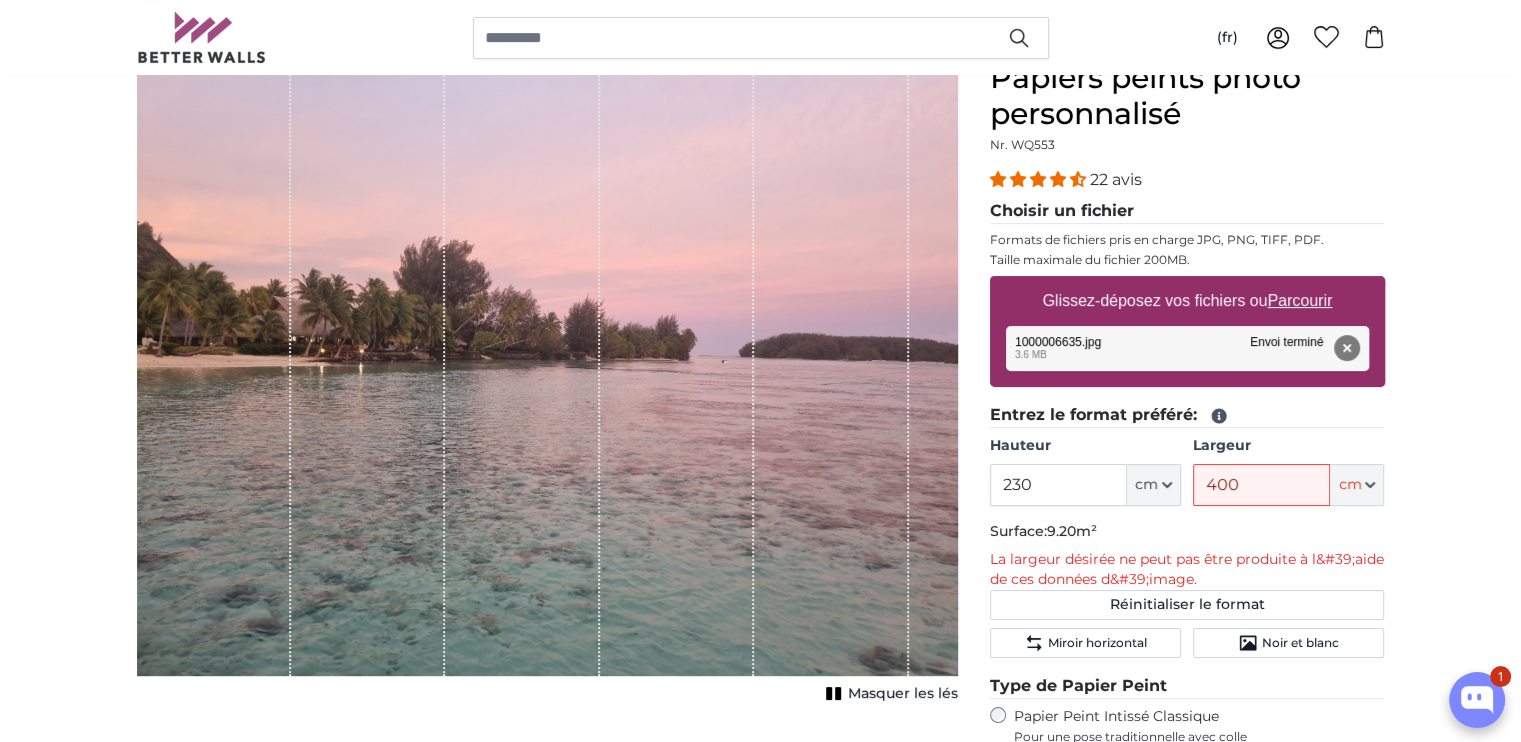 click on "Choisir un fichier
Formats de fichiers pris en charge JPG, PNG, TIFF, PDF.
Taille maximale du fichier 200MB.
Glissez-déposez vos fichiers ou  Parcourir 1000006635.jpg Supprimer Réessayer Supprimer Télécharger Annuler Réessayer Supprimer 1000006635.jpg edit 3.6 MB Envoi terminé appuyez pour annuler 1000006635.jpg Envoi terminé" at bounding box center [1187, 301] 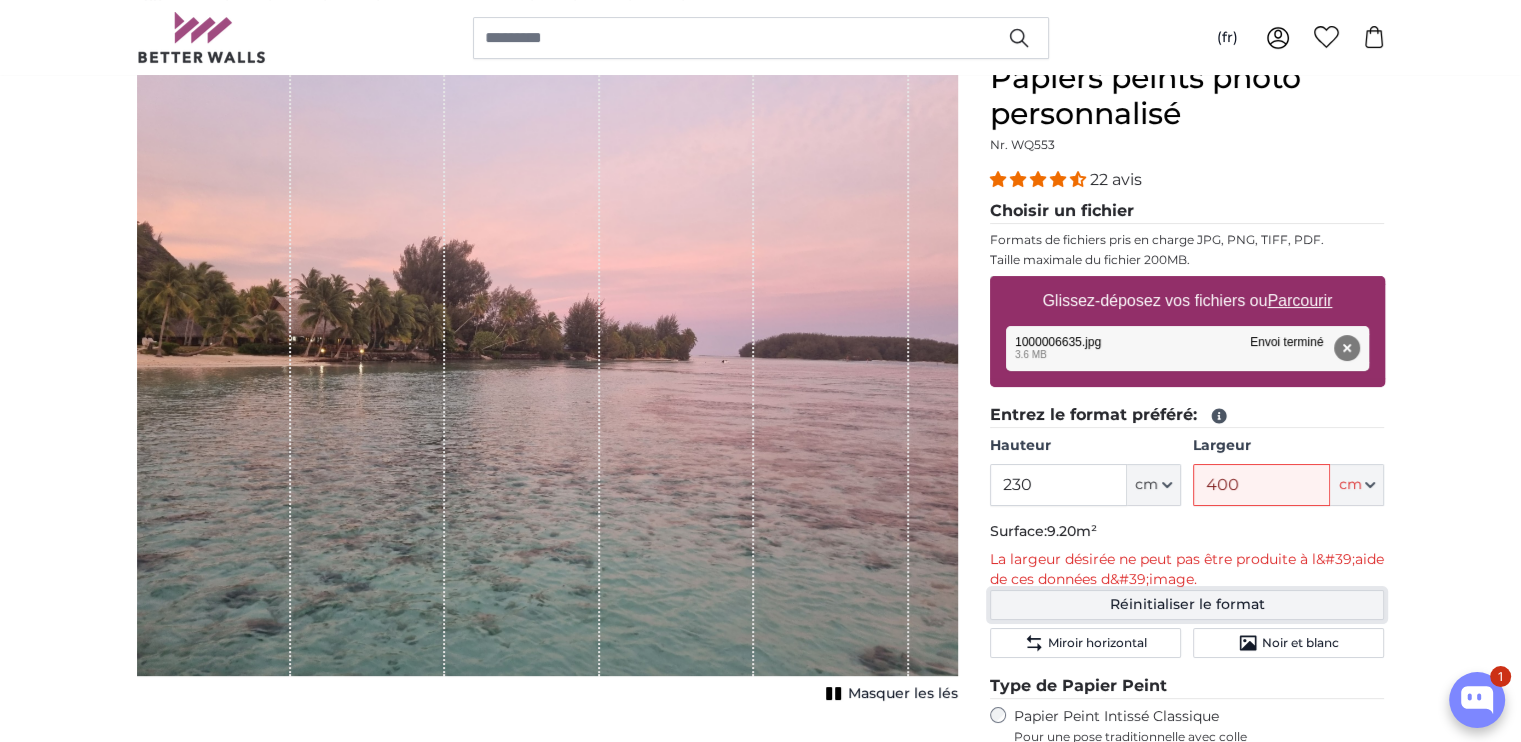 click on "Réinitialiser le format" 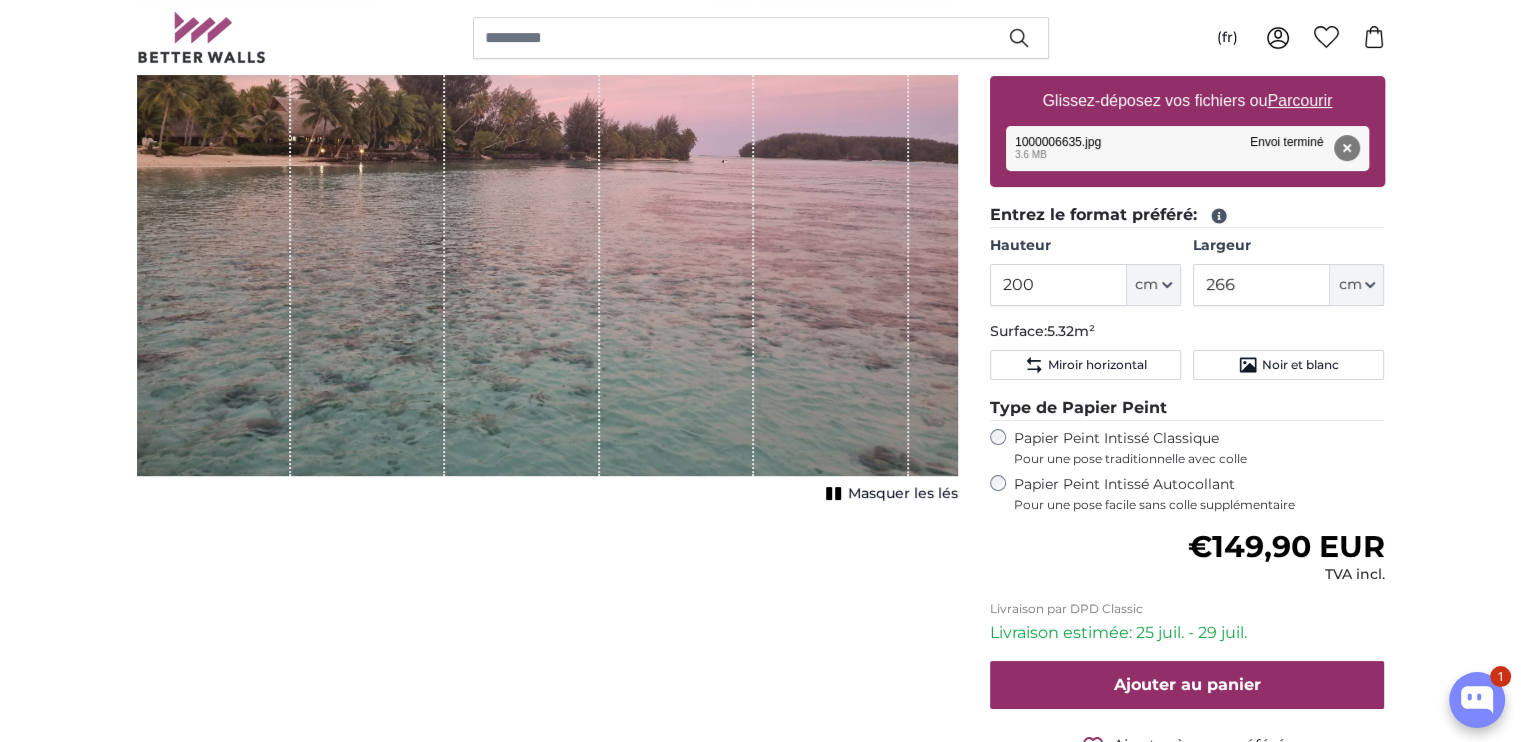 scroll, scrollTop: 200, scrollLeft: 0, axis: vertical 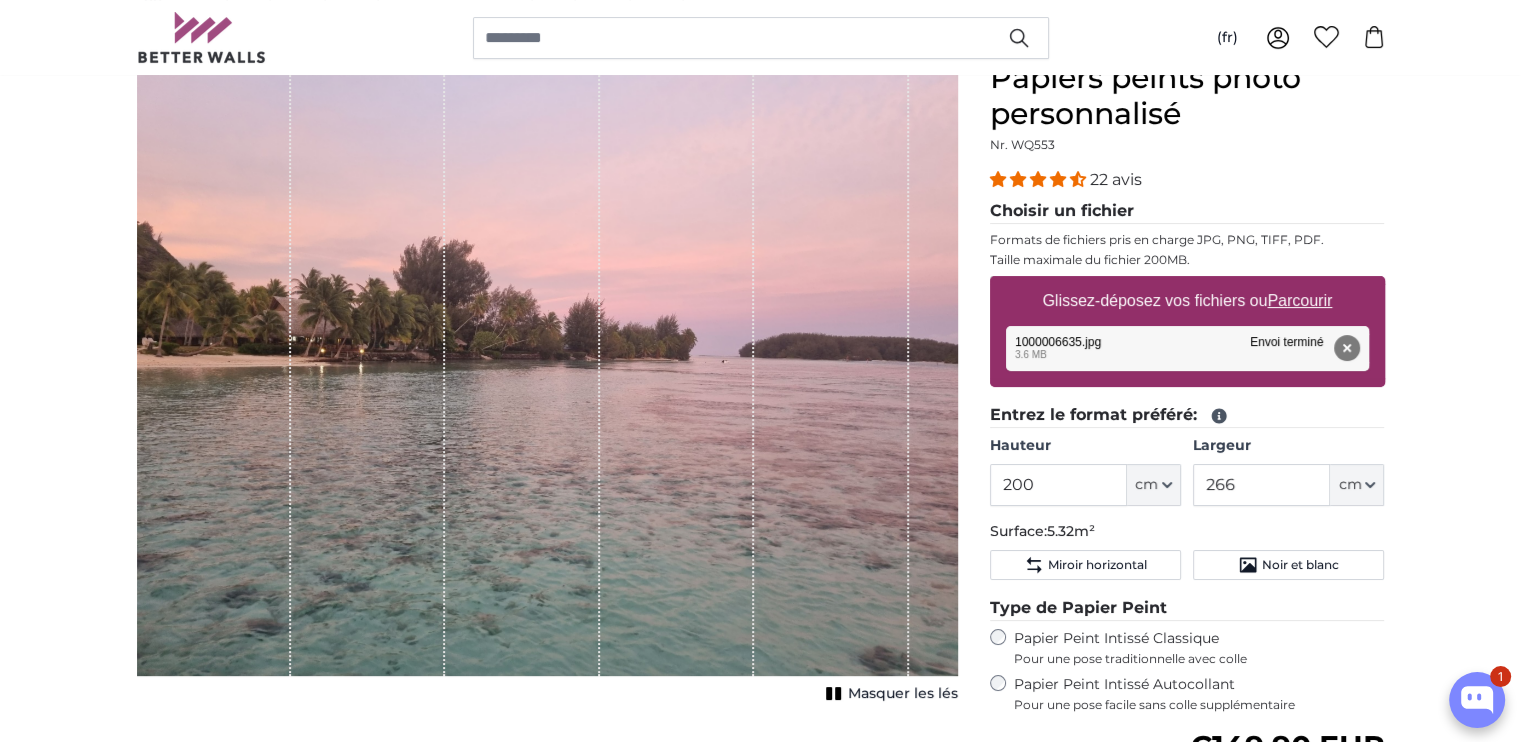 click on "Papier Peint Intissé Classique
Pour une pose traditionnelle avec colle" at bounding box center (1199, 648) 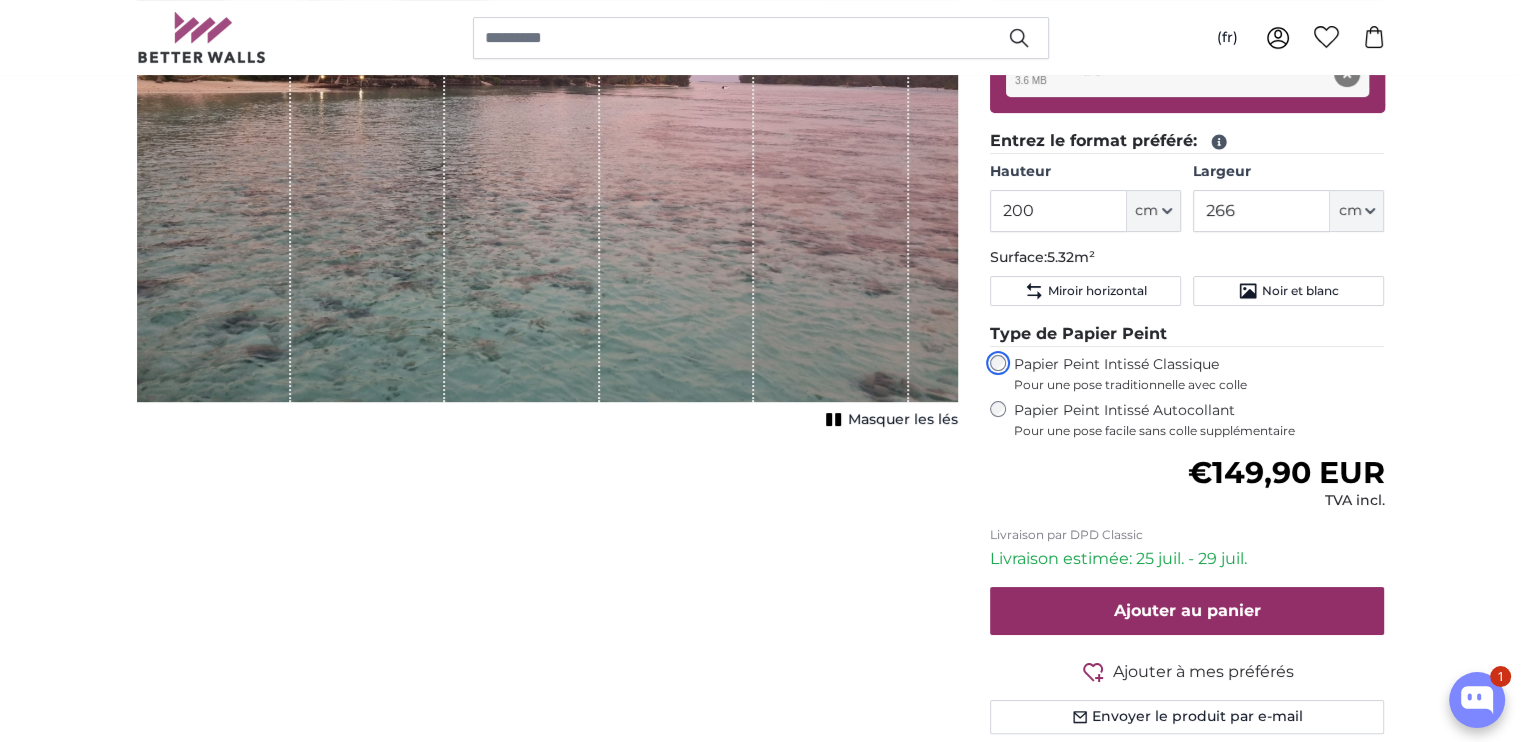 scroll, scrollTop: 400, scrollLeft: 0, axis: vertical 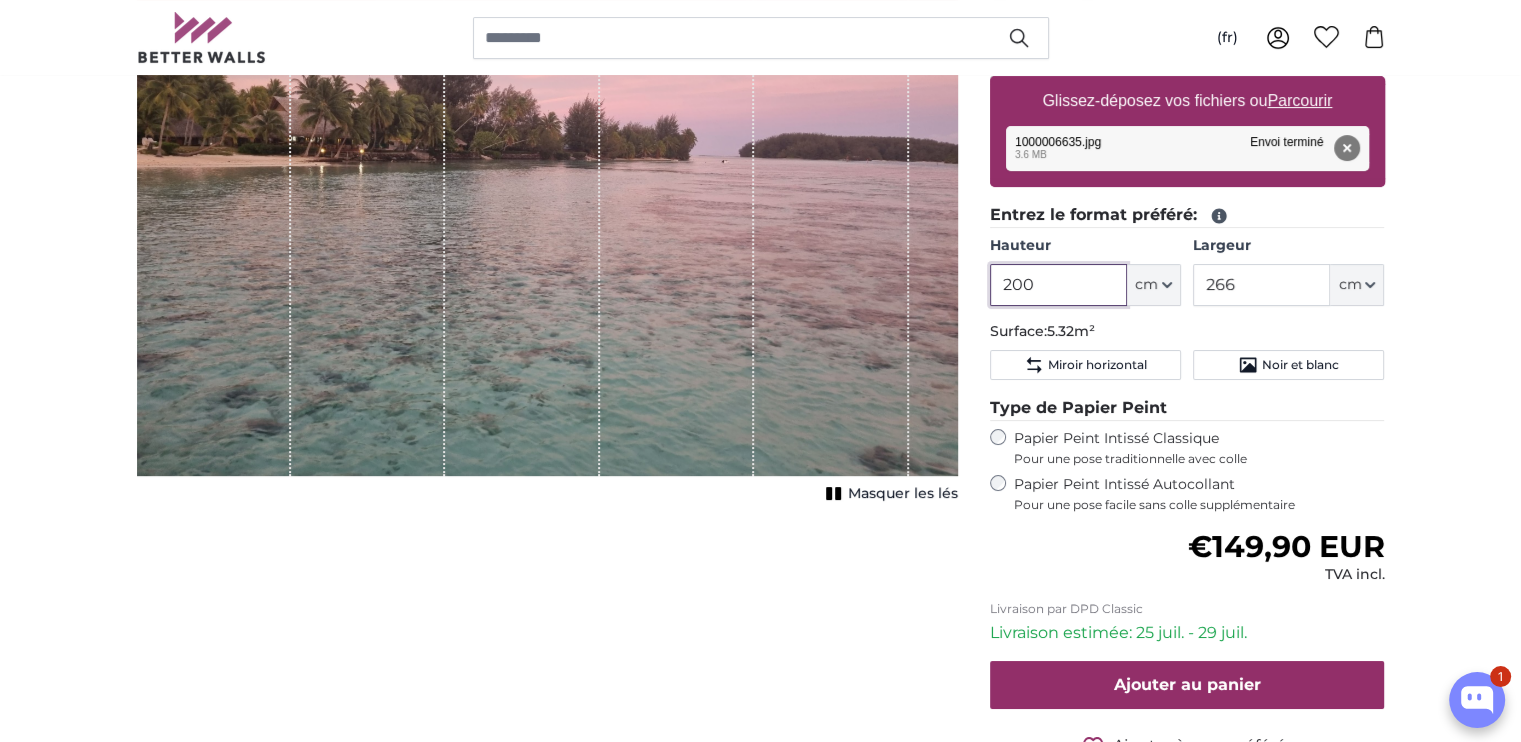 click on "200" at bounding box center (1058, 285) 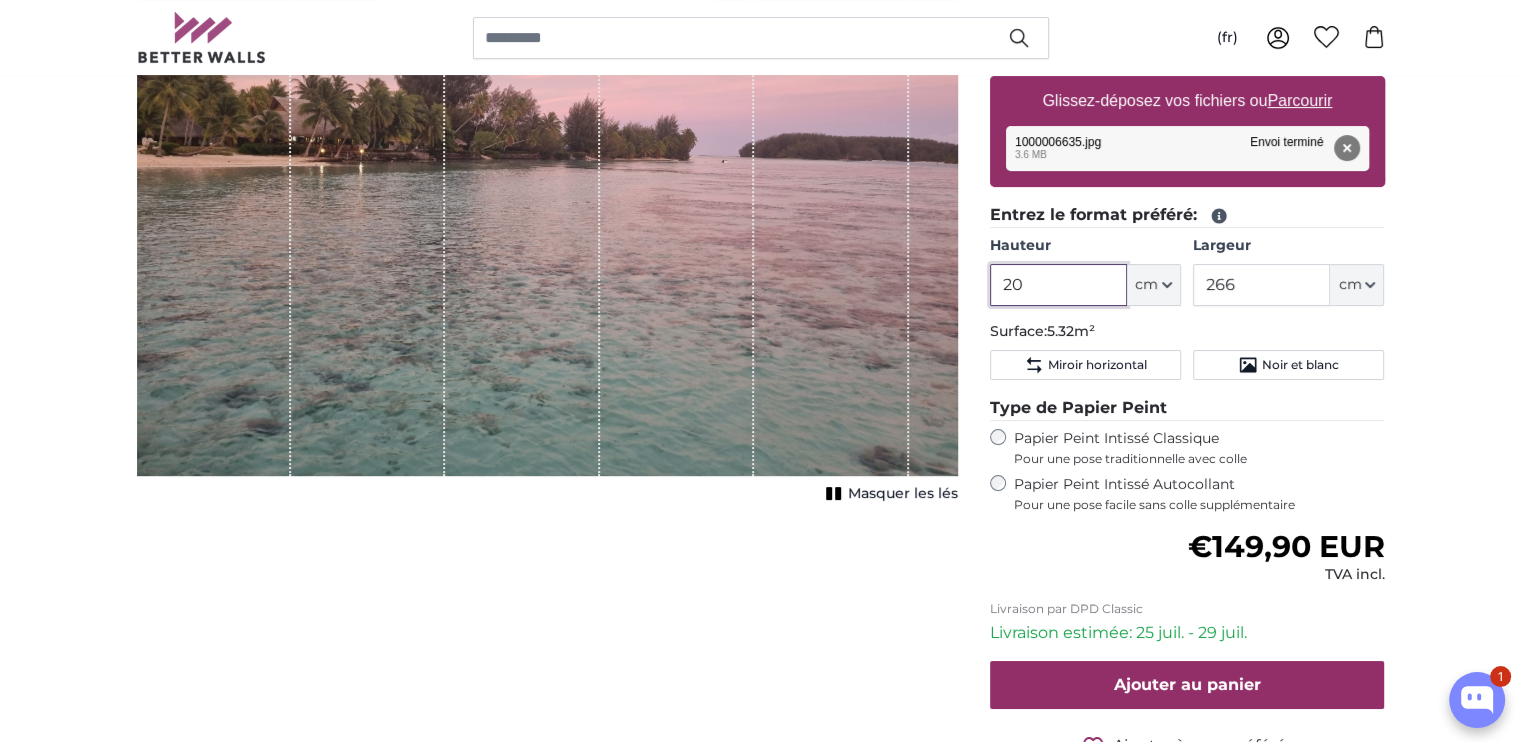 type on "2" 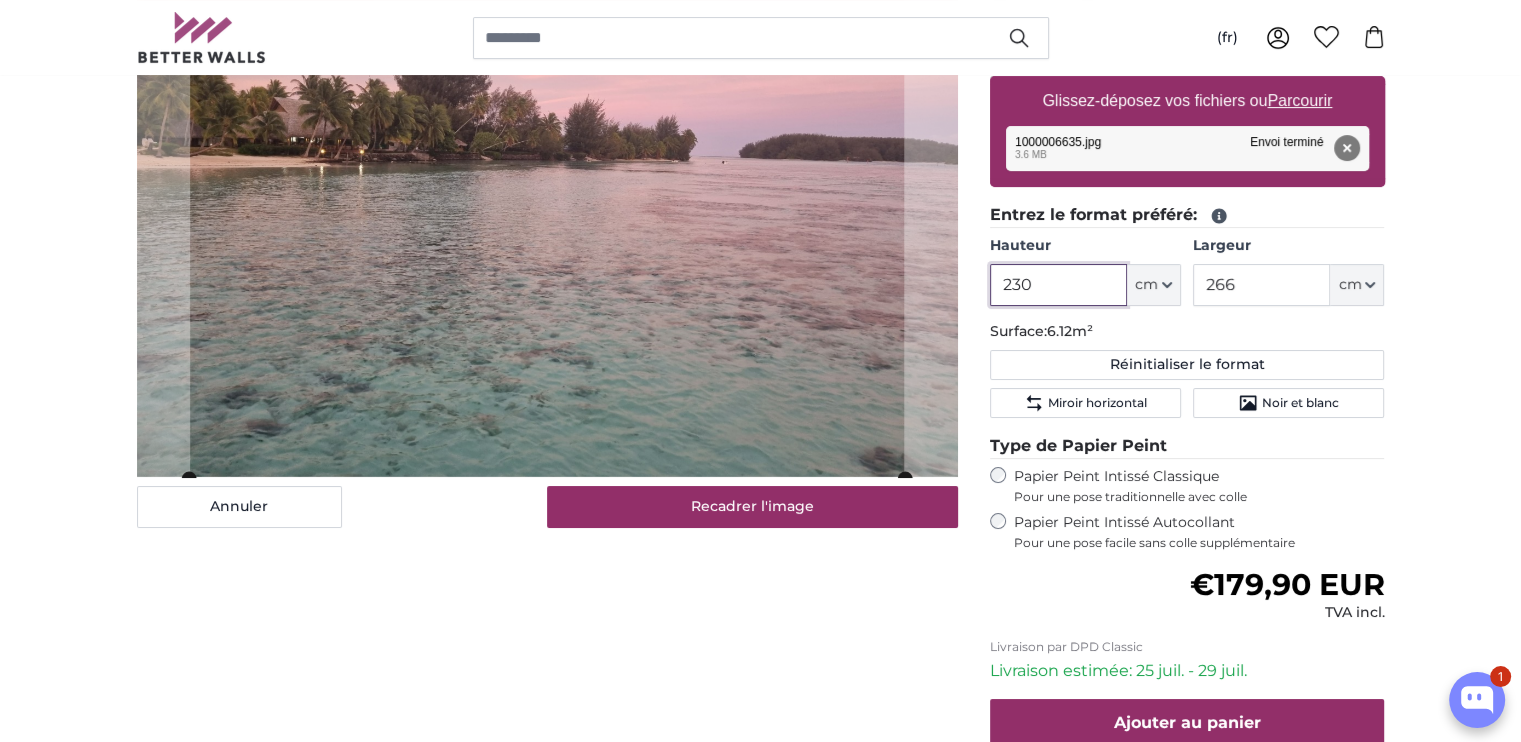 type on "230" 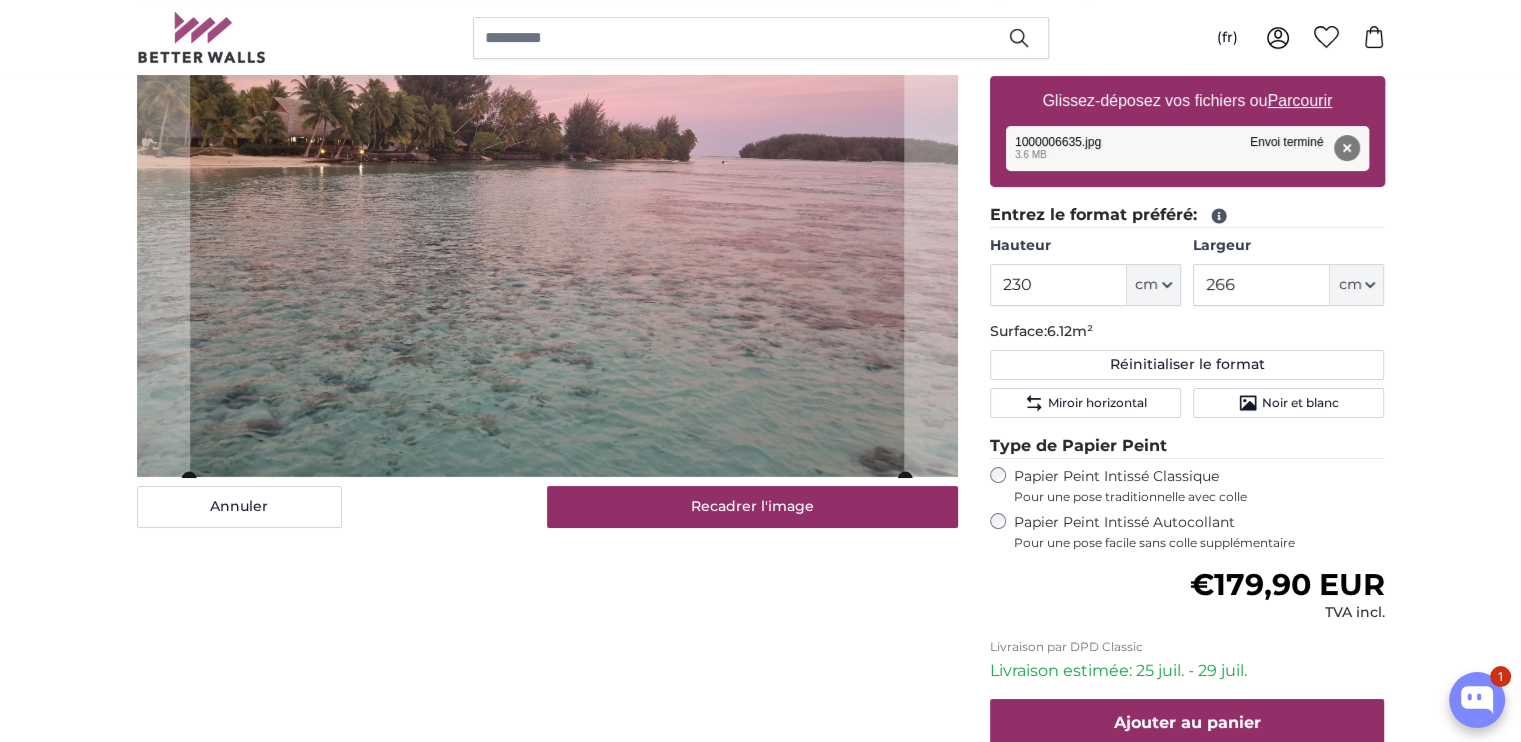 click on "Papiers peints photo personnalisé
Papiers peints photo personnalisé
Papiers peints photo personnalisé
Annuler
Recadrer l'image" at bounding box center [760, 2345] 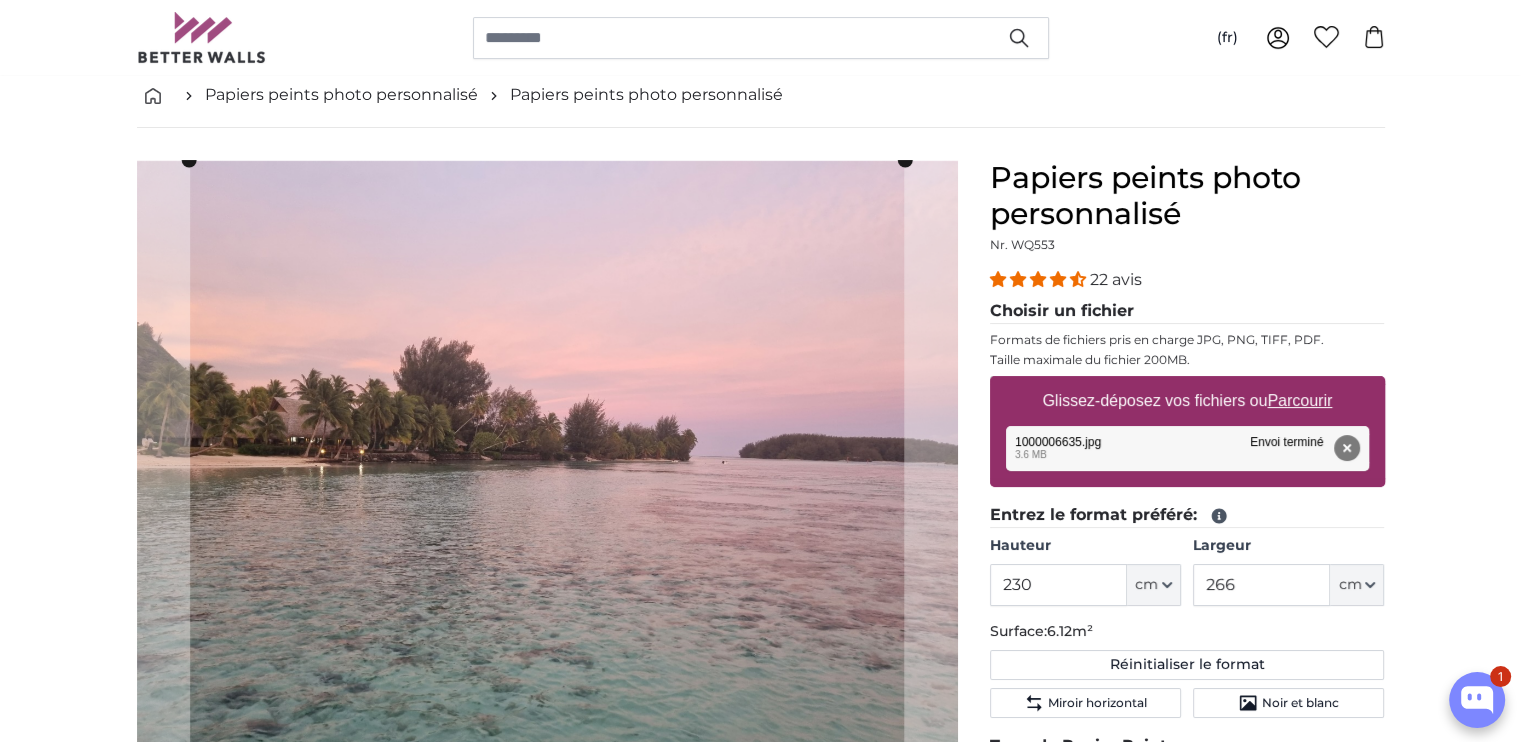 scroll, scrollTop: 200, scrollLeft: 0, axis: vertical 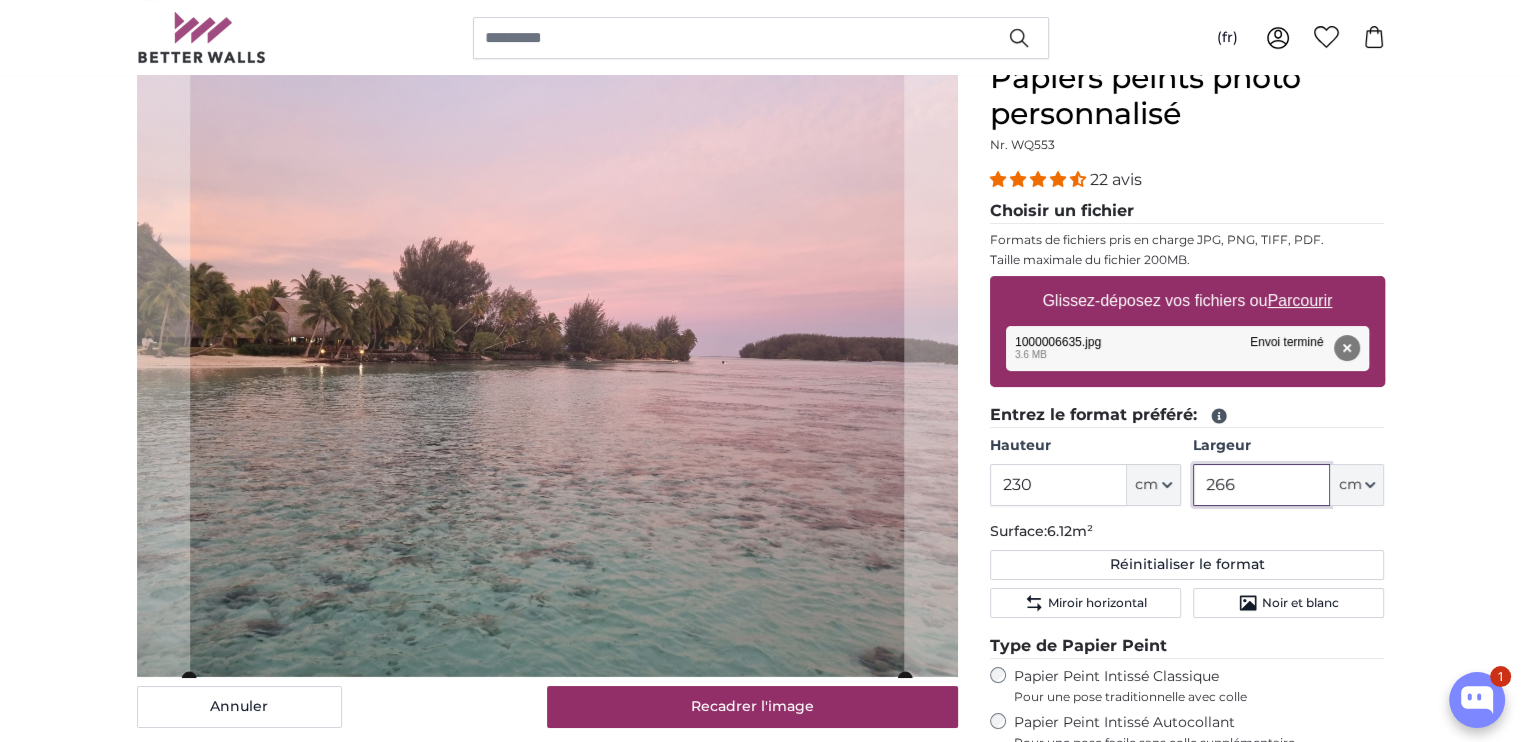 click on "266" at bounding box center (1261, 485) 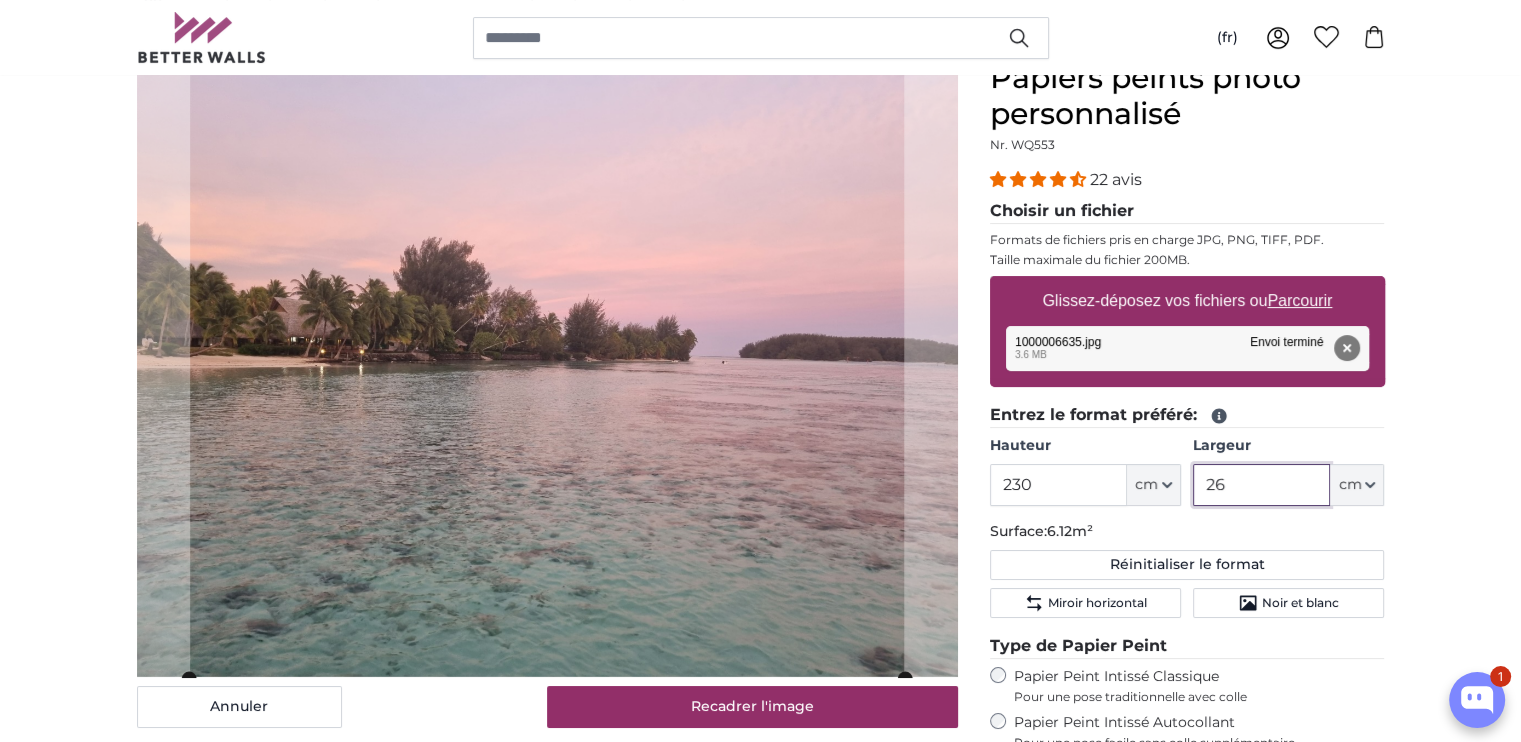 type on "2" 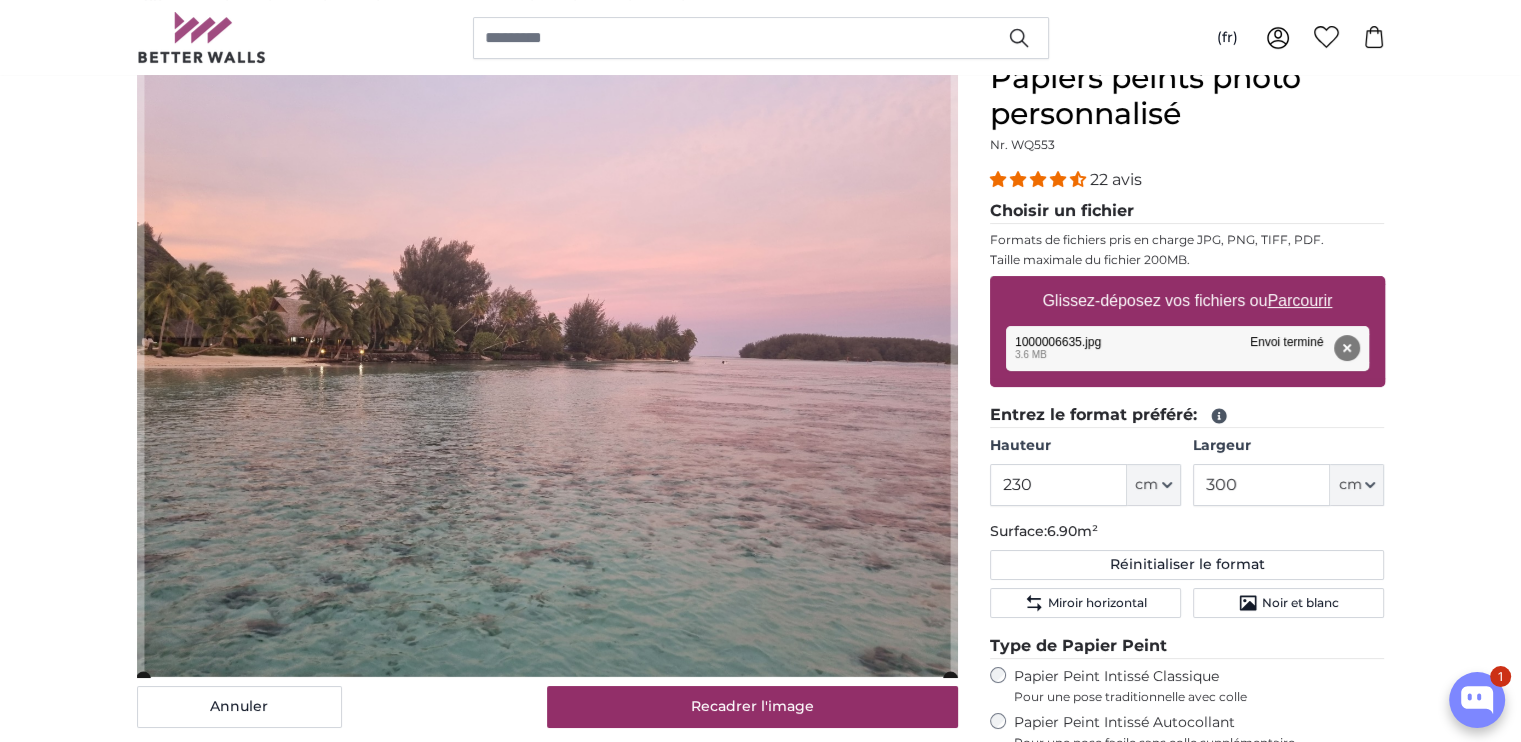 click on "Papiers peints photo personnalisé
Papiers peints photo personnalisé
Papiers peints photo personnalisé
Annuler
Recadrer l'image" at bounding box center [760, 2545] 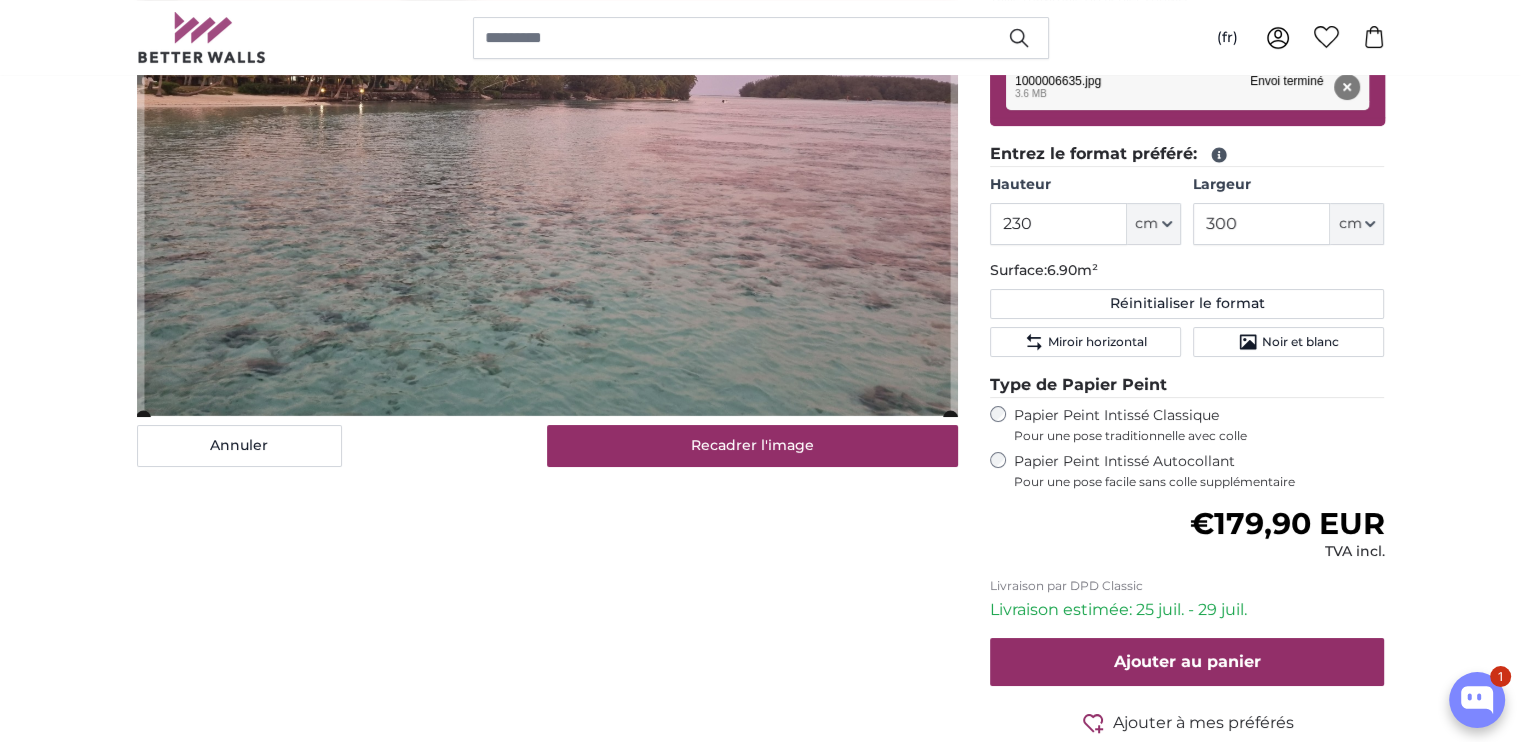 scroll, scrollTop: 200, scrollLeft: 0, axis: vertical 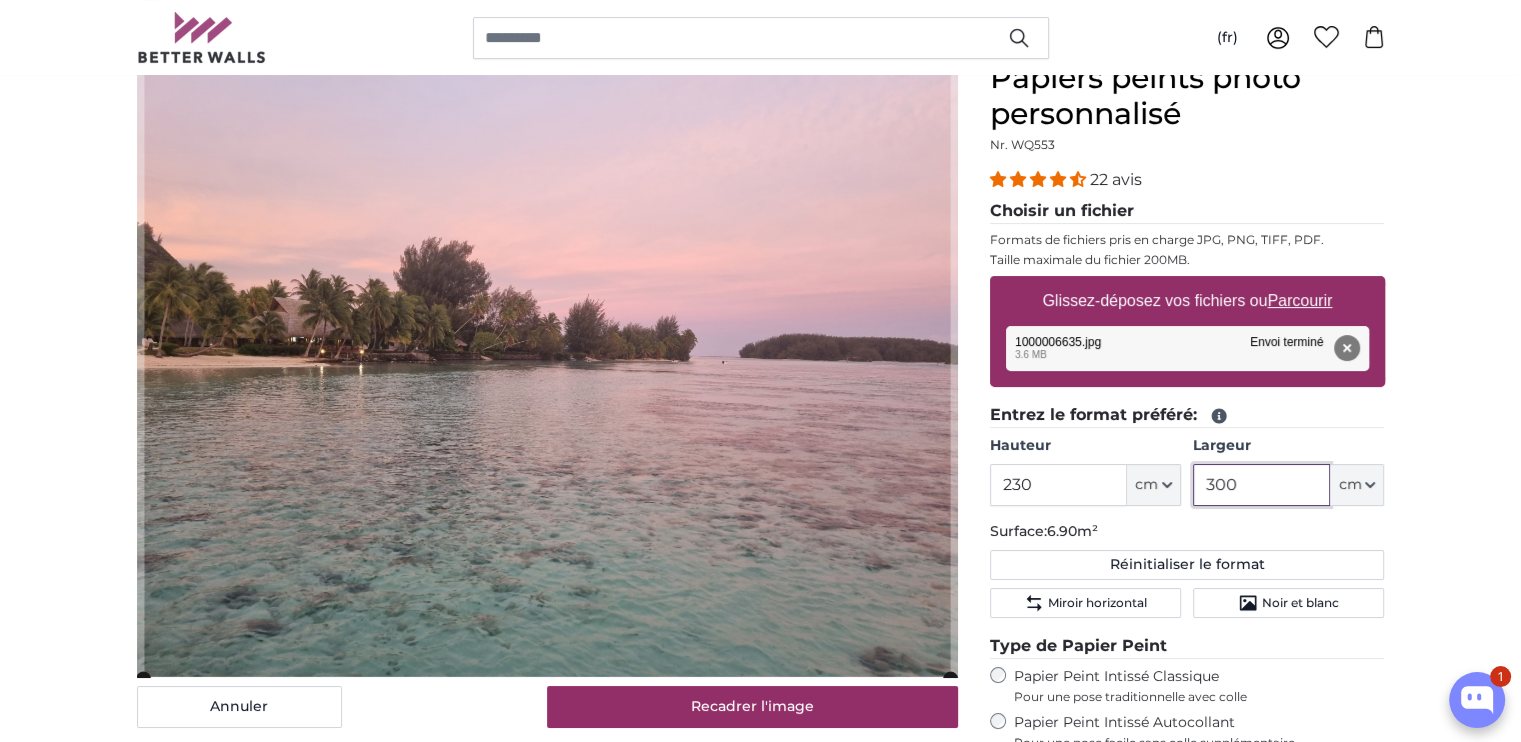 click on "300" at bounding box center (1261, 485) 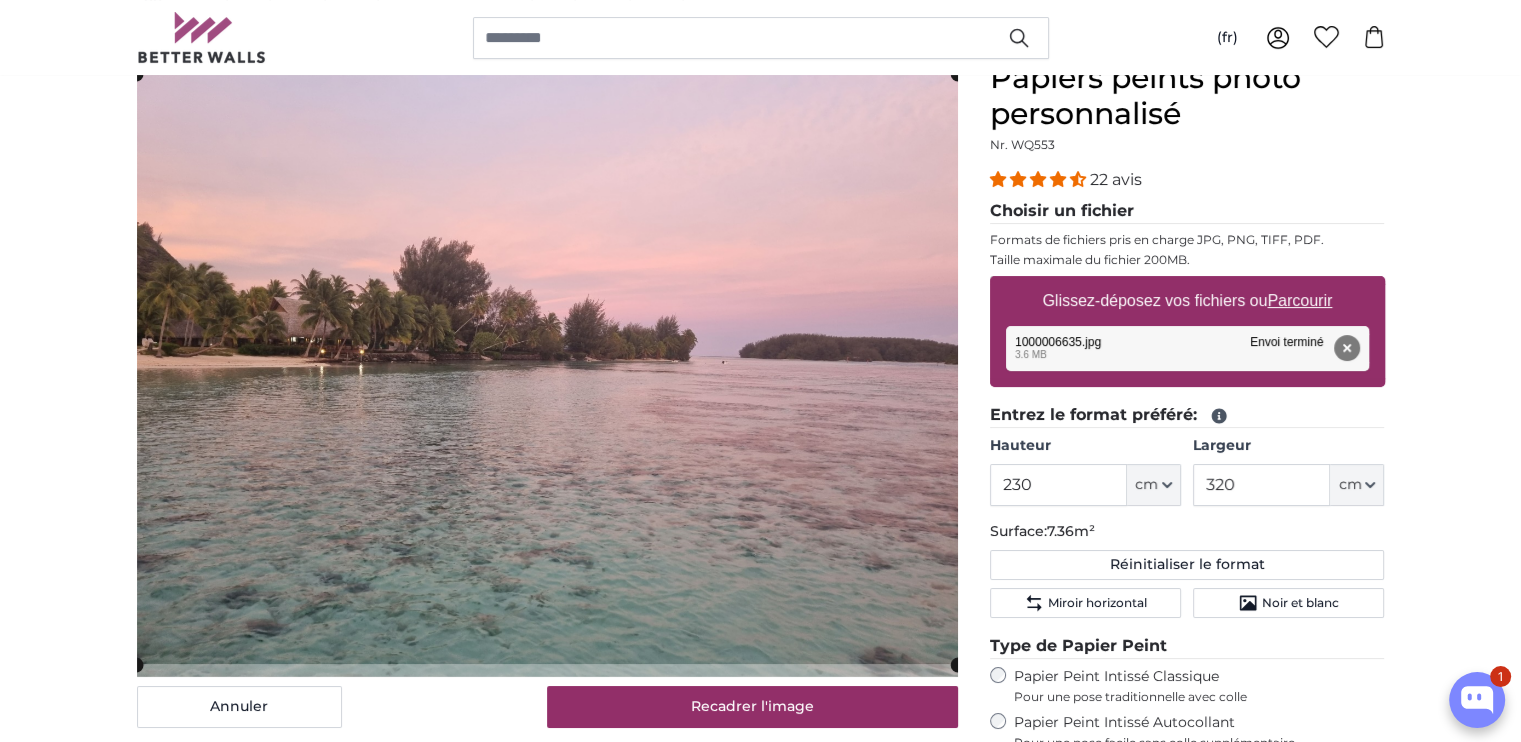 click on "Papiers peints photo personnalisé
Papiers peints photo personnalisé
Papiers peints photo personnalisé
Annuler
Recadrer l'image" at bounding box center [760, 2545] 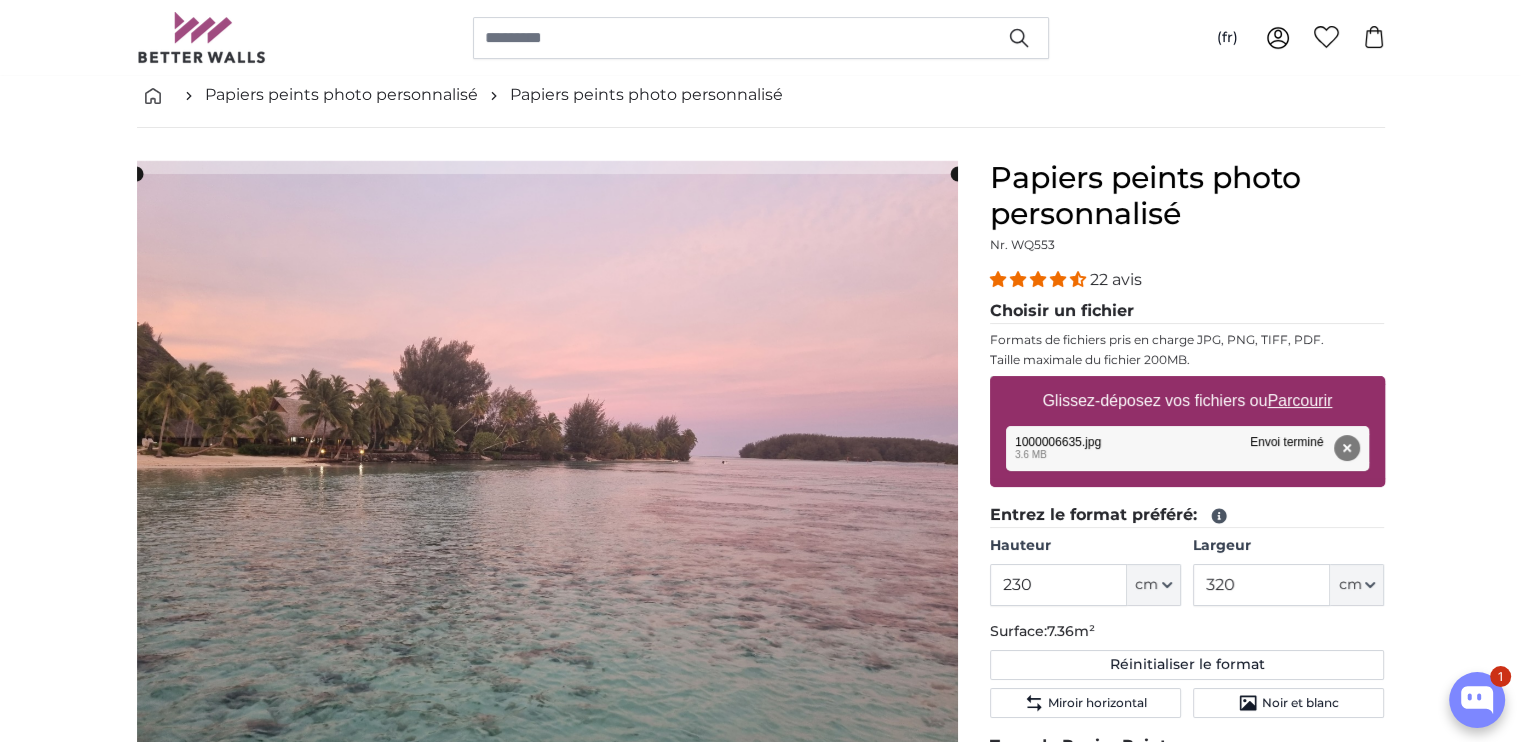 scroll, scrollTop: 200, scrollLeft: 0, axis: vertical 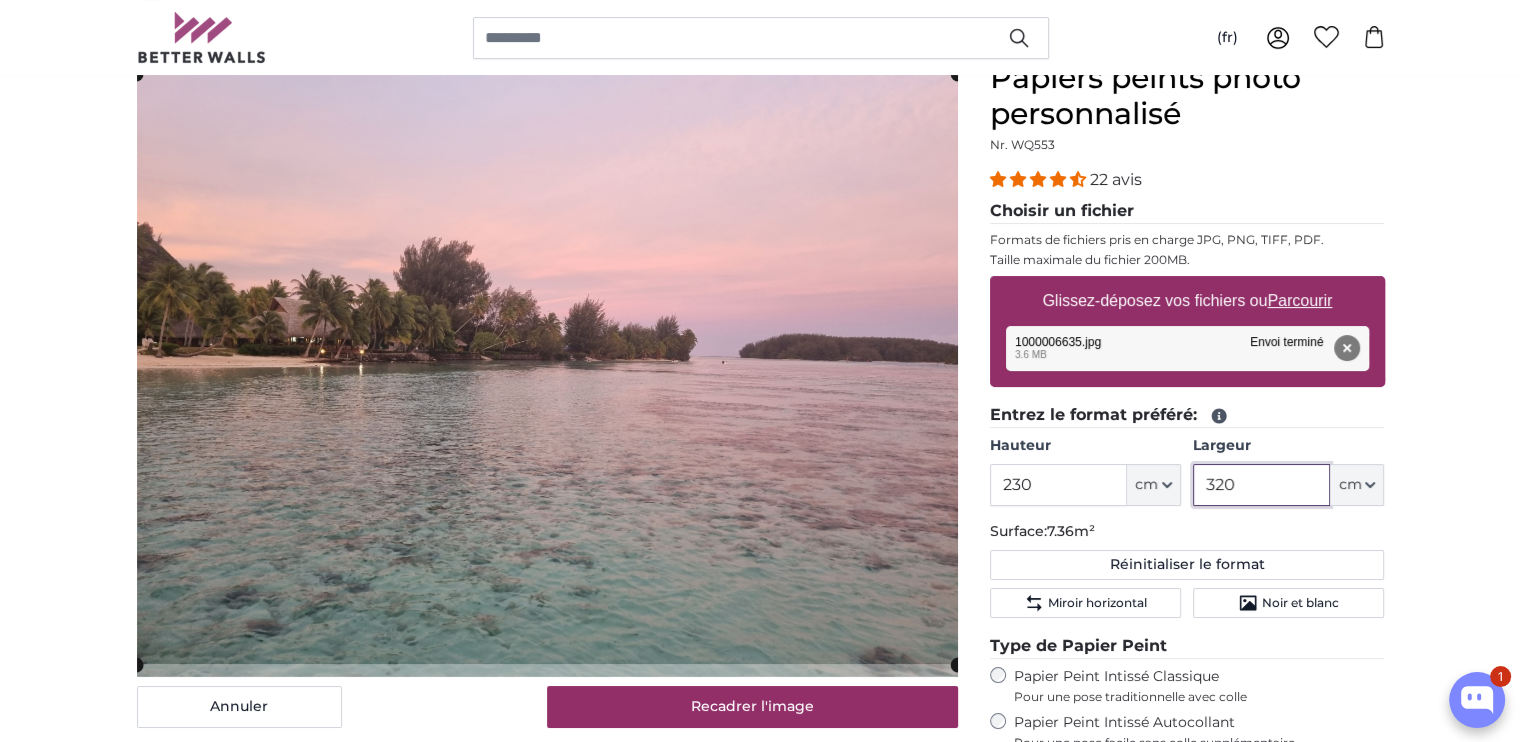 click on "320" at bounding box center (1261, 485) 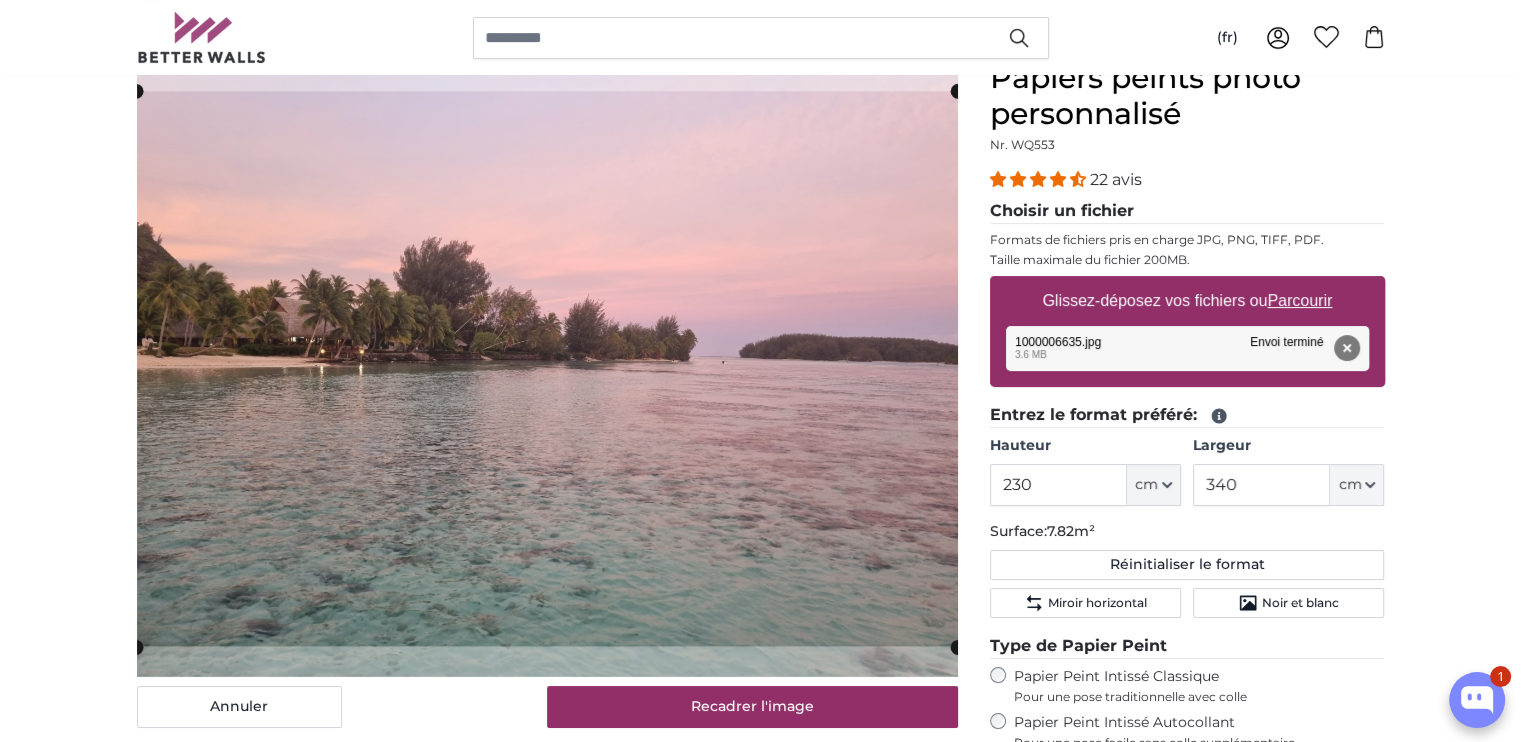 click on "Papiers peints photo personnalisé
Papiers peints photo personnalisé
Papiers peints photo personnalisé
Annuler
Recadrer l'image" at bounding box center [760, 2545] 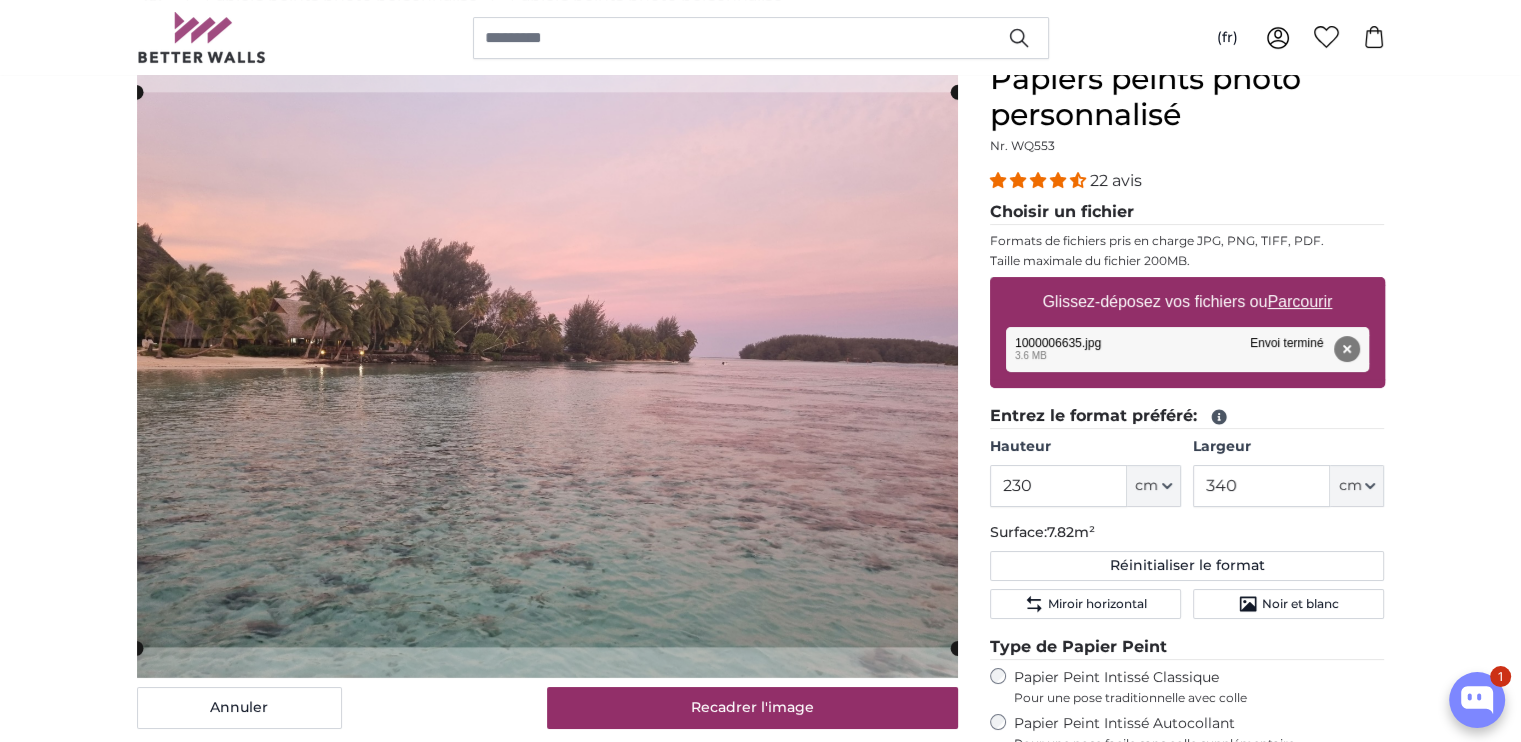 scroll, scrollTop: 200, scrollLeft: 0, axis: vertical 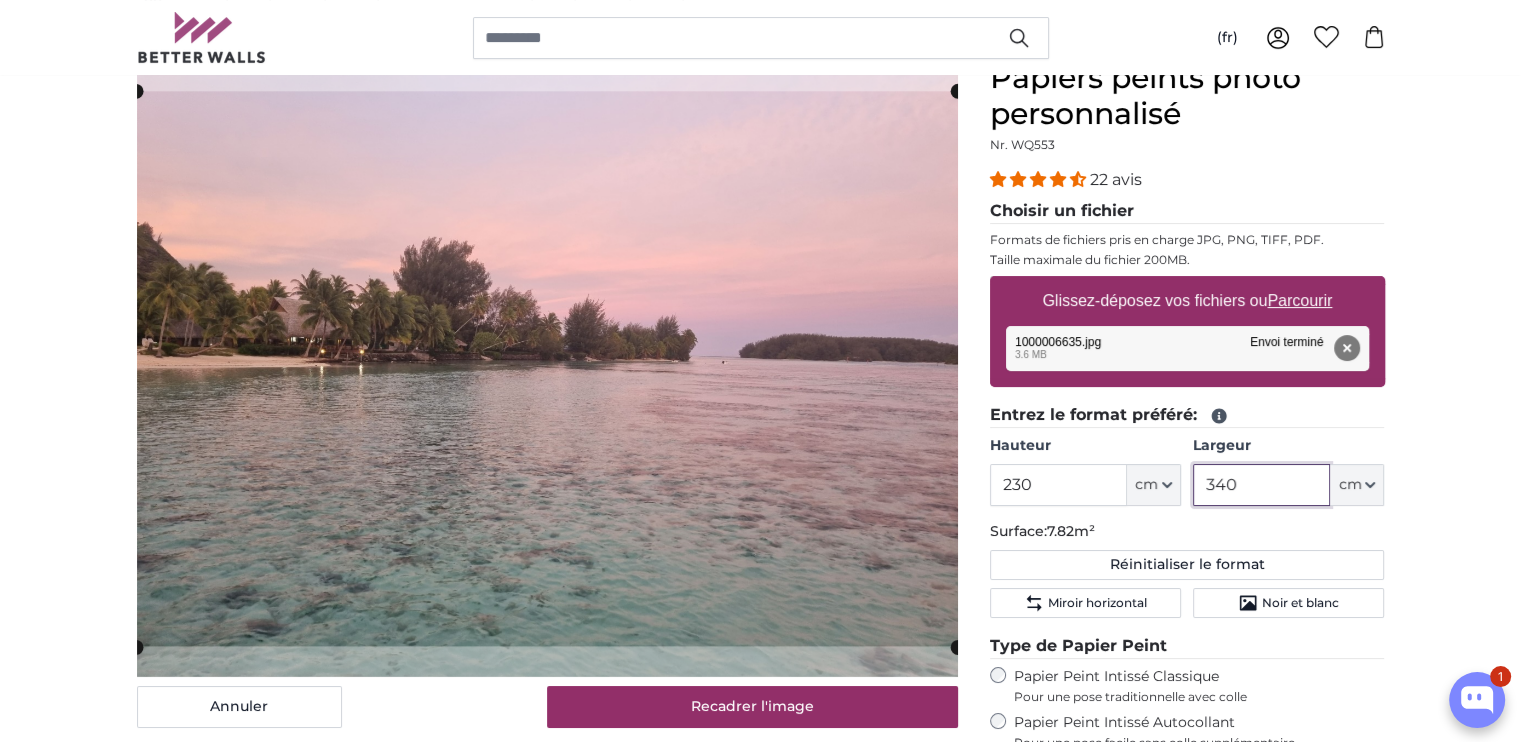click on "340" at bounding box center [1261, 485] 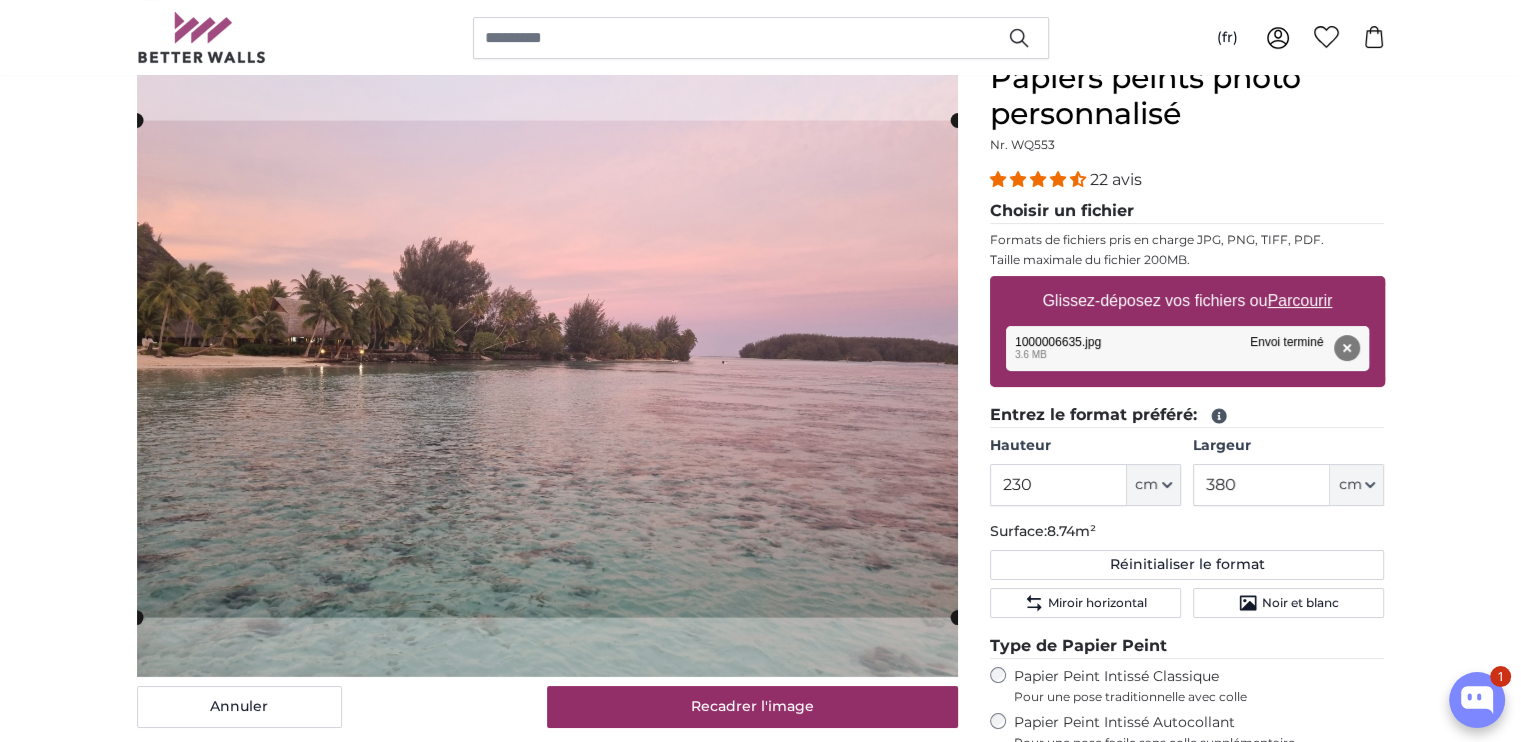 click on "Papiers peints photo personnalisé
Papiers peints photo personnalisé
Papiers peints photo personnalisé
Annuler
Recadrer l'image" at bounding box center [760, 2545] 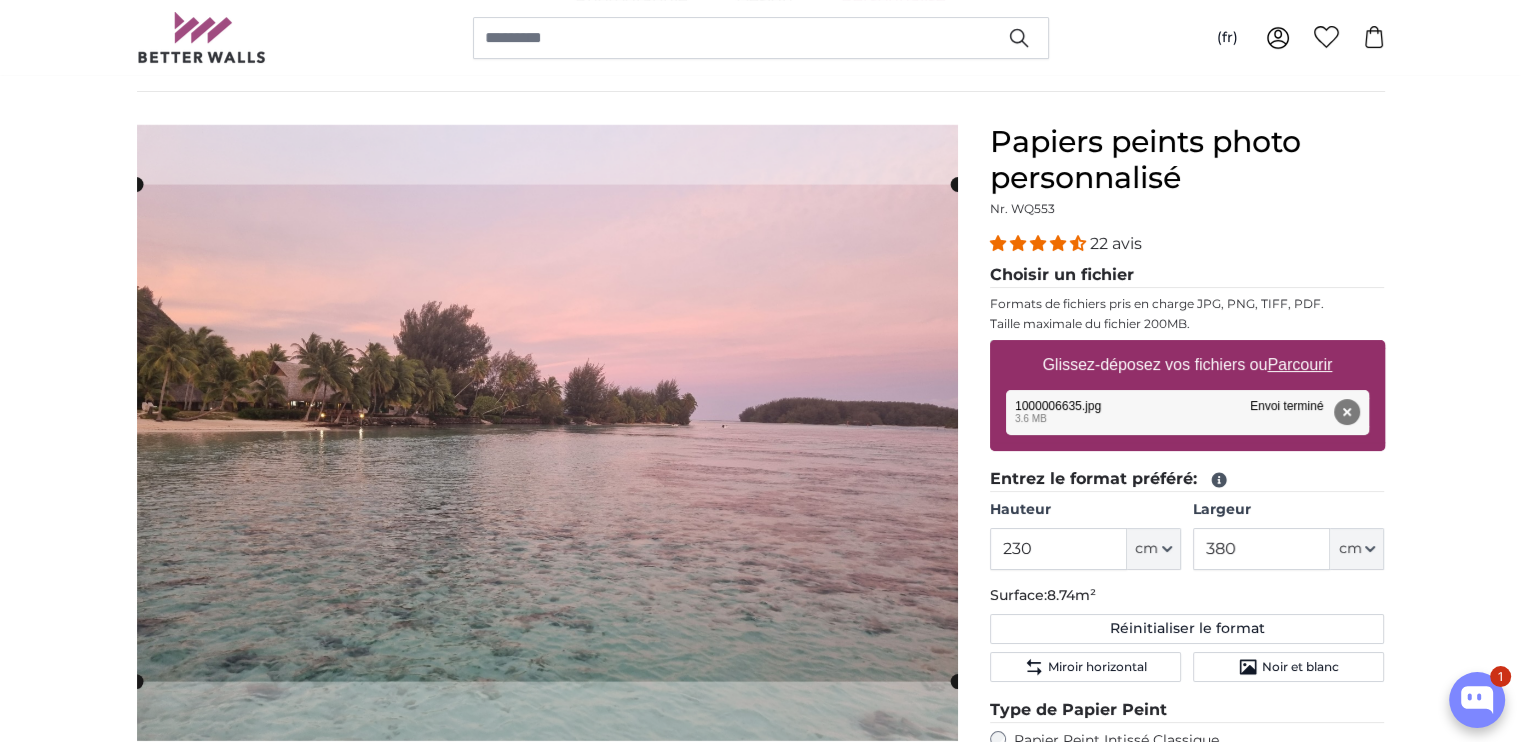 scroll, scrollTop: 200, scrollLeft: 0, axis: vertical 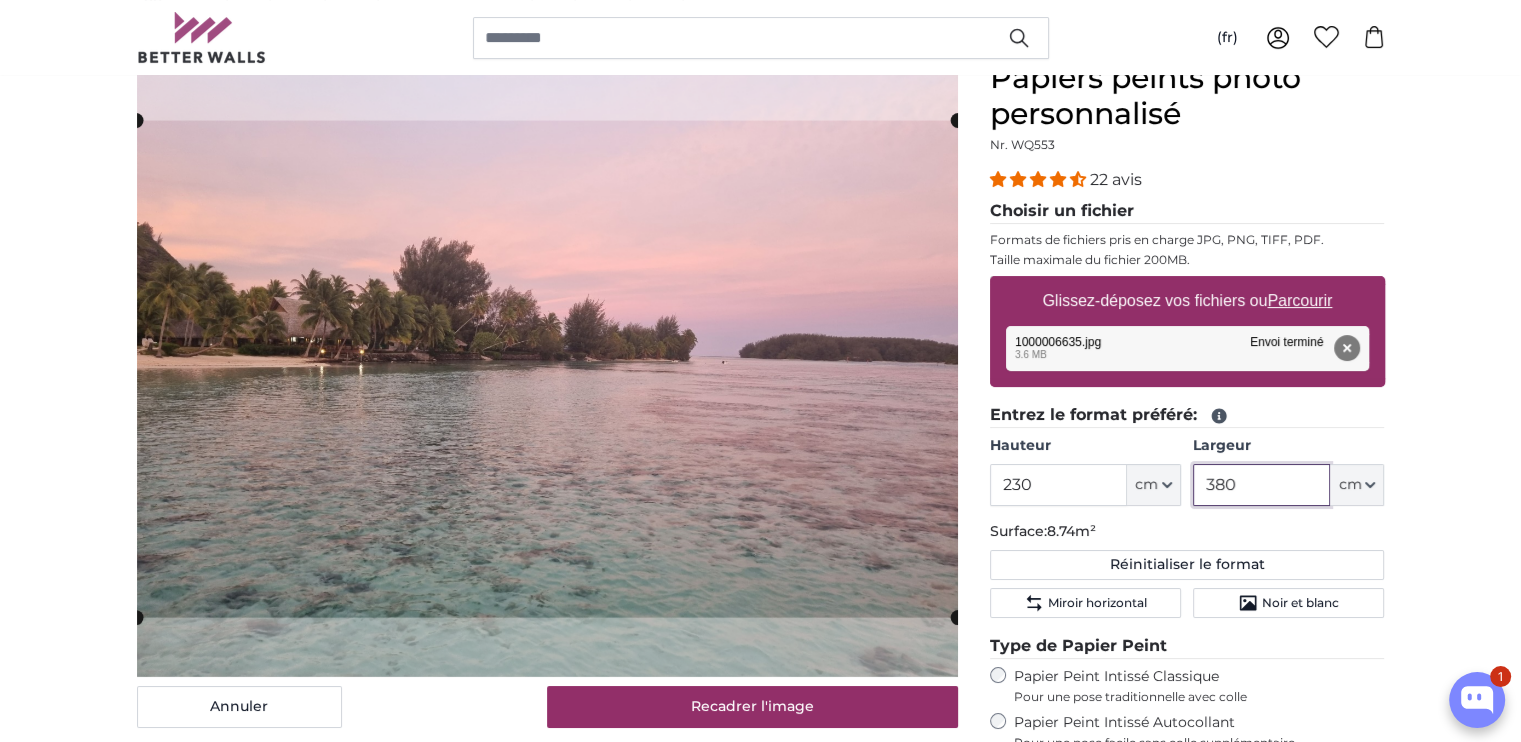 click on "380" at bounding box center (1261, 485) 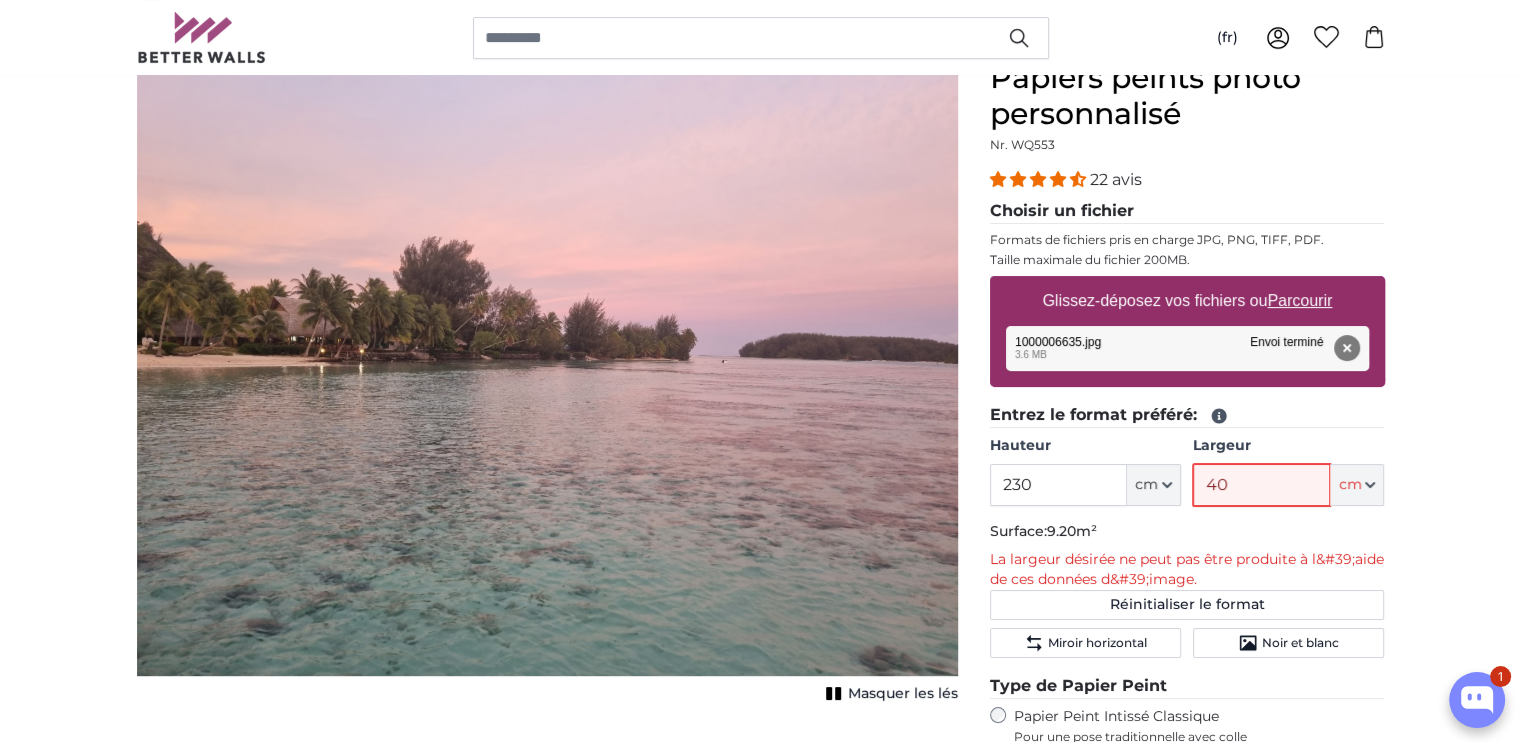 type on "4" 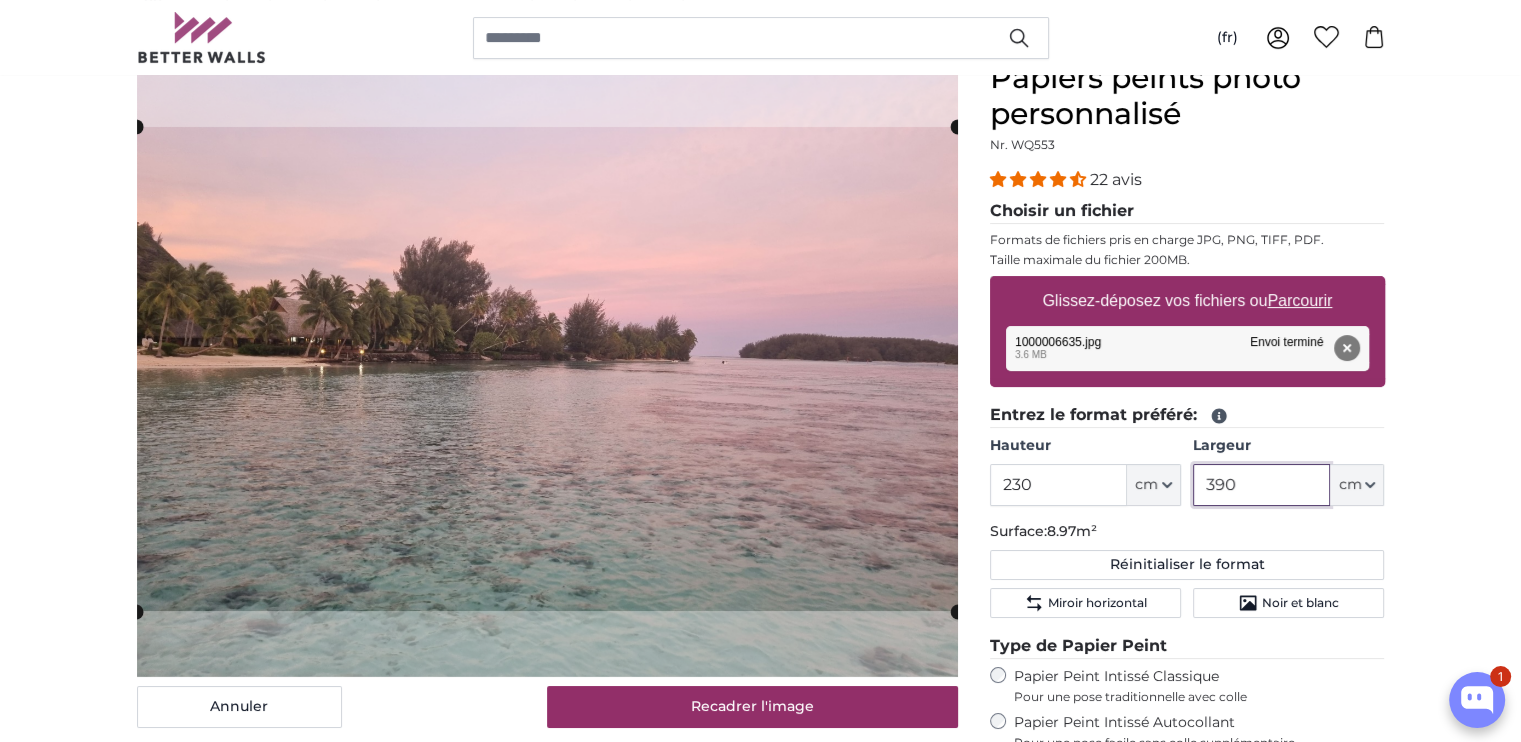type on "390" 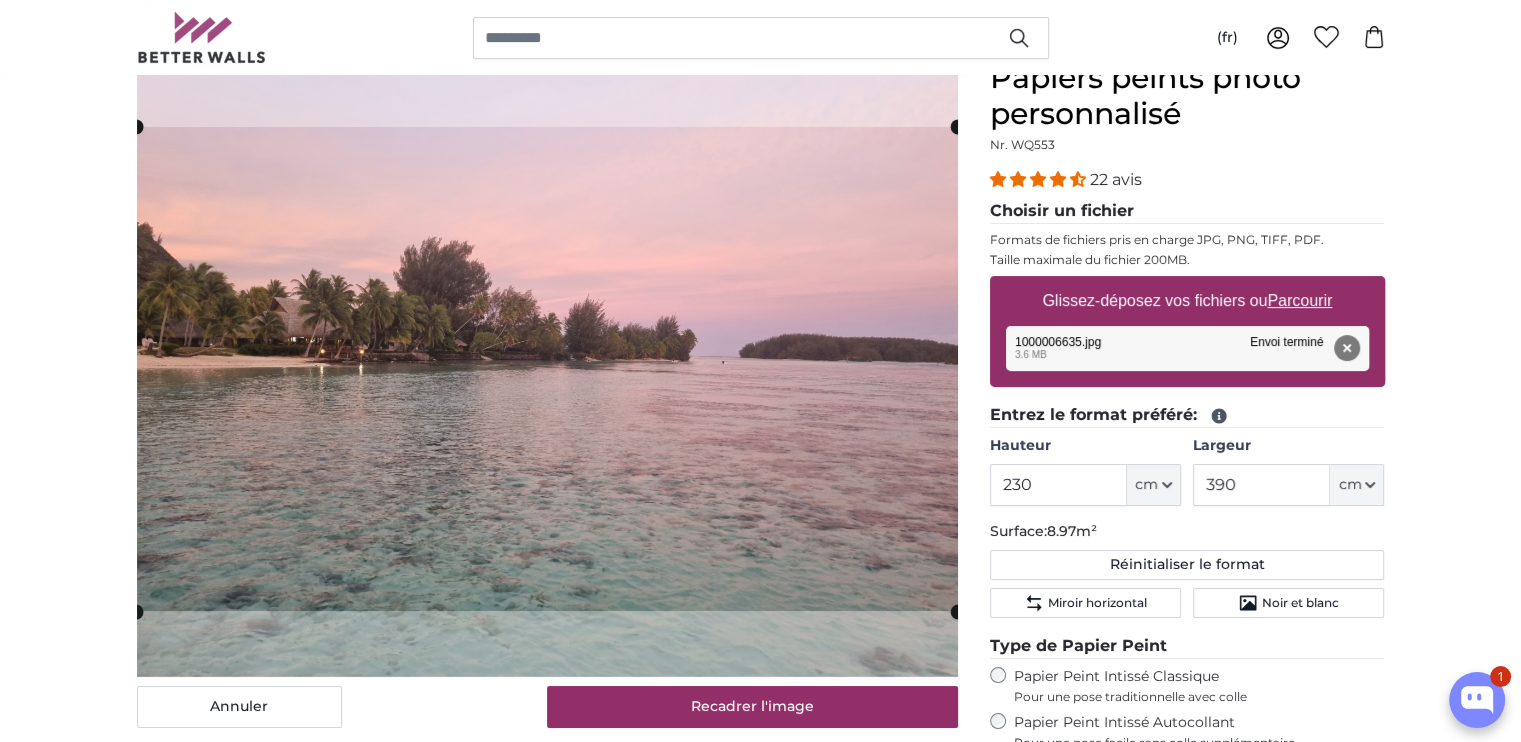 click on "Papiers peints photo personnalisé
Papiers peints photo personnalisé
Papiers peints photo personnalisé
Annuler
Recadrer l'image" at bounding box center (760, 2545) 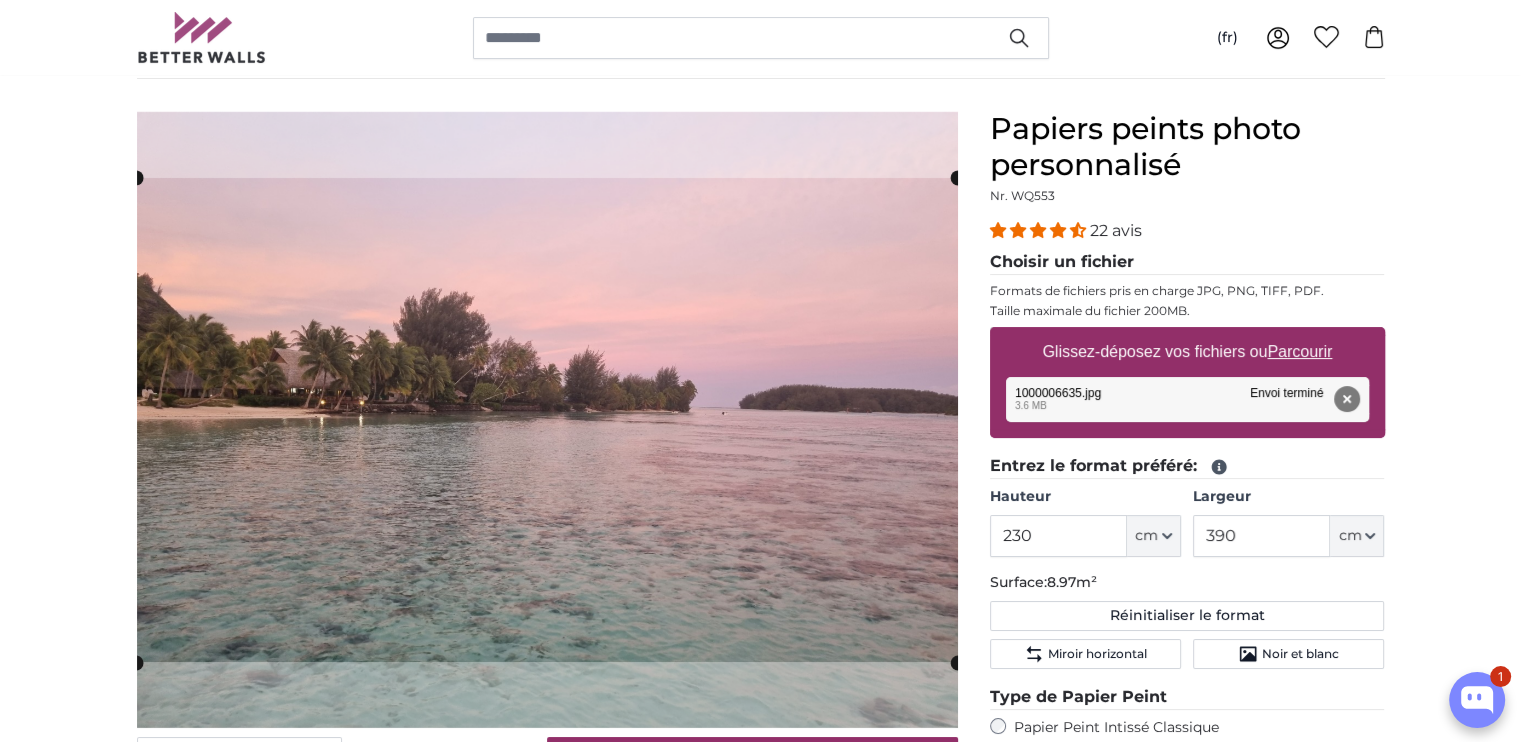 scroll, scrollTop: 200, scrollLeft: 0, axis: vertical 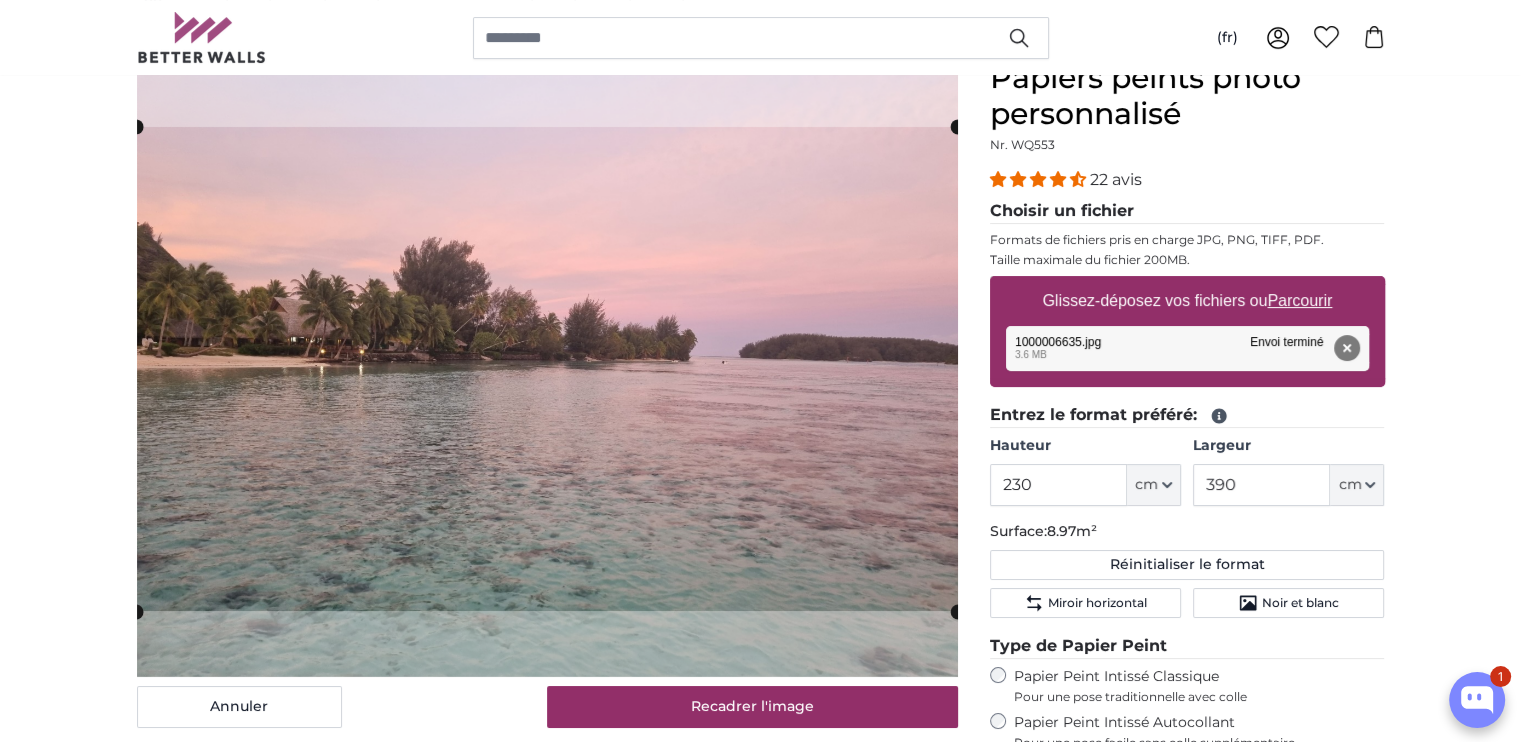 click on "Papiers peints photo personnalisé
Papiers peints photo personnalisé
Papiers peints photo personnalisé
Annuler
Recadrer l'image" at bounding box center [760, 2545] 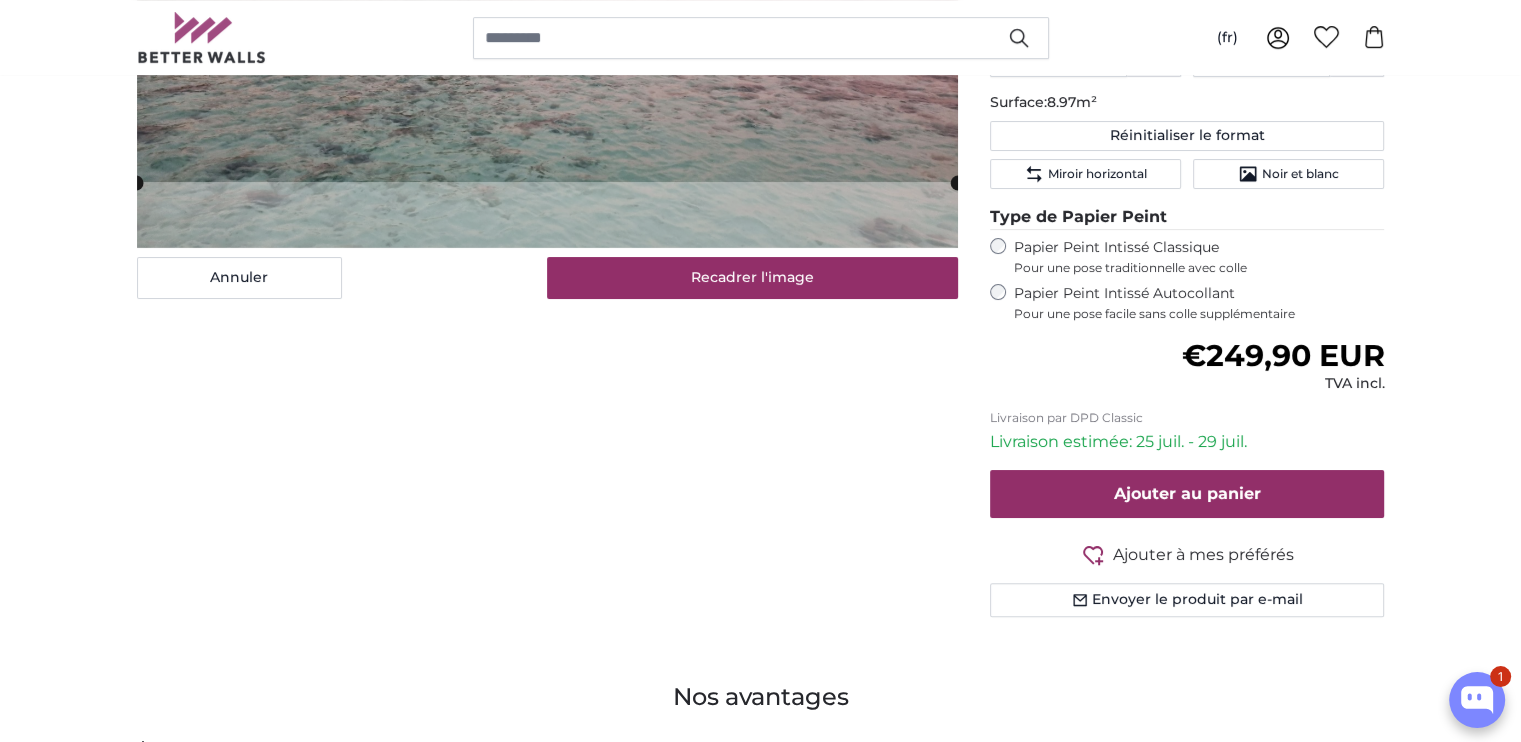 scroll, scrollTop: 800, scrollLeft: 0, axis: vertical 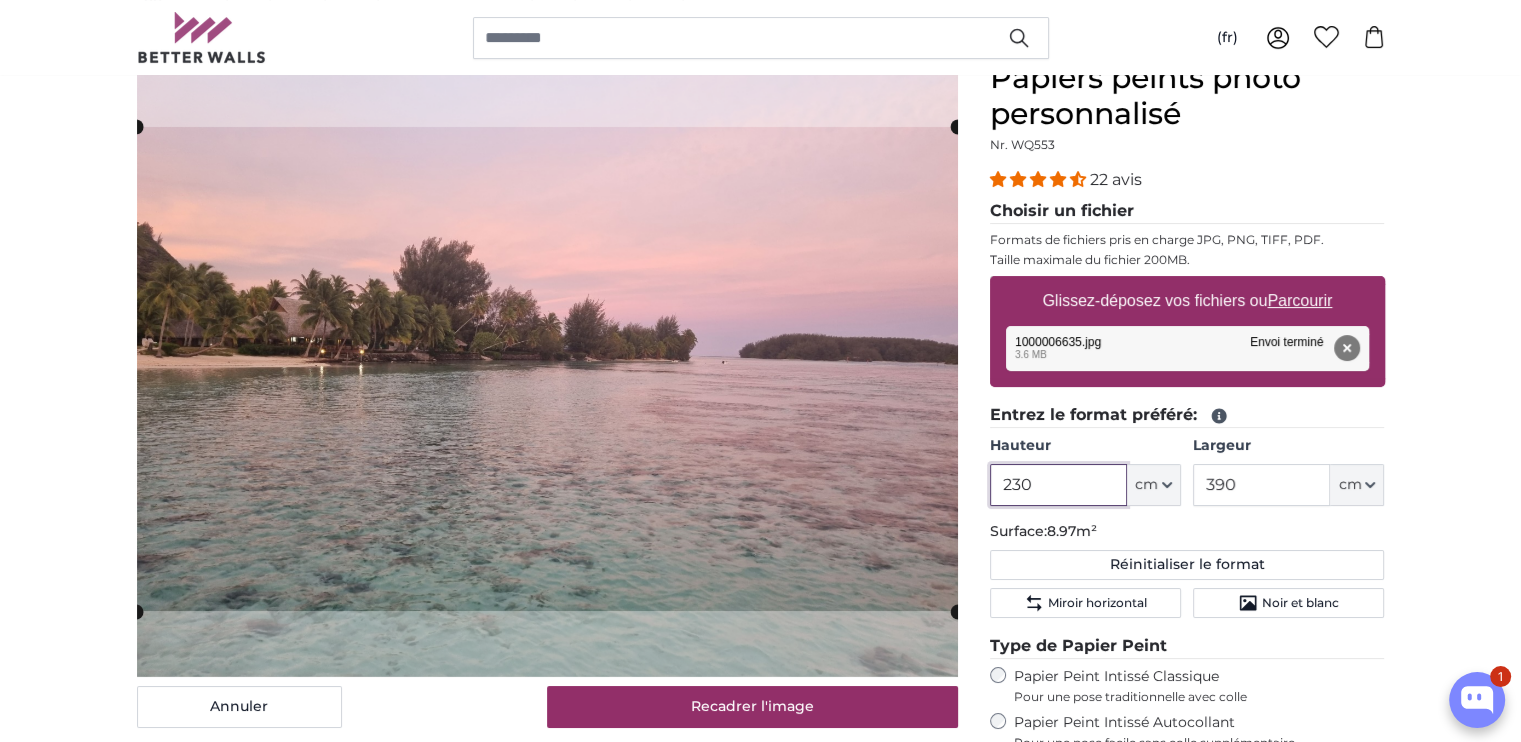 click on "230" at bounding box center [1058, 485] 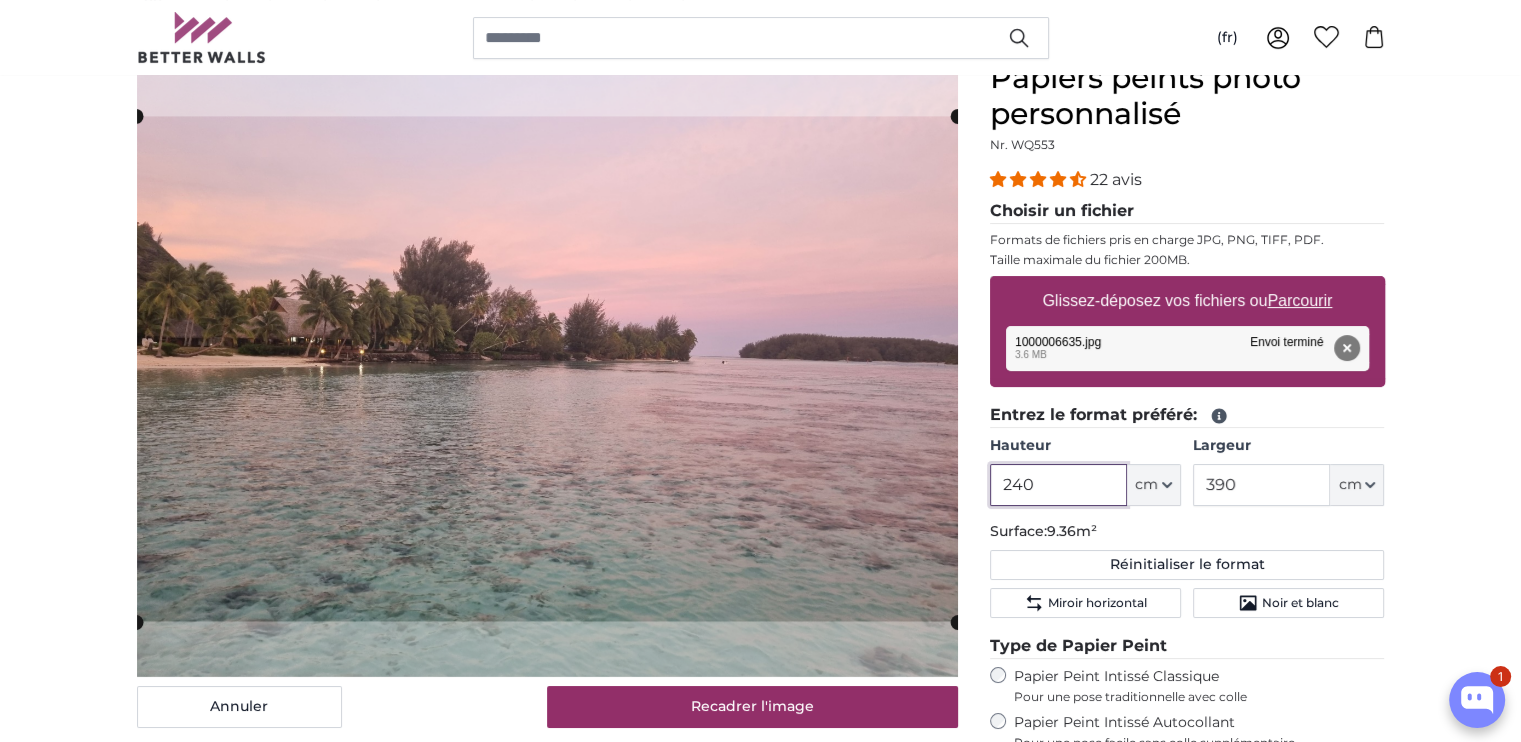type on "240" 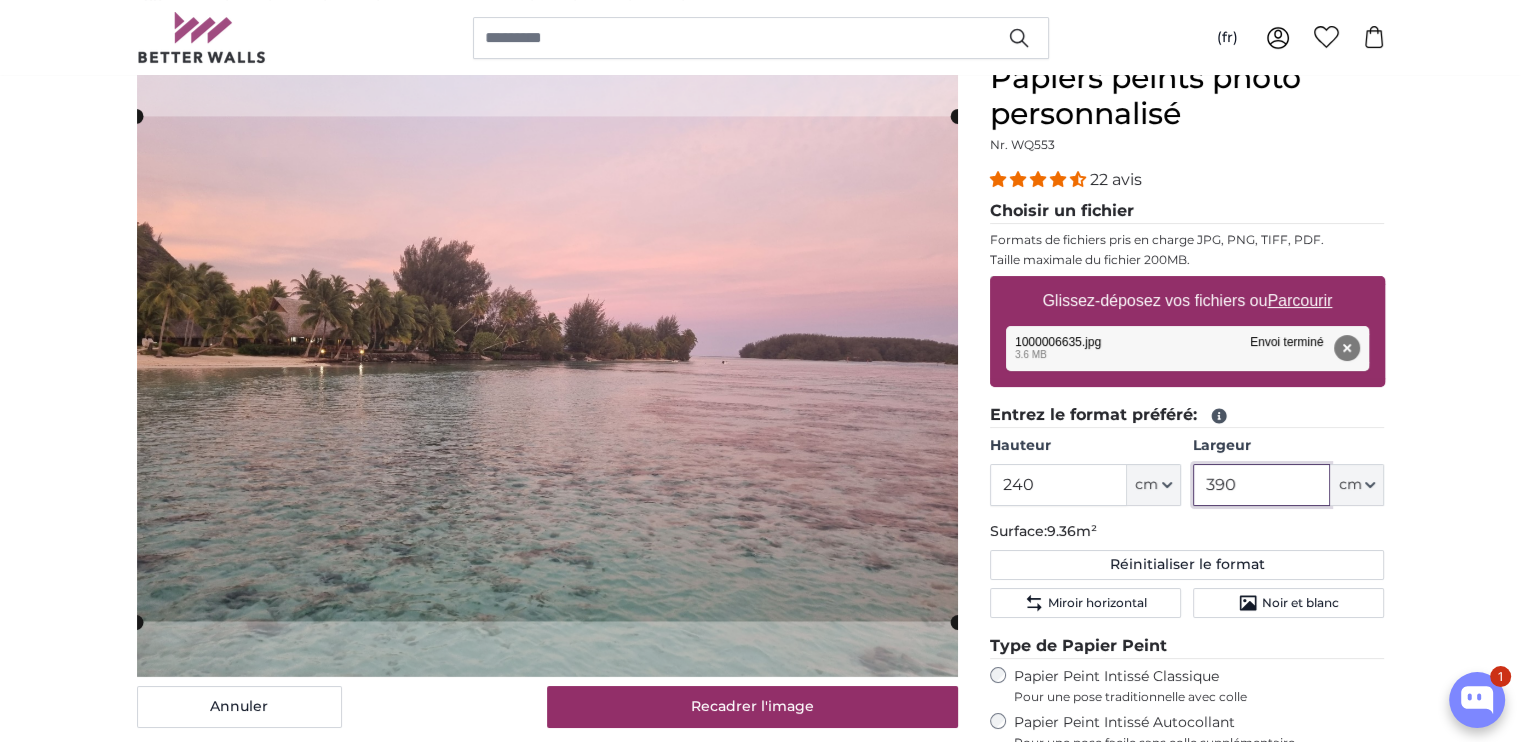 drag, startPoint x: 1288, startPoint y: 503, endPoint x: 1285, endPoint y: 491, distance: 12.369317 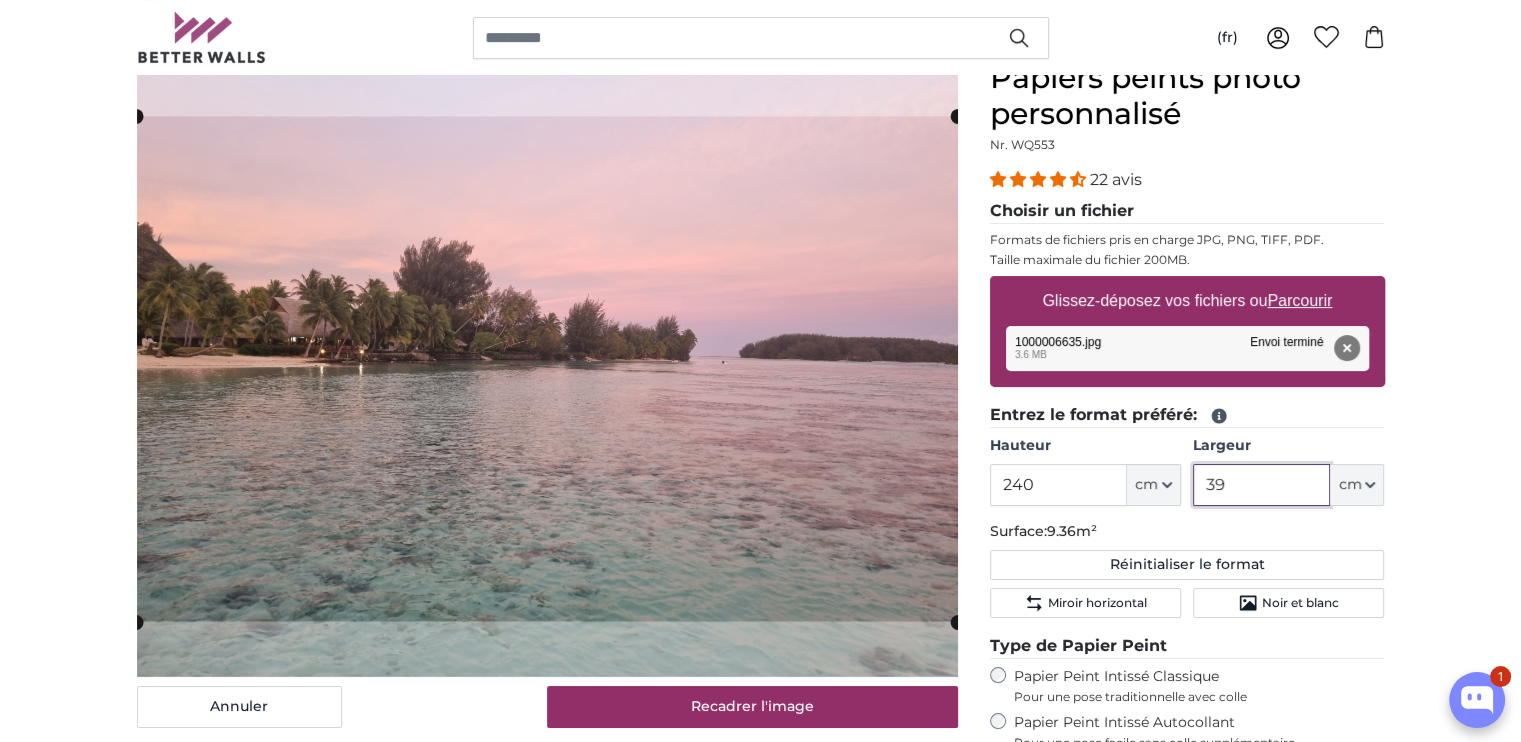 type on "3" 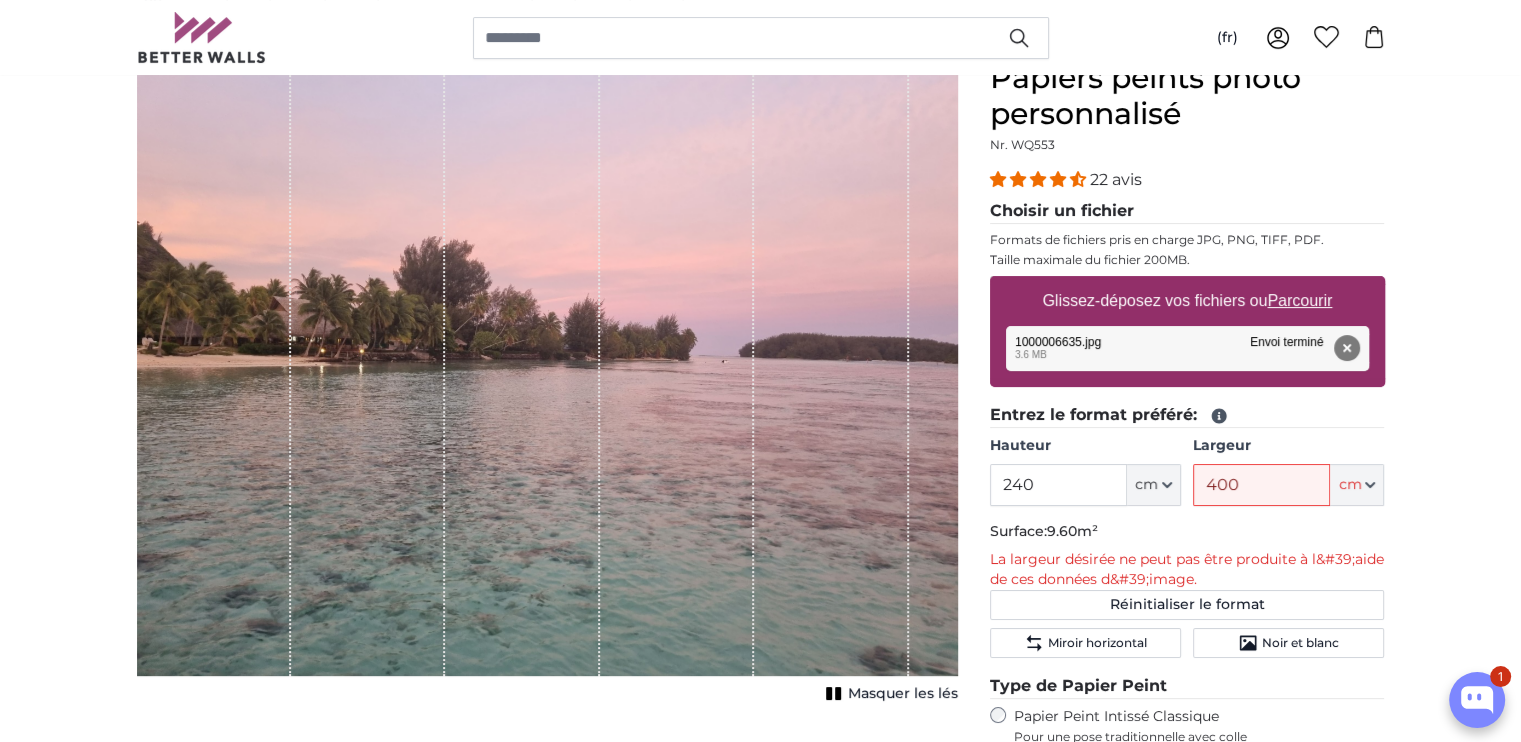 click on "Entrez le format préféré:" 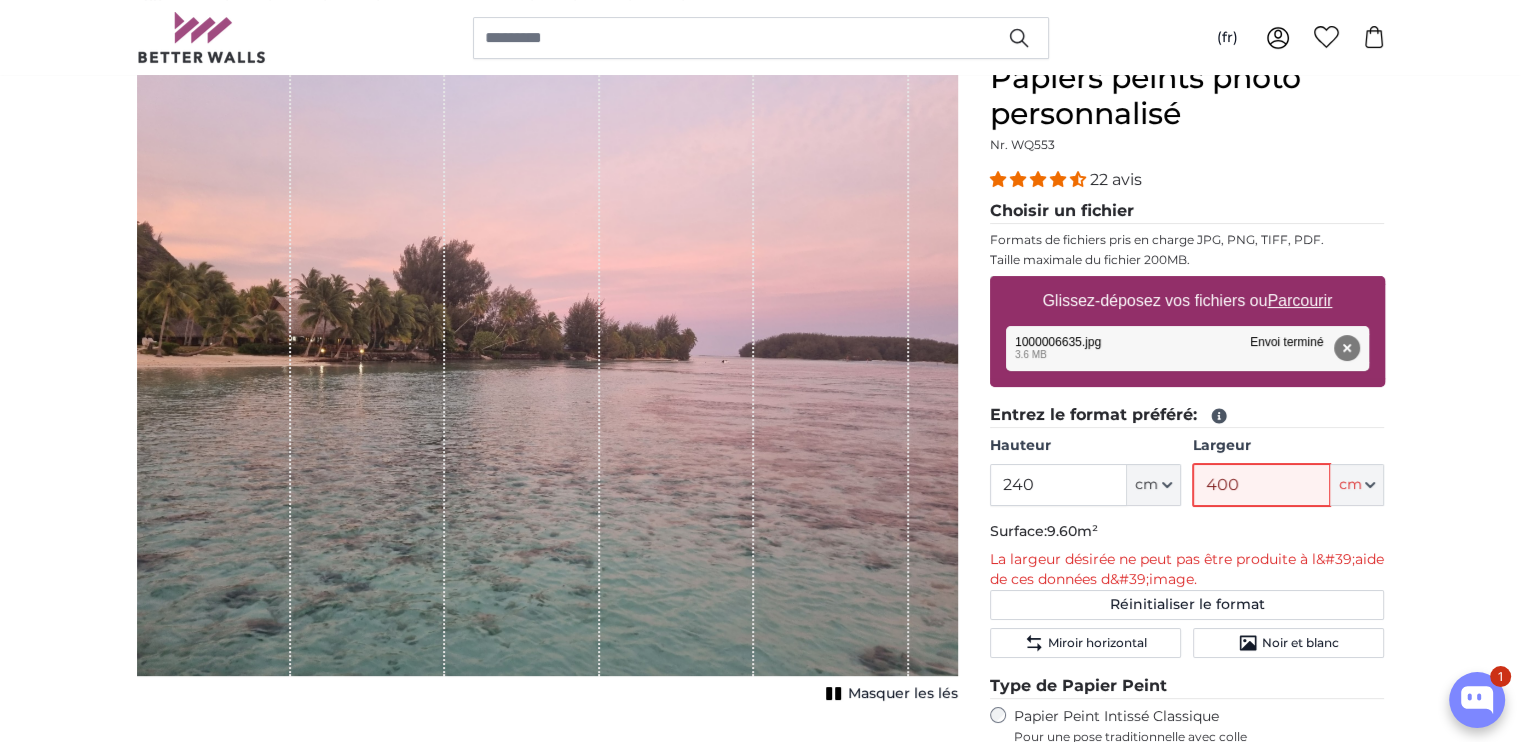 click on "400" at bounding box center (1261, 485) 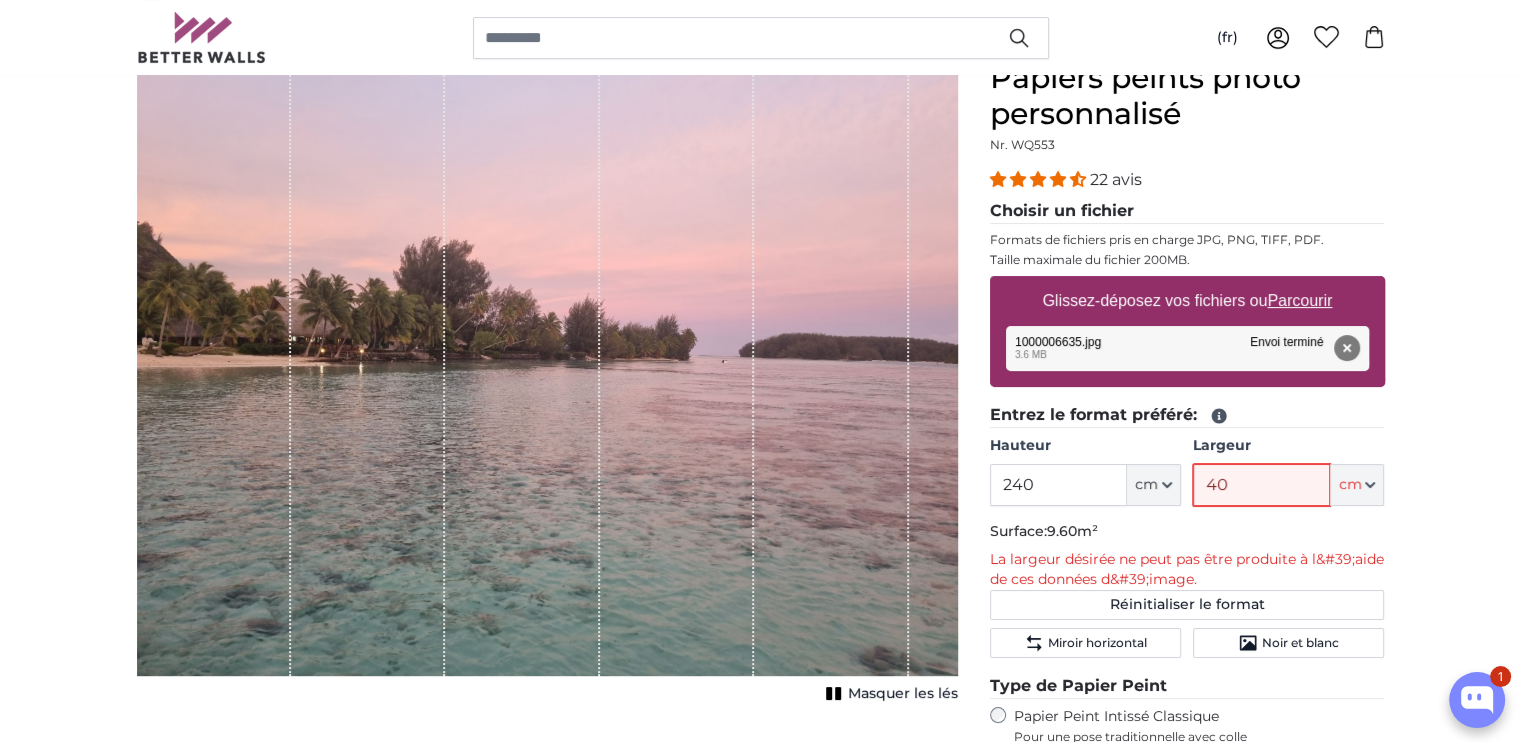 type on "4" 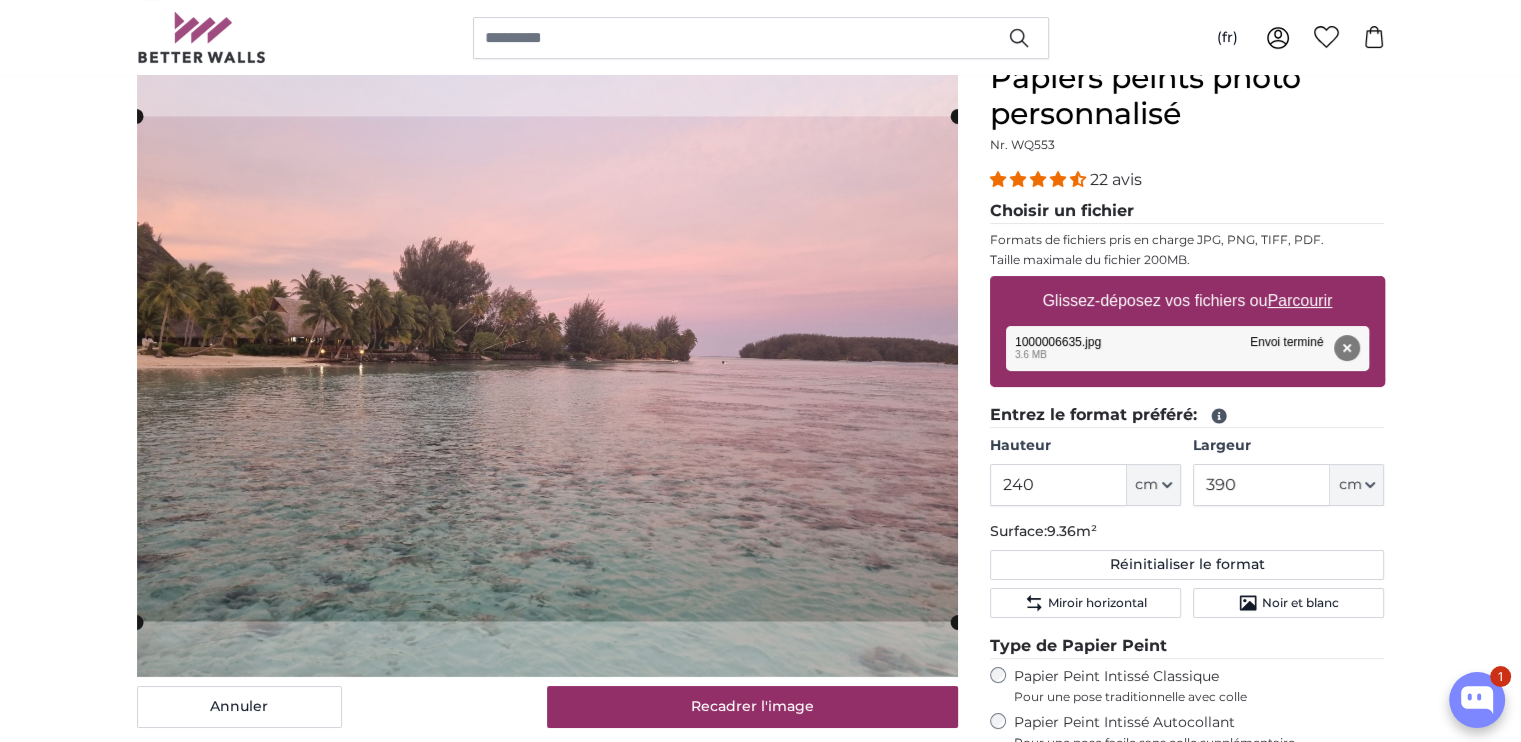 click on "Papiers peints photo personnalisé
Papiers peints photo personnalisé
Papiers peints photo personnalisé
Annuler
Recadrer l'image" at bounding box center [760, 2545] 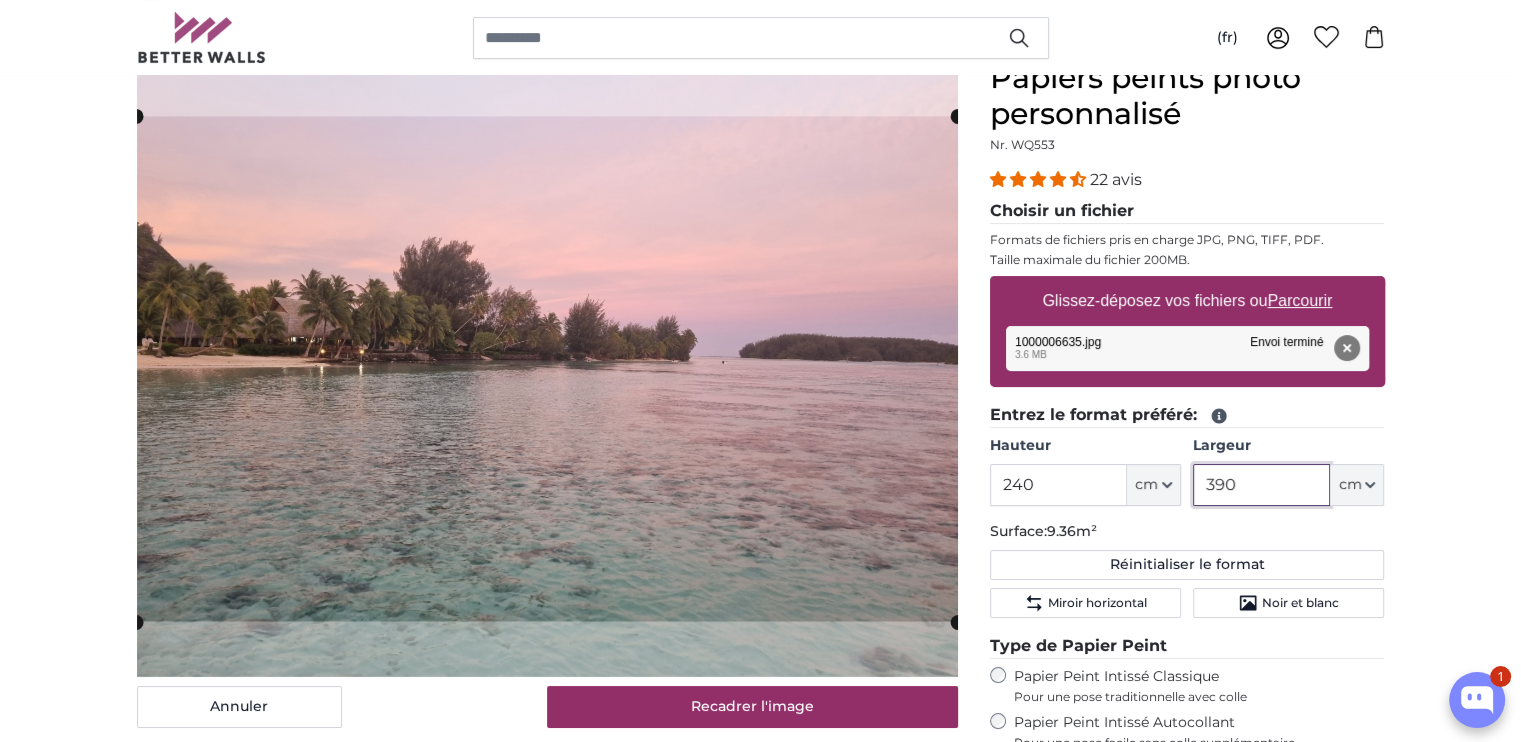 click on "390" at bounding box center [1261, 485] 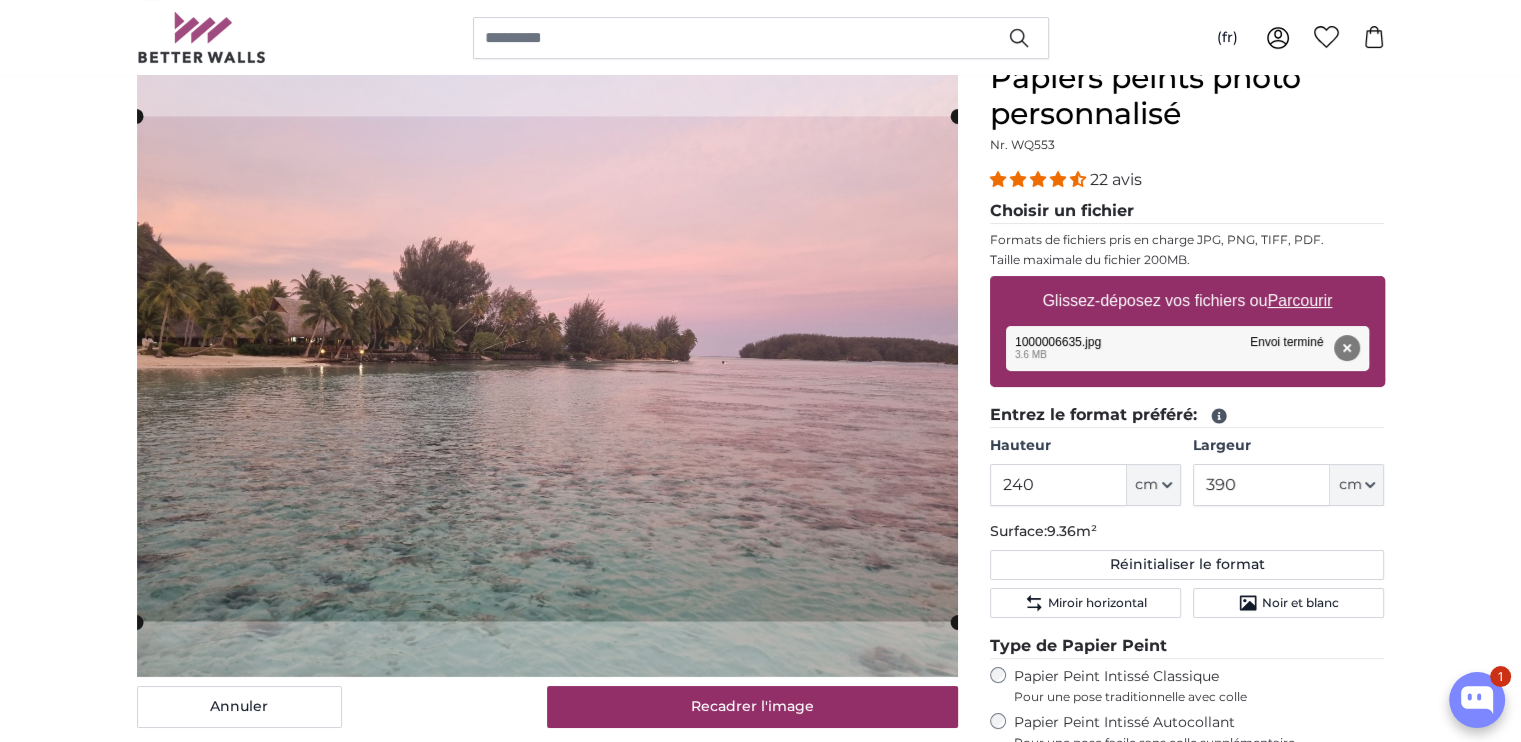 click on "Papiers peints photo personnalisé
Papiers peints photo personnalisé
Papiers peints photo personnalisé
Annuler
Recadrer l'image" at bounding box center [760, 2545] 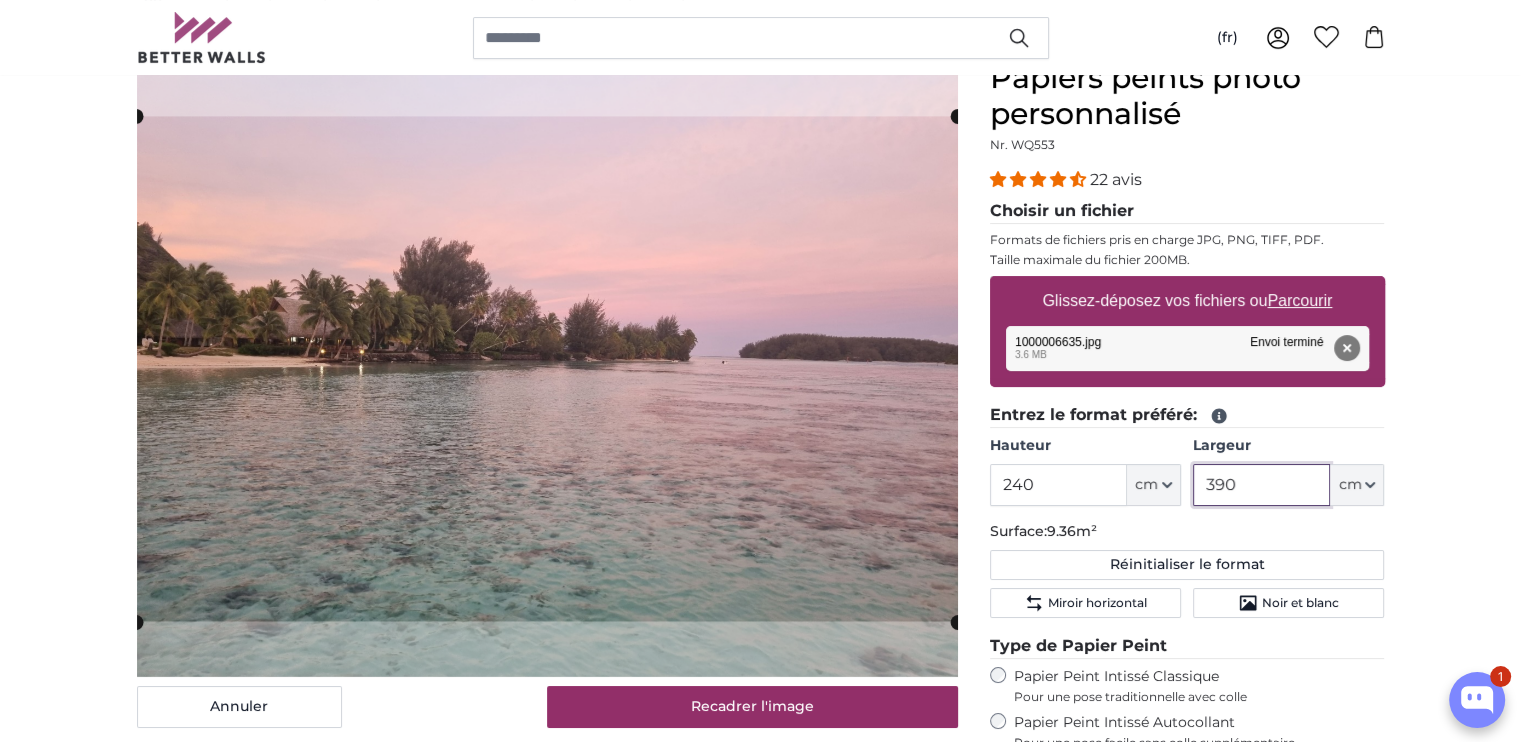 click on "390" at bounding box center (1261, 485) 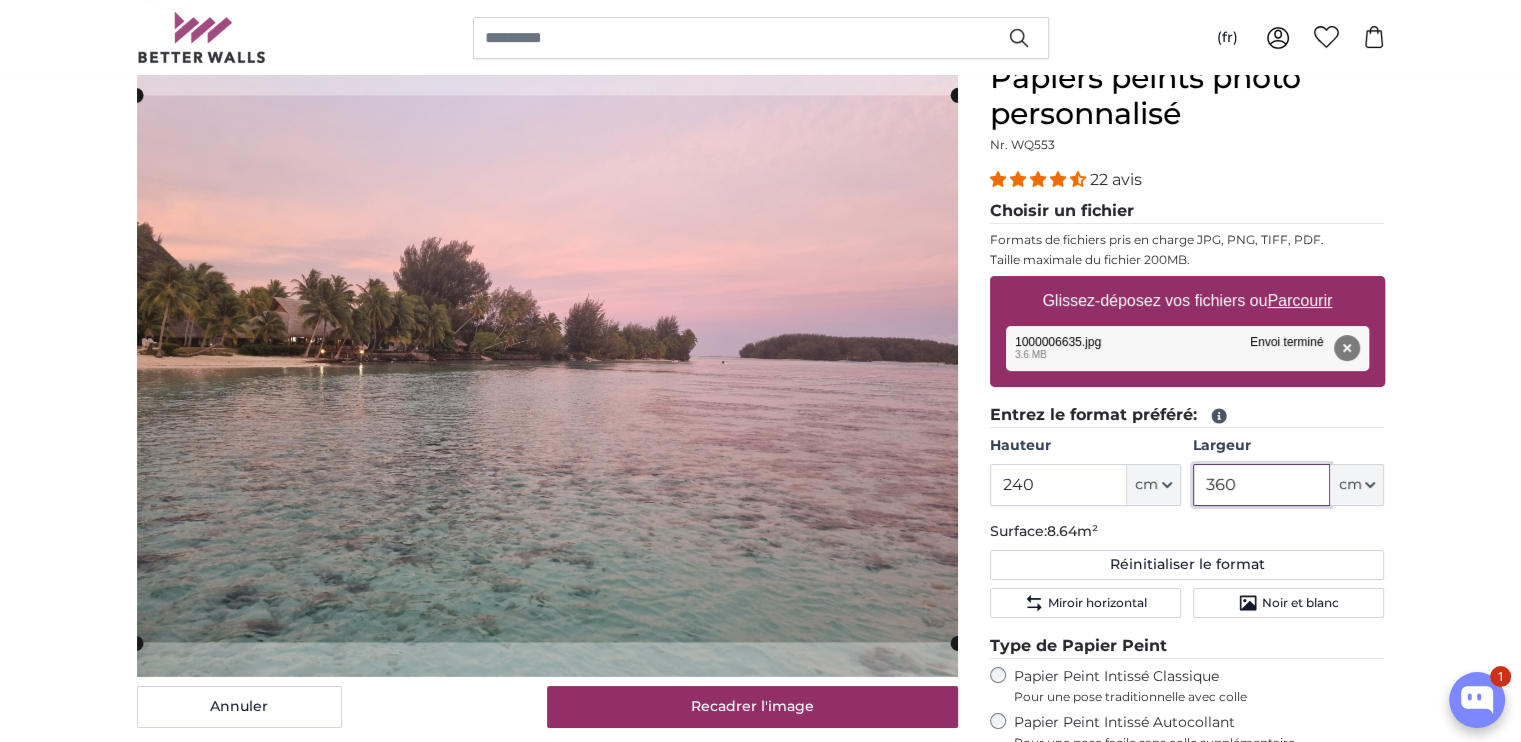 type on "360" 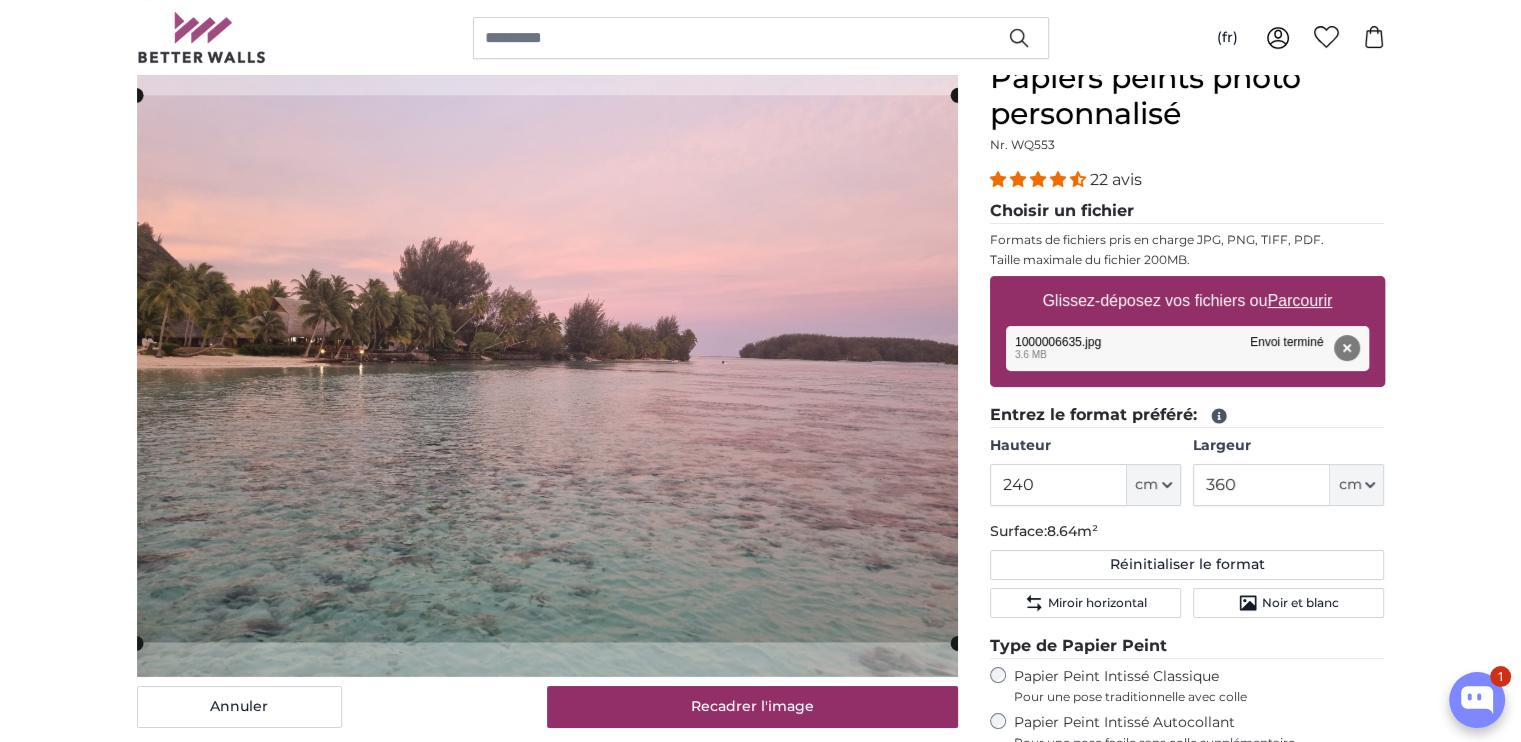 click on "Papiers peints photo personnalisé
Papiers peints photo personnalisé
Papiers peints photo personnalisé
Annuler
Recadrer l'image" at bounding box center [760, 2545] 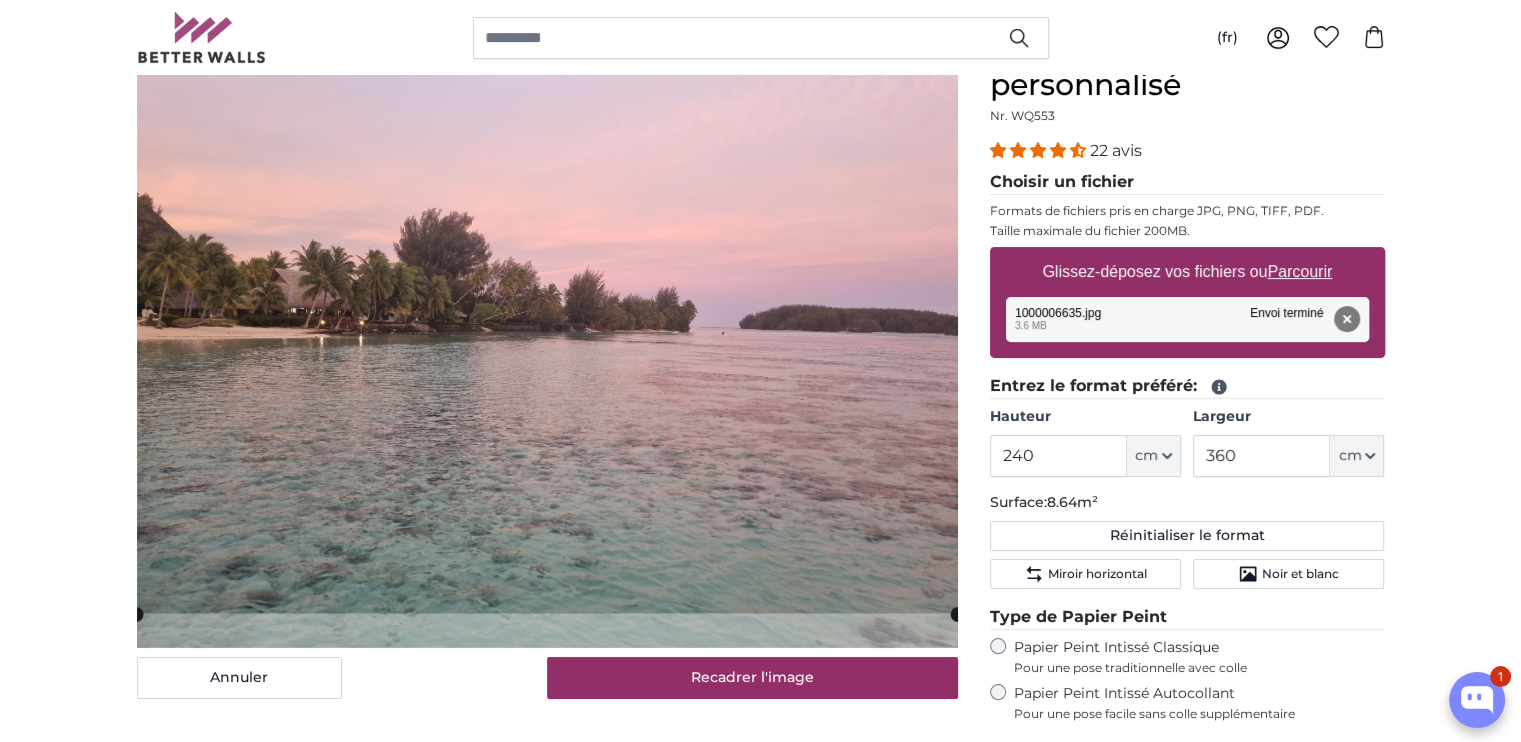 scroll, scrollTop: 400, scrollLeft: 0, axis: vertical 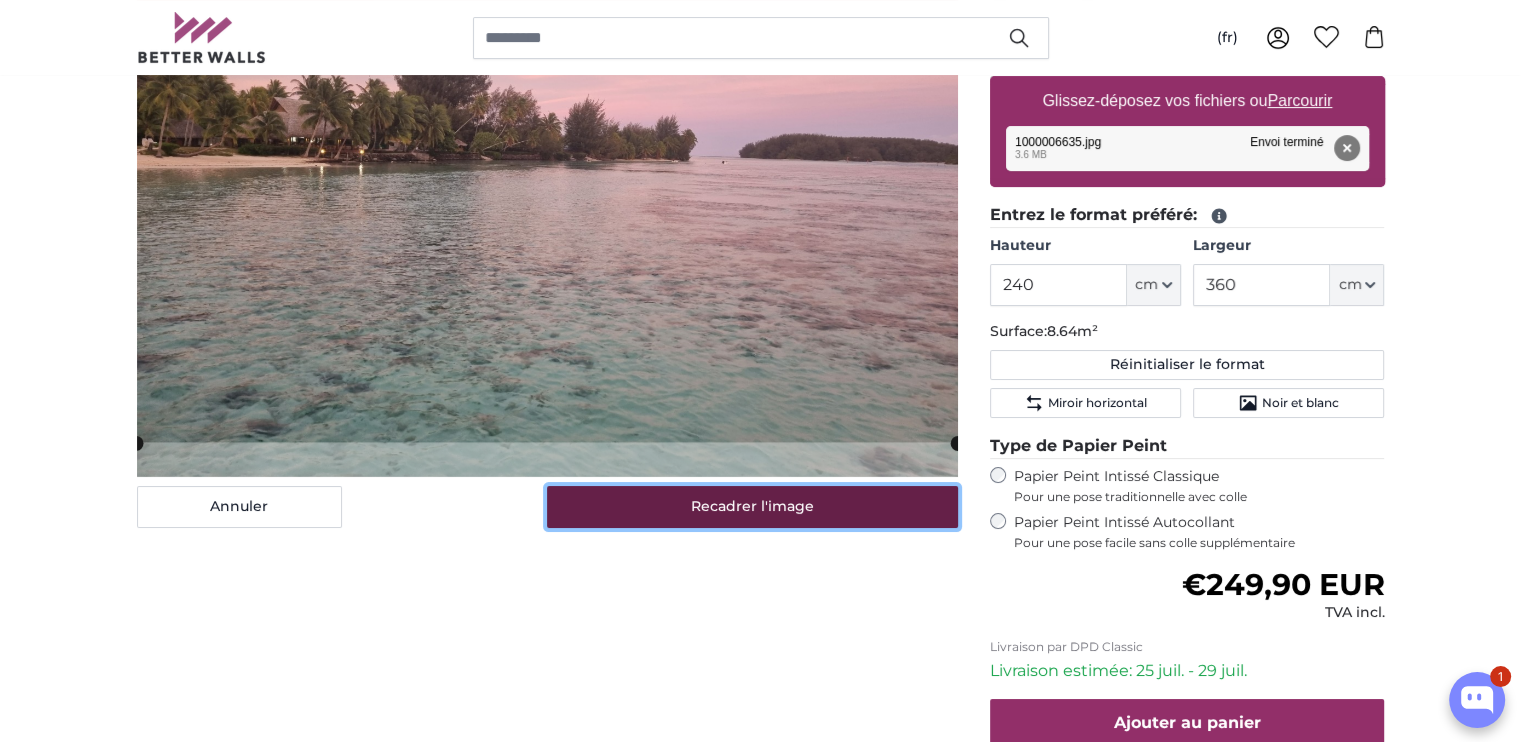 click on "Recadrer l'image" at bounding box center [752, 507] 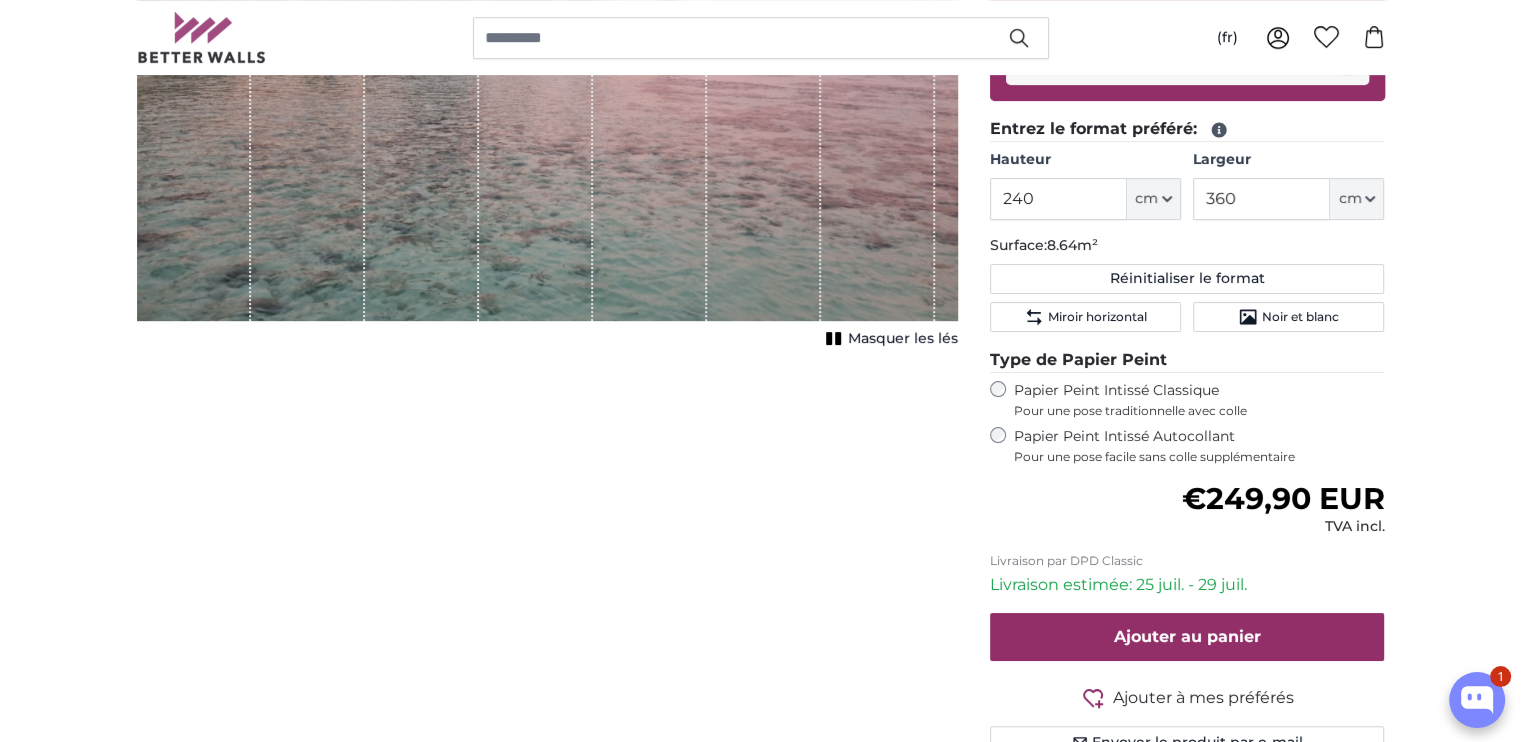 scroll, scrollTop: 100, scrollLeft: 0, axis: vertical 